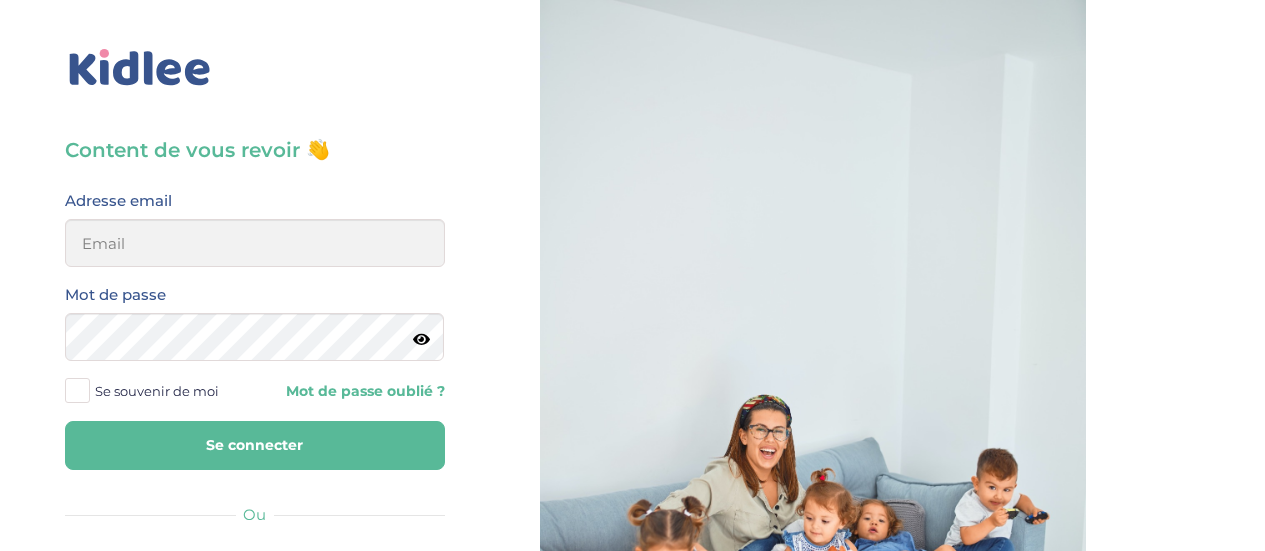 scroll, scrollTop: 0, scrollLeft: 0, axis: both 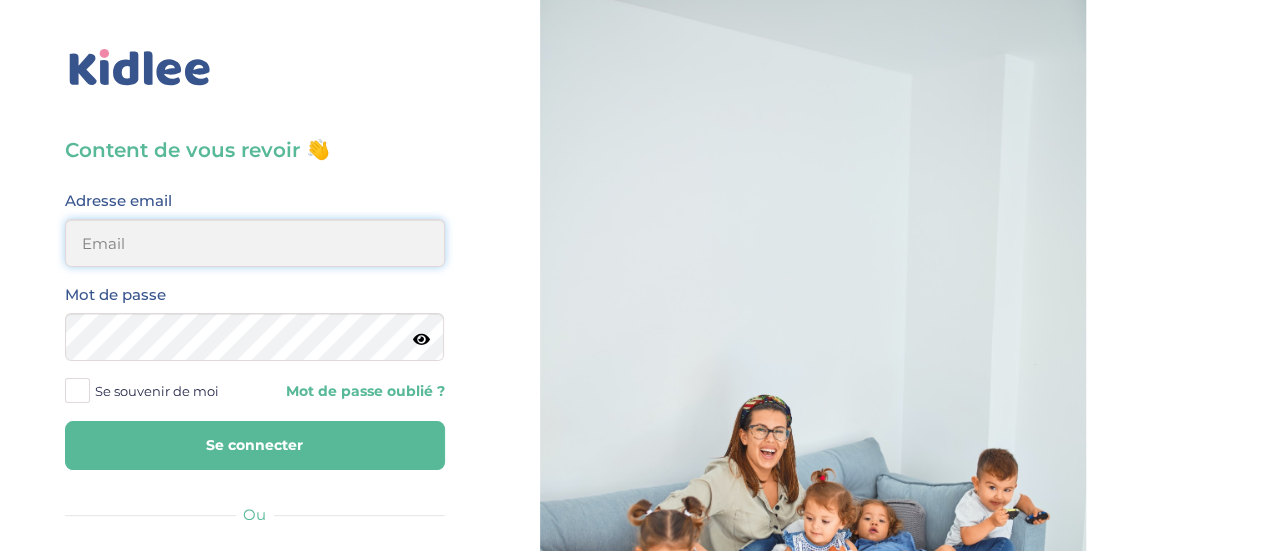 type on "clem.mordacq@gmail.com" 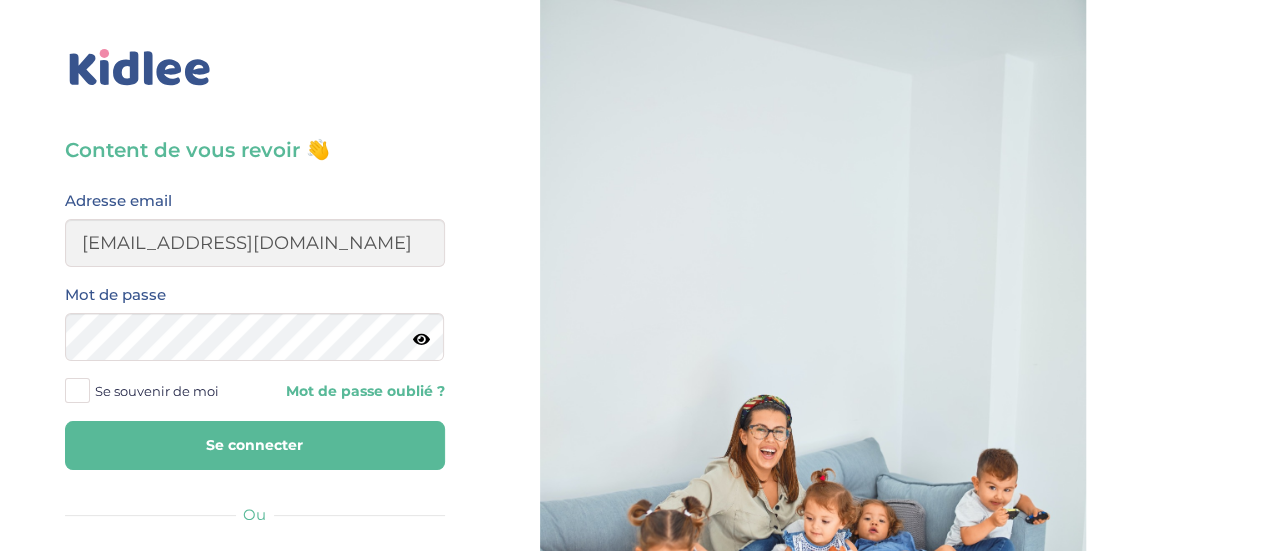 click on "Se connecter" at bounding box center (255, 445) 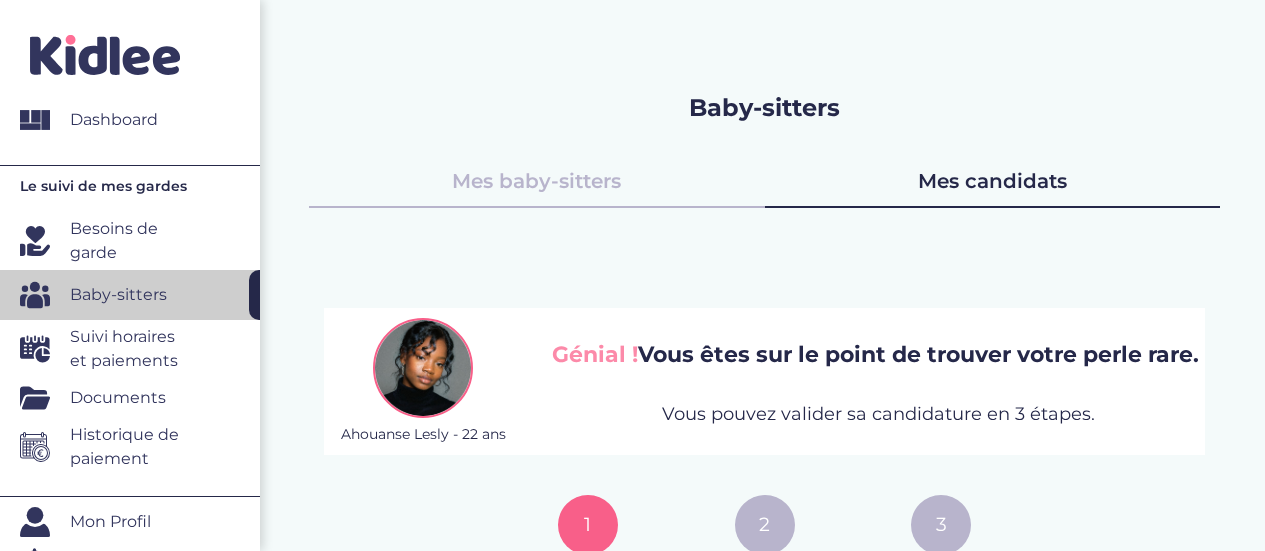 scroll, scrollTop: 0, scrollLeft: 0, axis: both 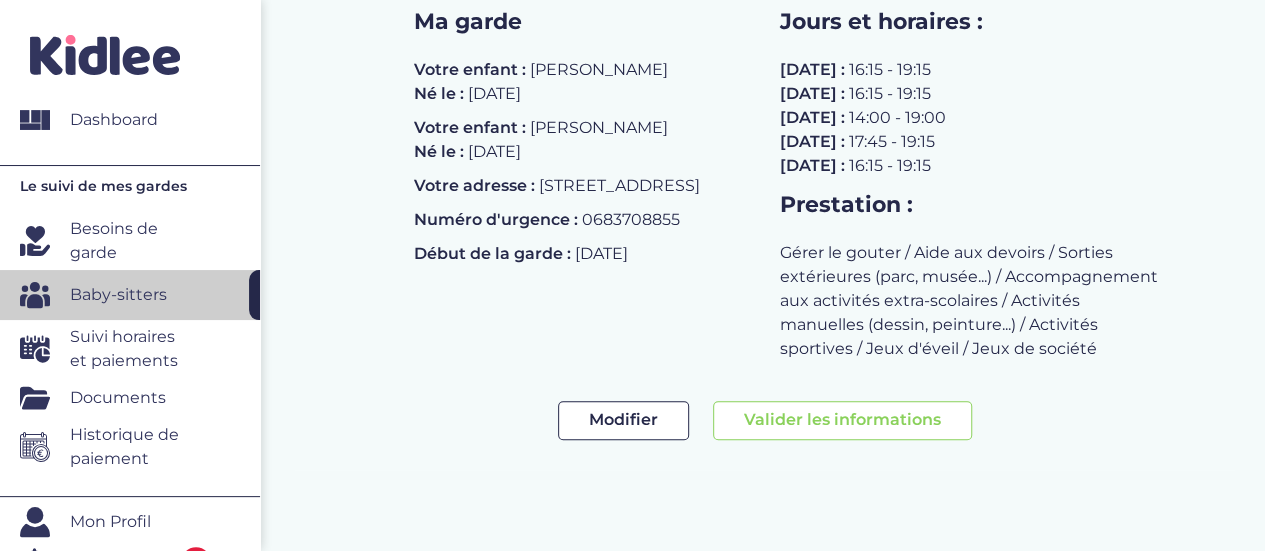 click on "Besoins de garde" at bounding box center [132, 241] 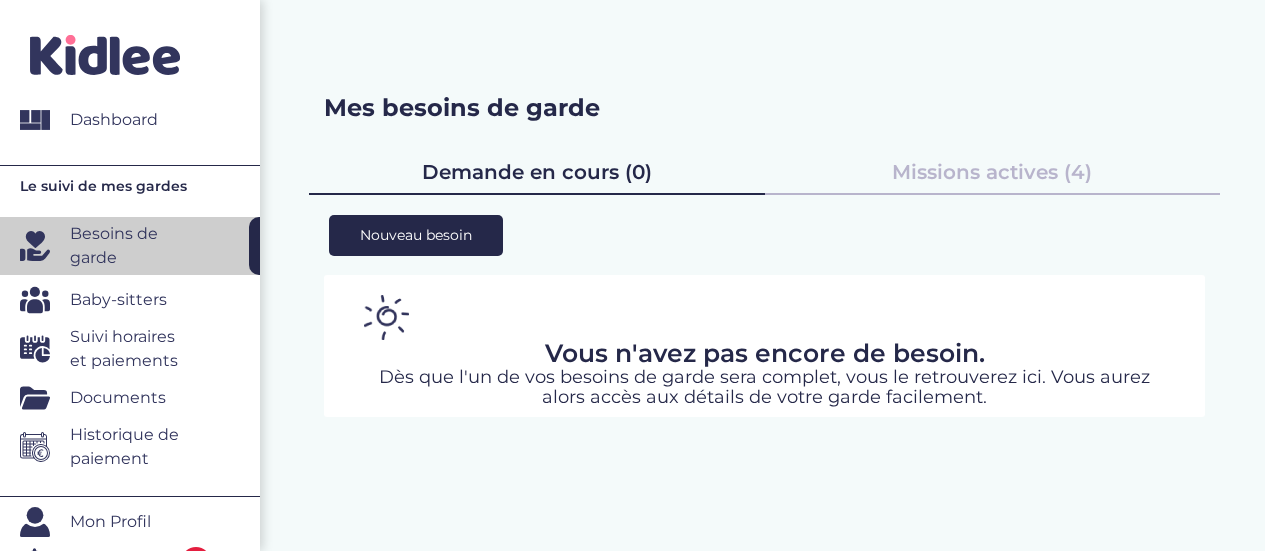 scroll, scrollTop: 0, scrollLeft: 0, axis: both 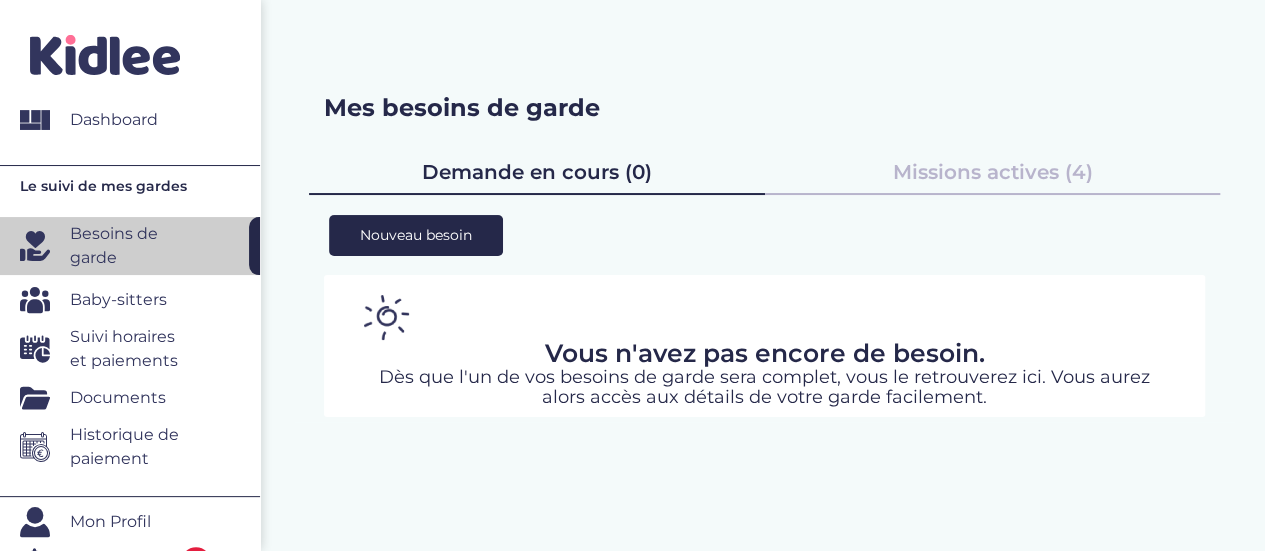 click on "Documents" at bounding box center (118, 398) 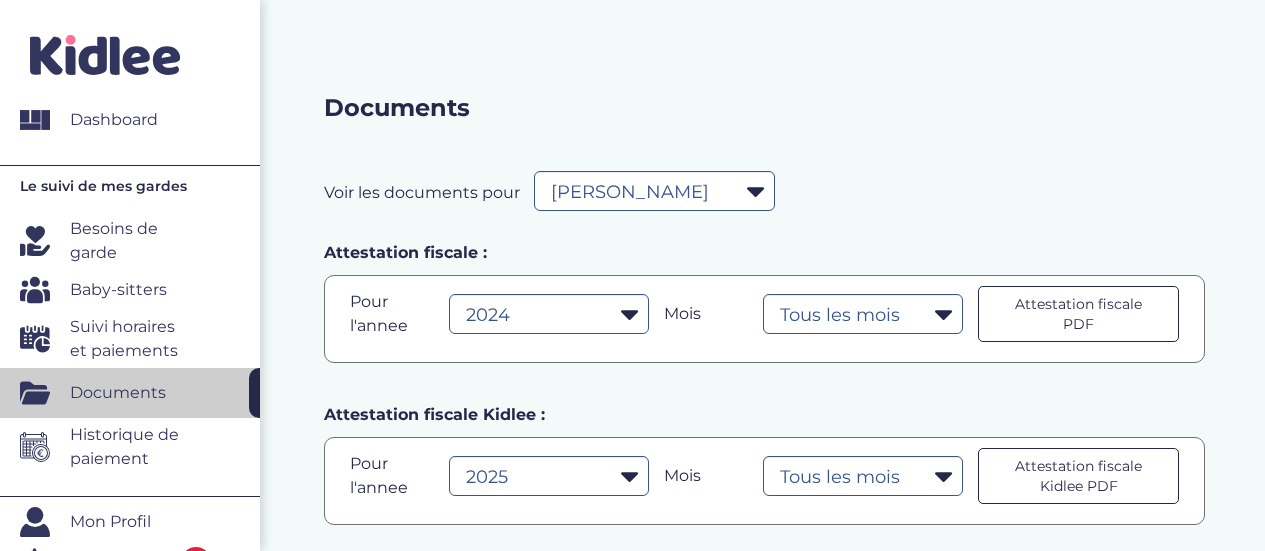 select on "29073" 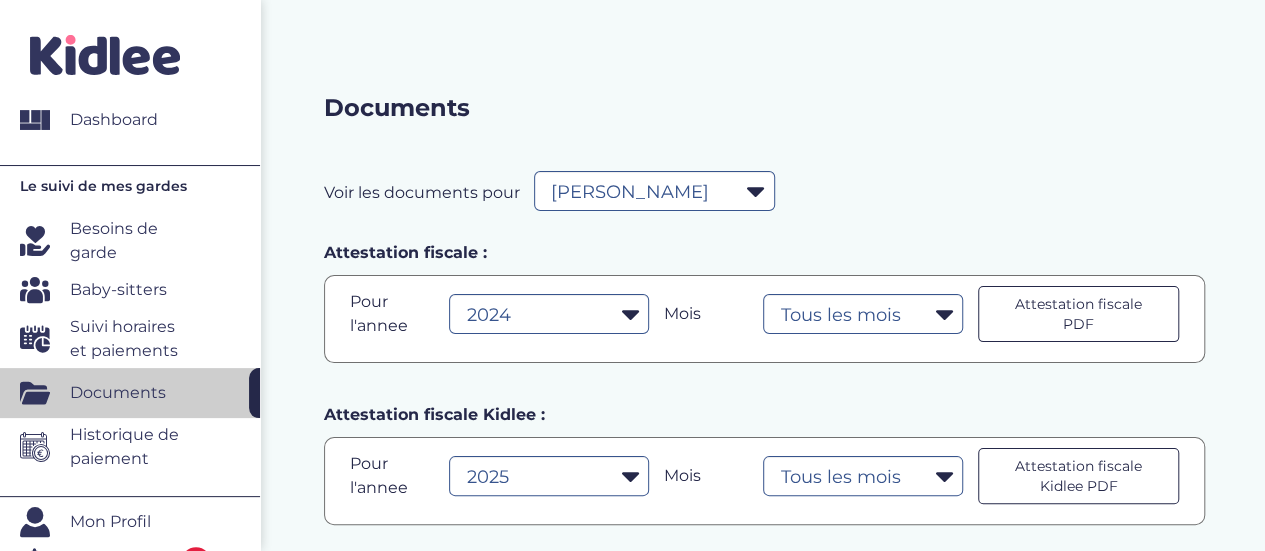 scroll, scrollTop: 0, scrollLeft: 0, axis: both 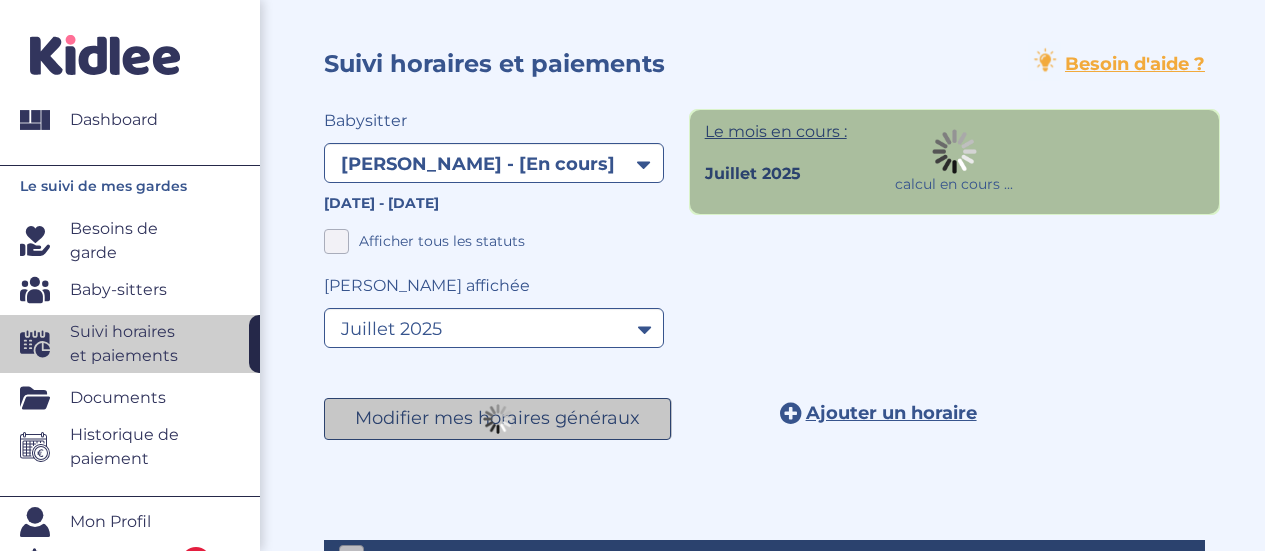 select on "1950" 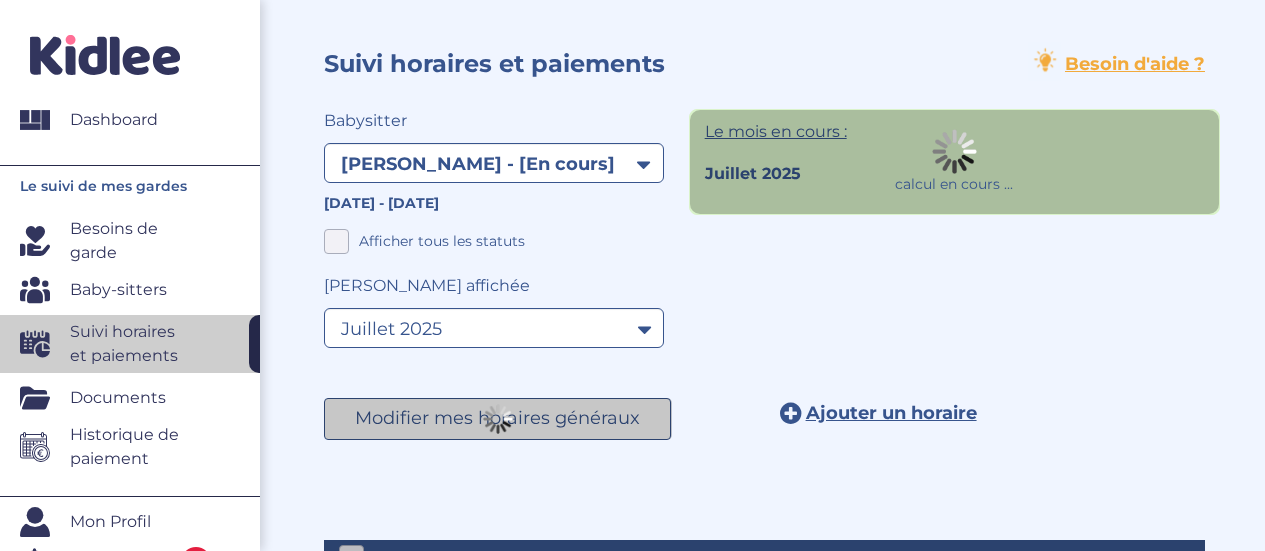 scroll, scrollTop: 0, scrollLeft: 0, axis: both 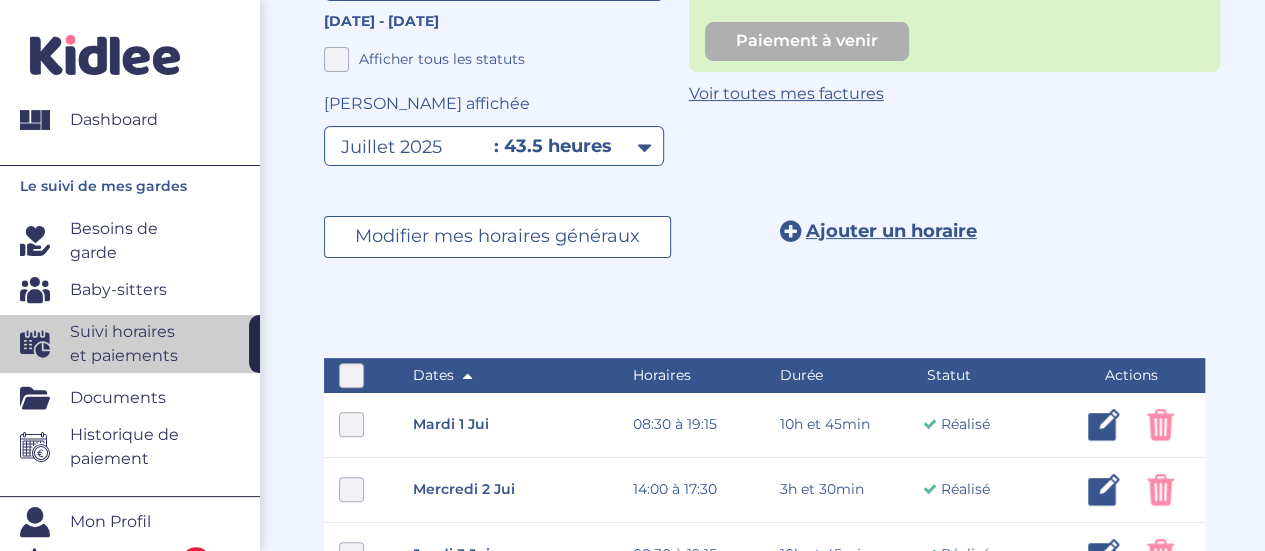 click on ": 43.5
heures" at bounding box center [553, 146] 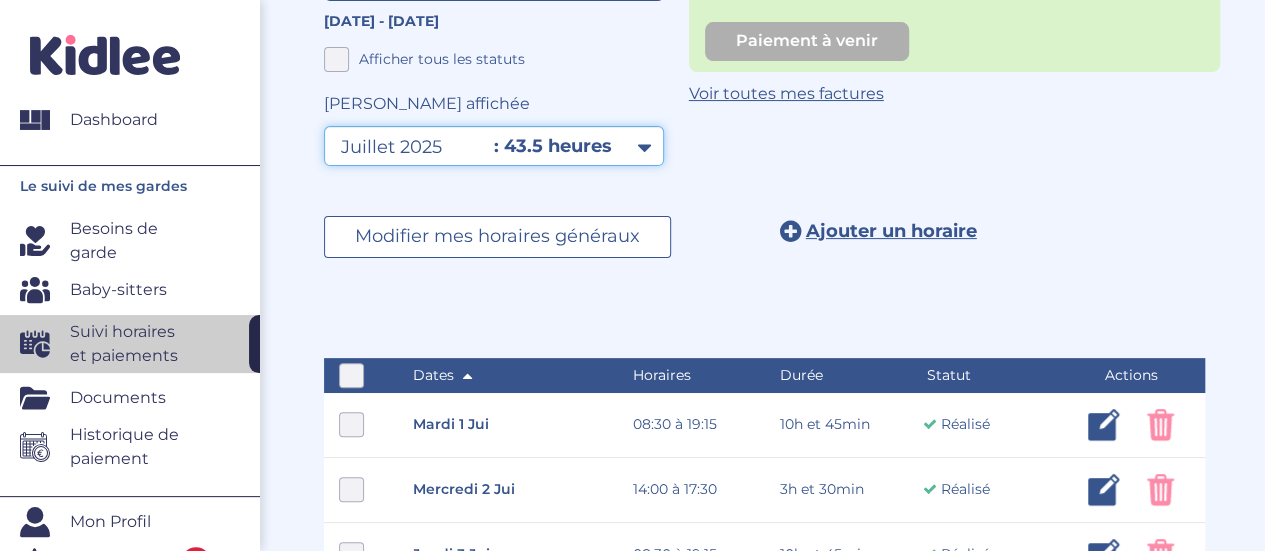 click on "Filtrer par mois
mars 2025
avril 2025
mai 2025
juin 2025
juillet 2025" at bounding box center (494, 146) 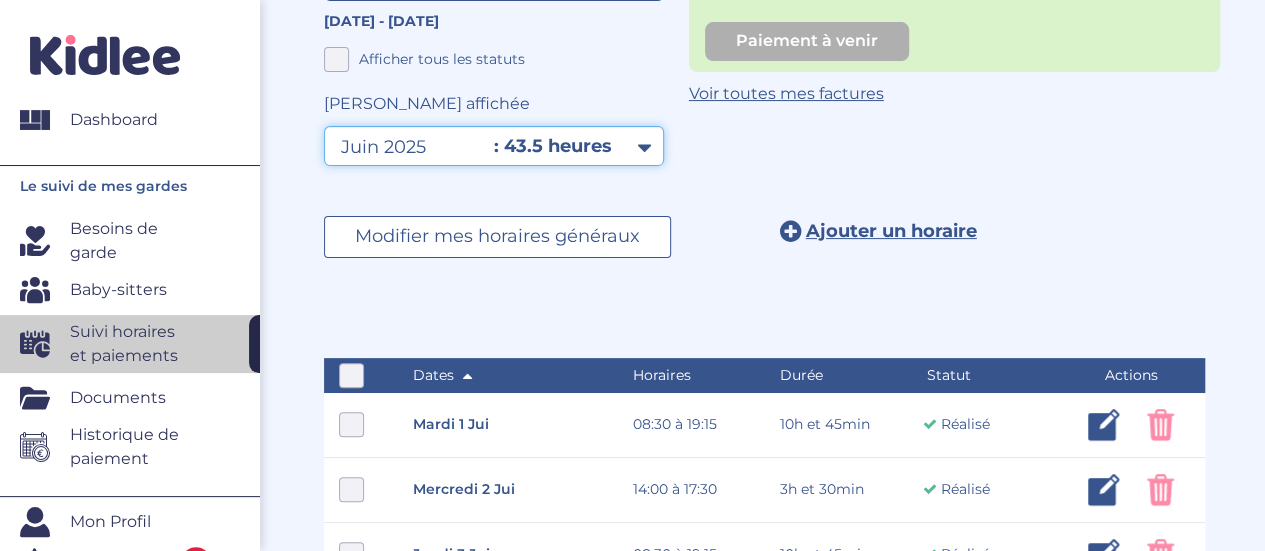 click on "Filtrer par mois
mars 2025
avril 2025
mai 2025
juin 2025
juillet 2025" at bounding box center [494, 146] 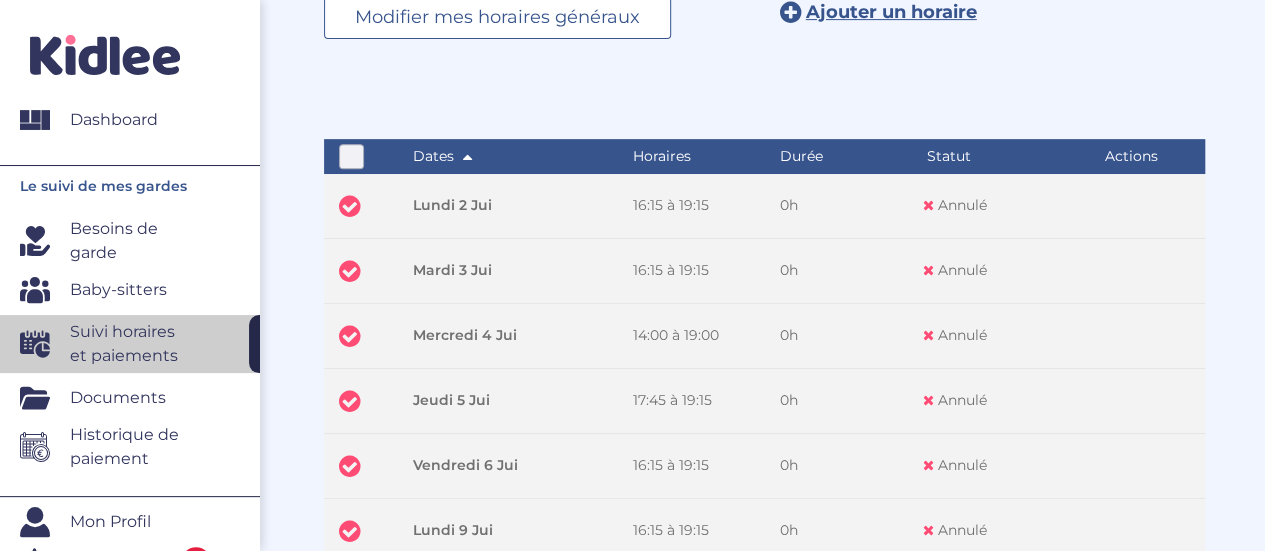 scroll, scrollTop: 306, scrollLeft: 0, axis: vertical 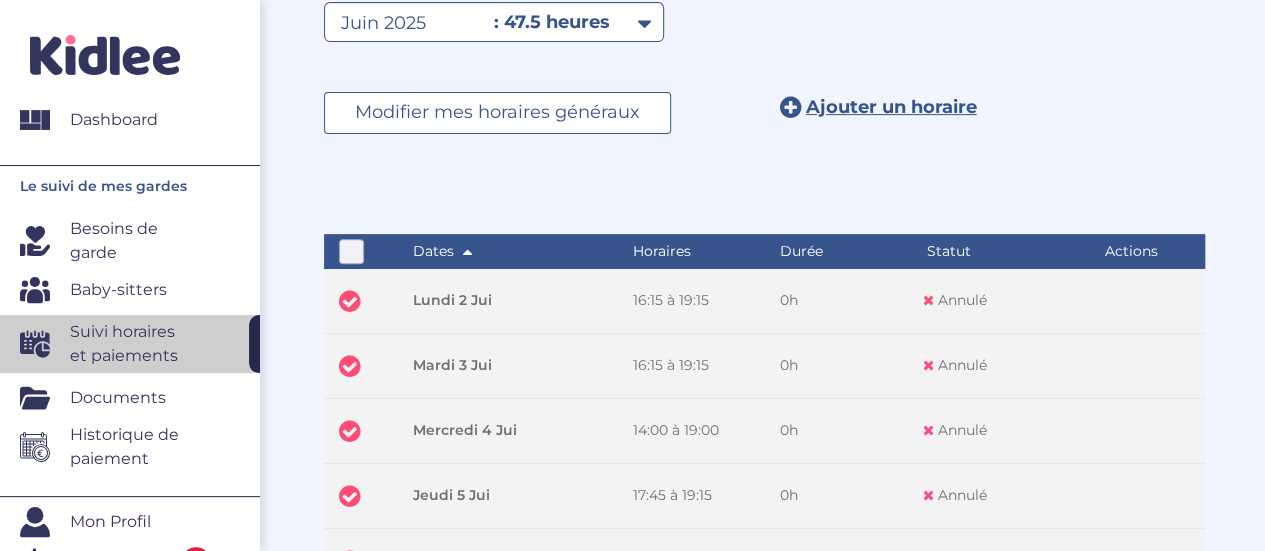 click on ": 47.5
heures" at bounding box center [552, 22] 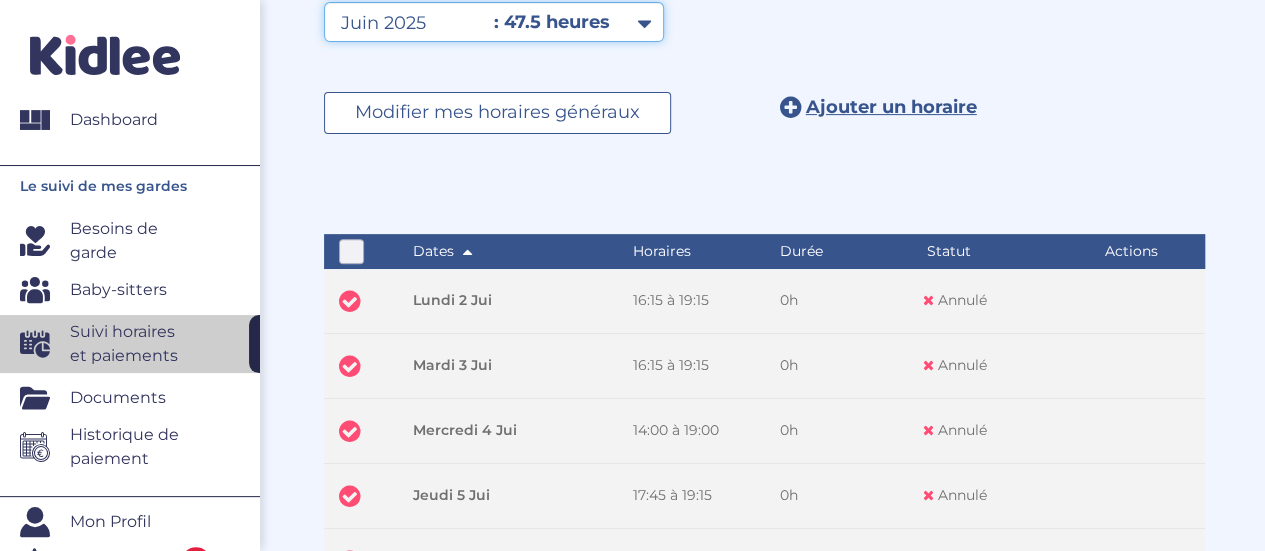 click on "Filtrer par mois
mars 2025
avril 2025
mai 2025
juin 2025
juillet 2025" at bounding box center [494, 22] 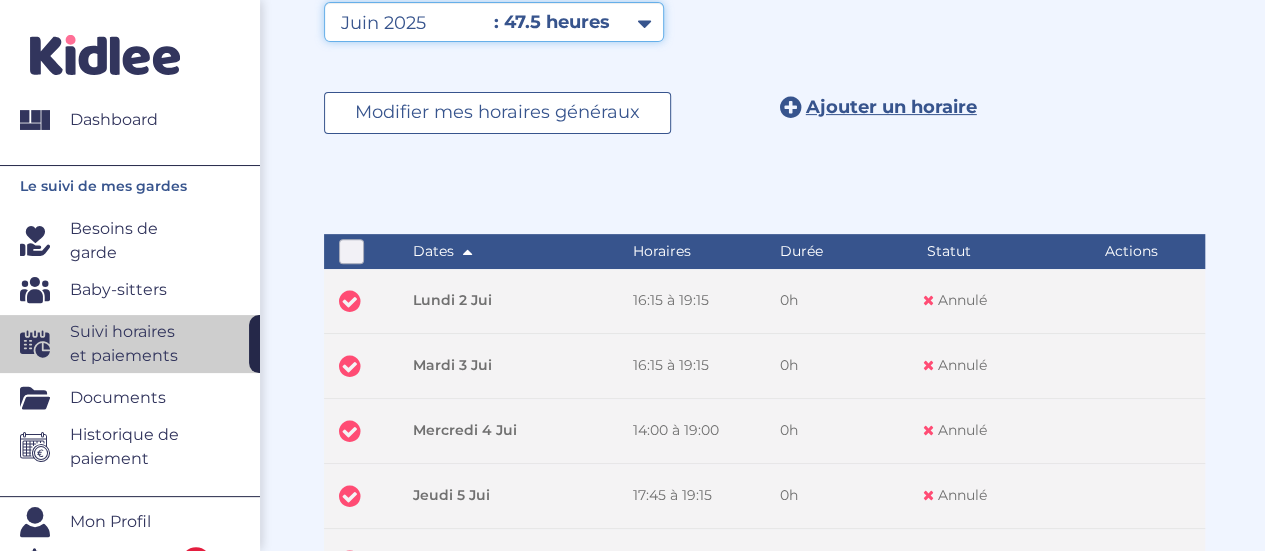 select on "juillet 2025" 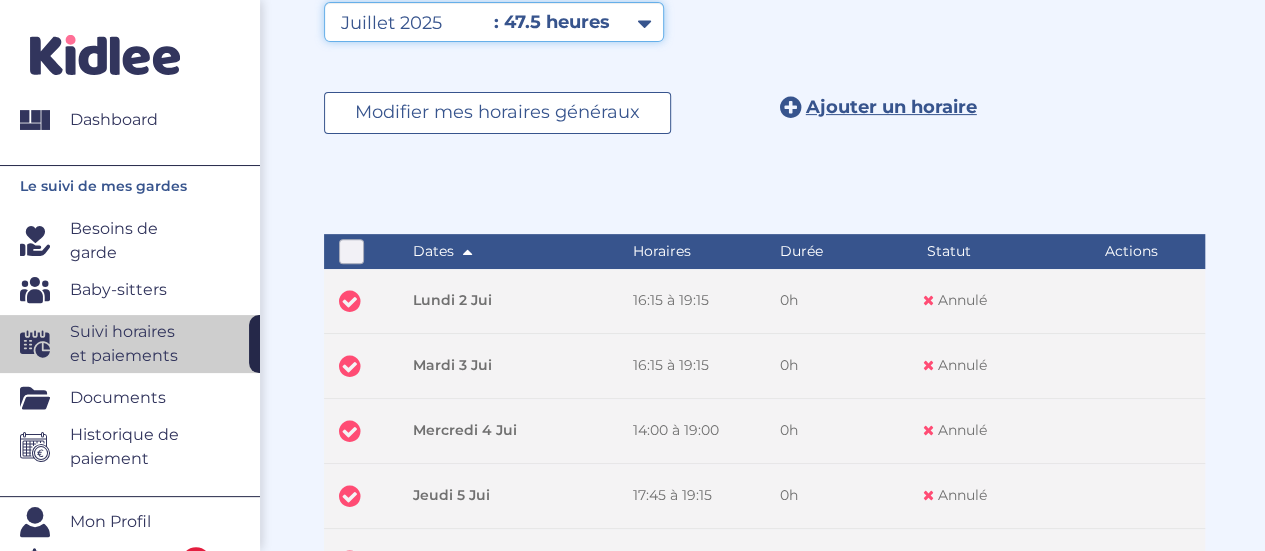 click on "Filtrer par mois
mars 2025
avril 2025
mai 2025
juin 2025
juillet 2025" at bounding box center [494, 22] 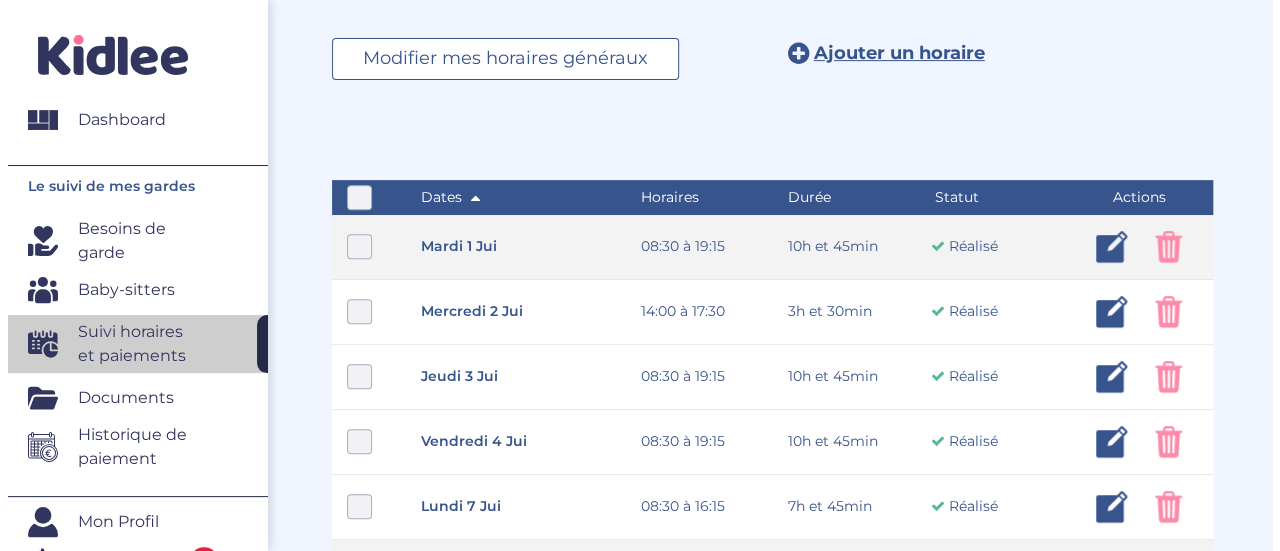 scroll, scrollTop: 362, scrollLeft: 0, axis: vertical 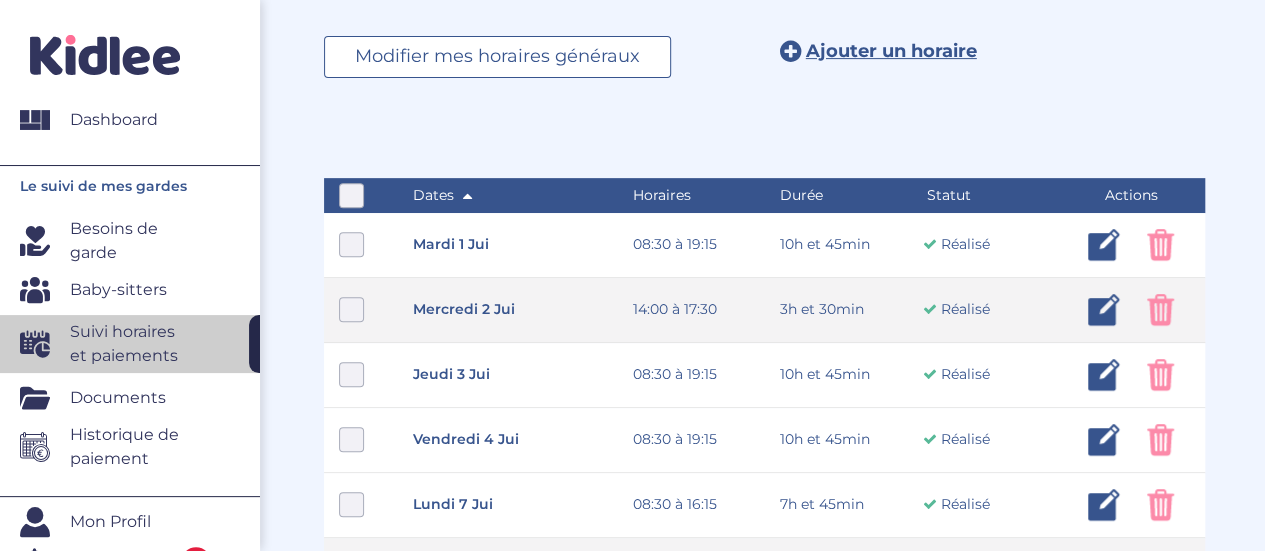 click at bounding box center [1104, 310] 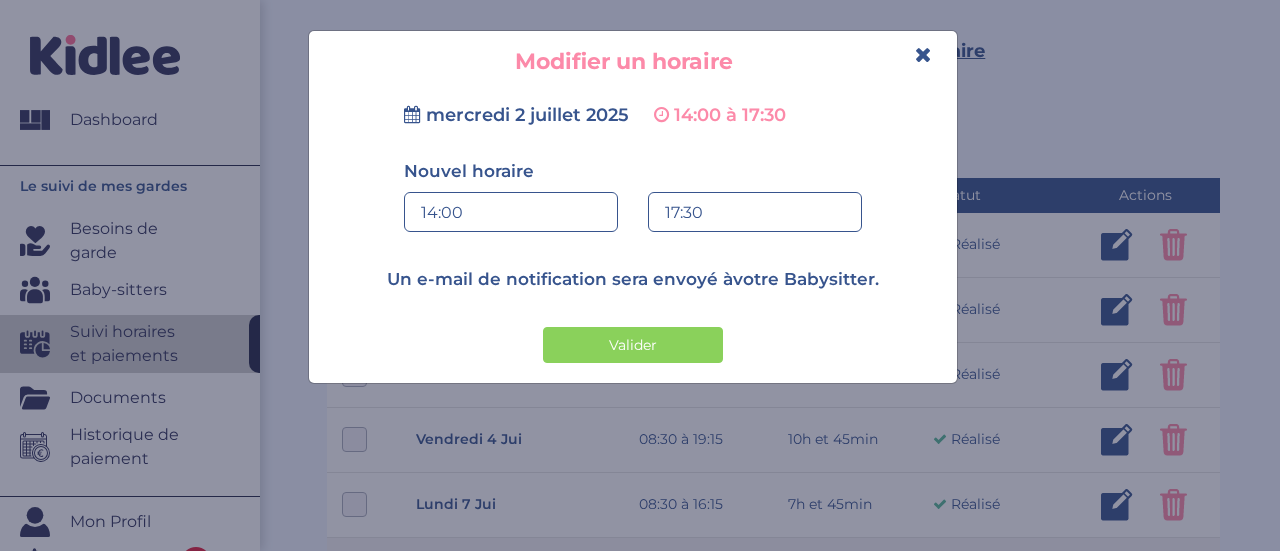 click on "14:00" at bounding box center (511, 213) 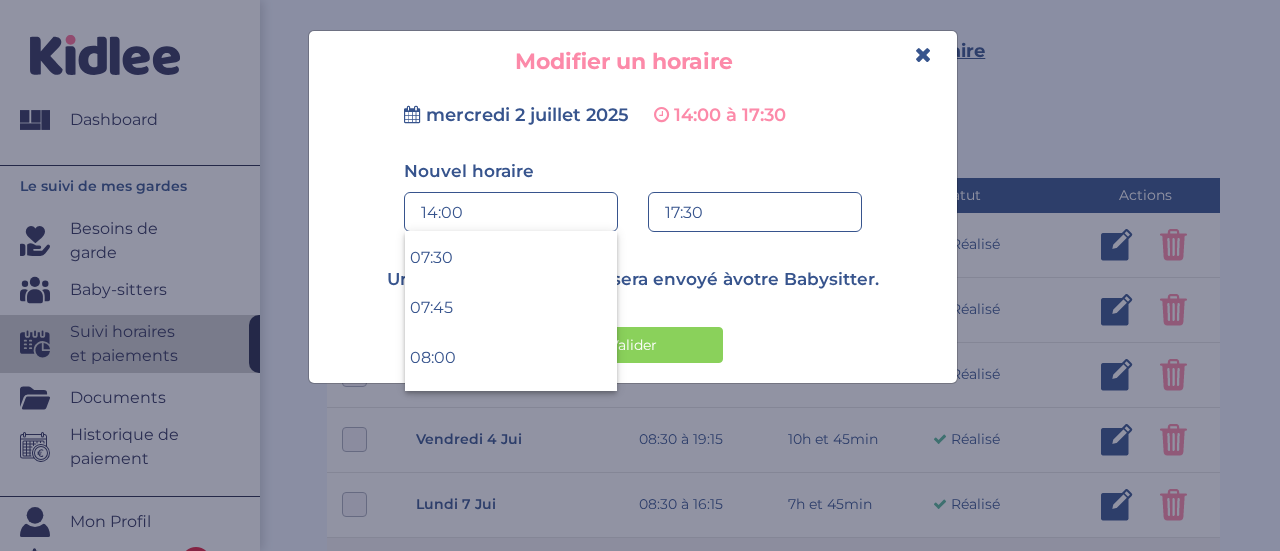 scroll, scrollTop: 1499, scrollLeft: 0, axis: vertical 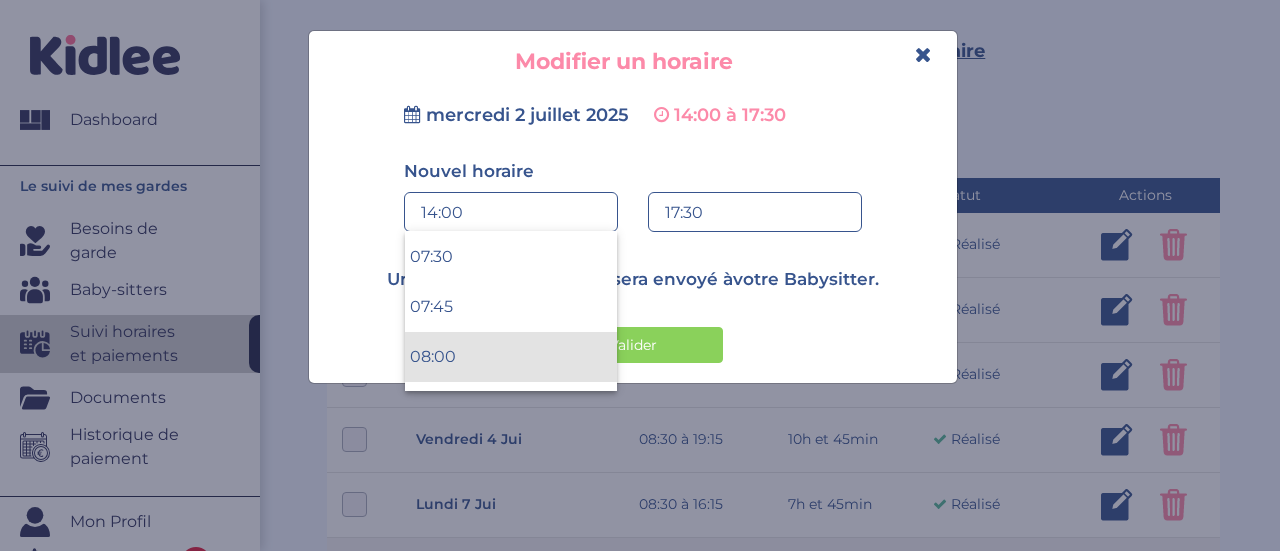 click on "08:00" at bounding box center [511, 357] 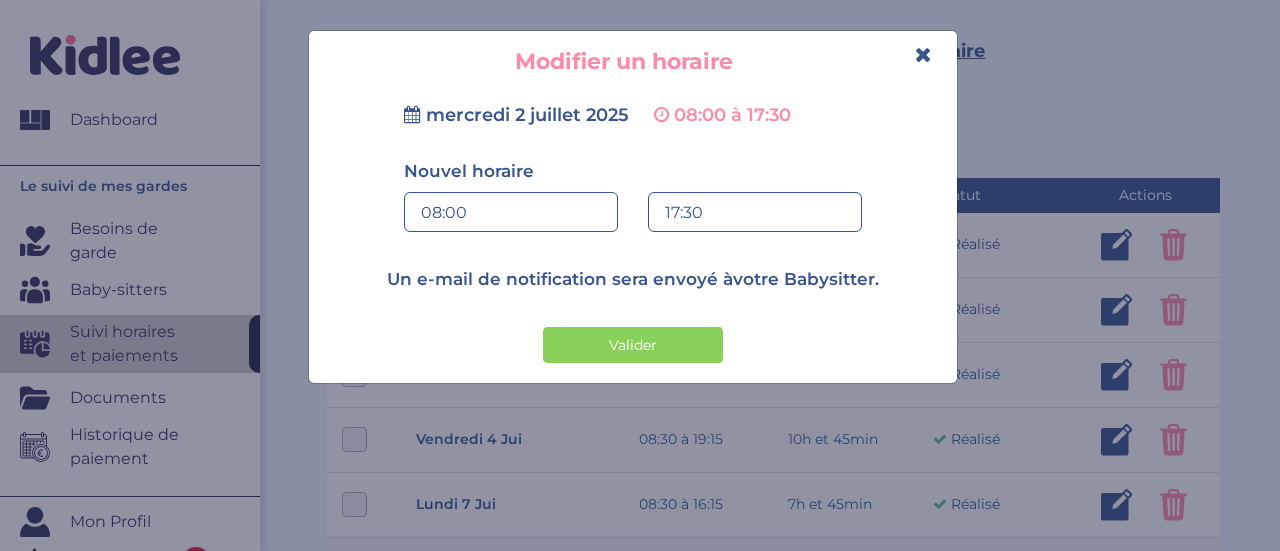 drag, startPoint x: 732, startPoint y: 174, endPoint x: 698, endPoint y: 211, distance: 50.24938 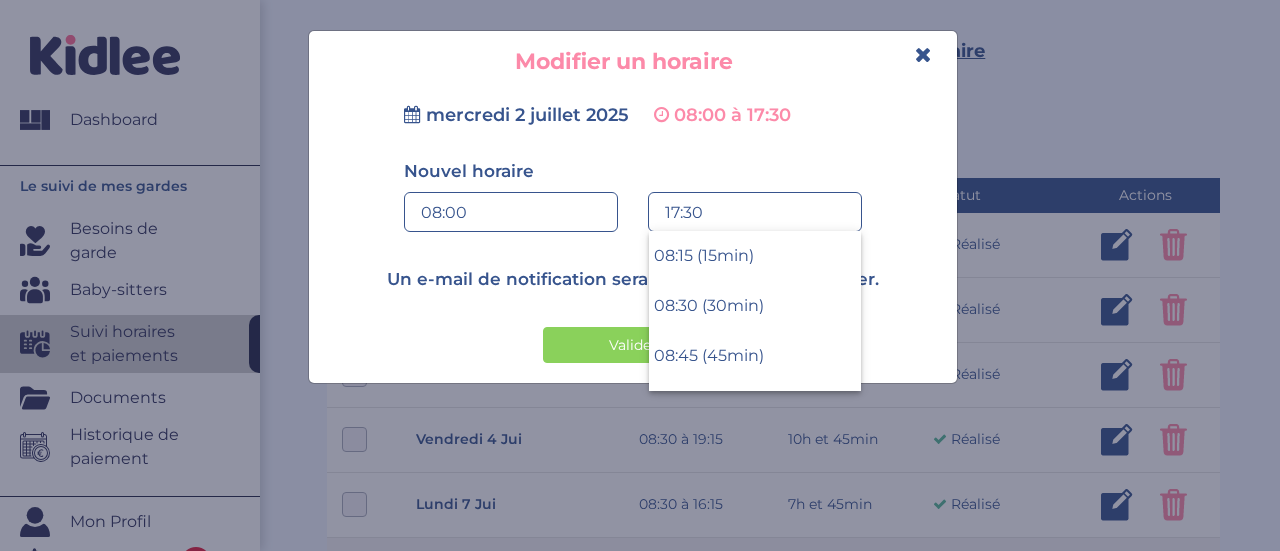 click on "17:30" at bounding box center [755, 213] 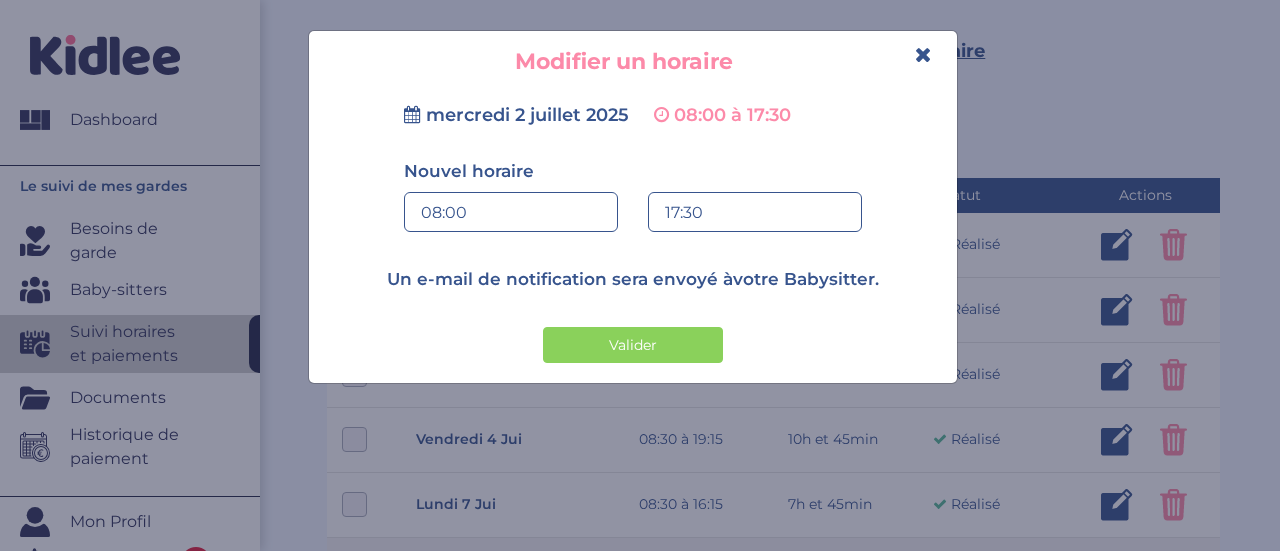 click on "17:30" at bounding box center [755, 213] 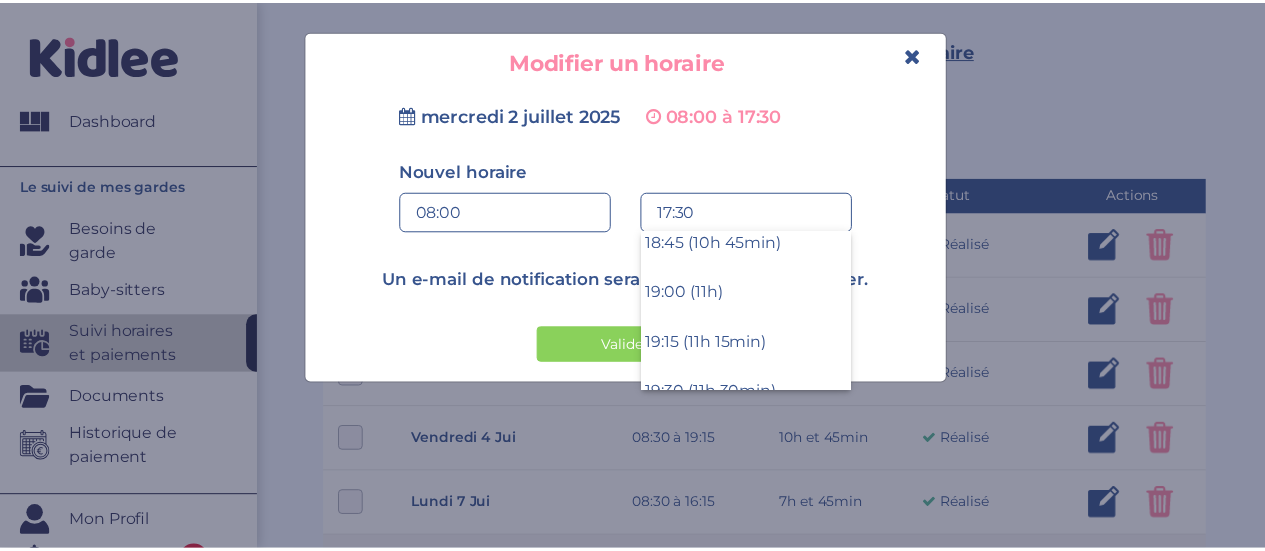 scroll, scrollTop: 2112, scrollLeft: 0, axis: vertical 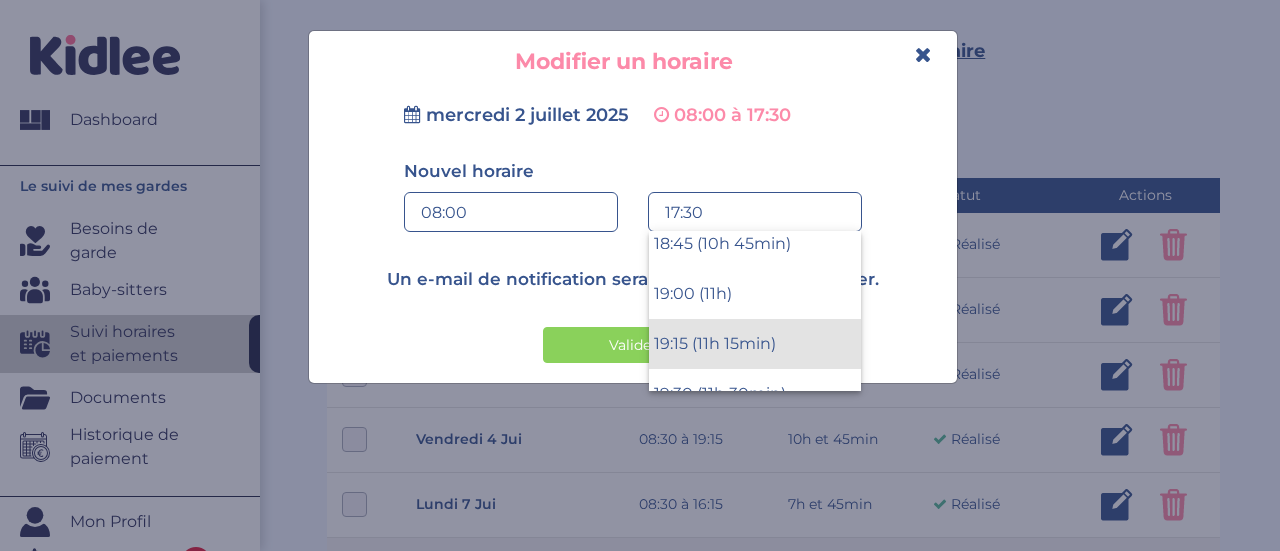 click on "19:15  (11h 15min)" at bounding box center (755, 344) 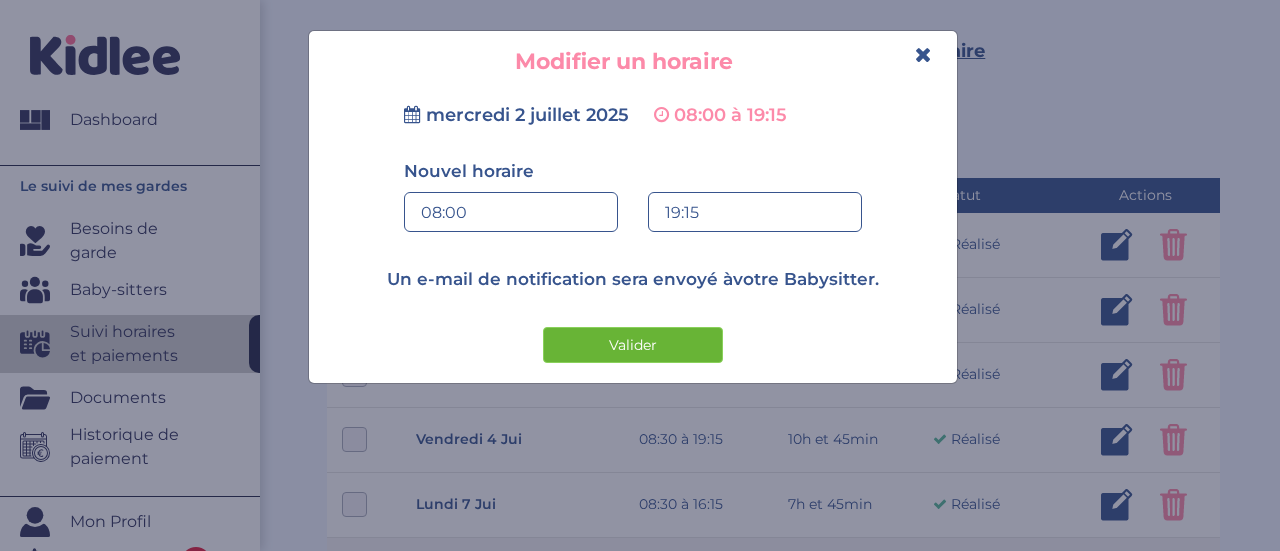 click on "Valider" at bounding box center (633, 345) 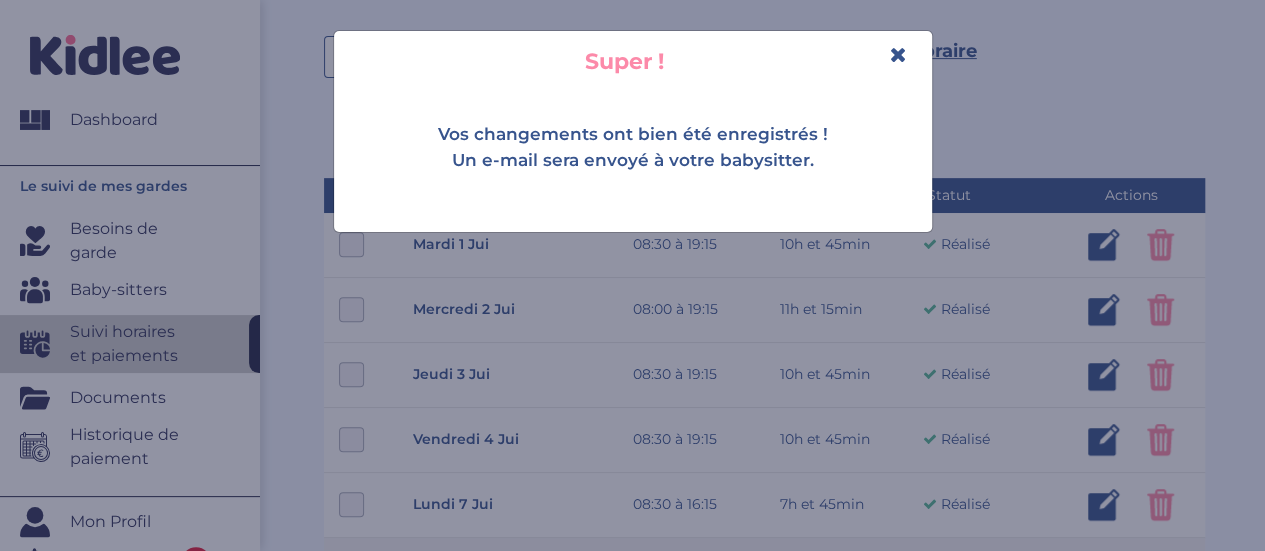 click at bounding box center (898, 54) 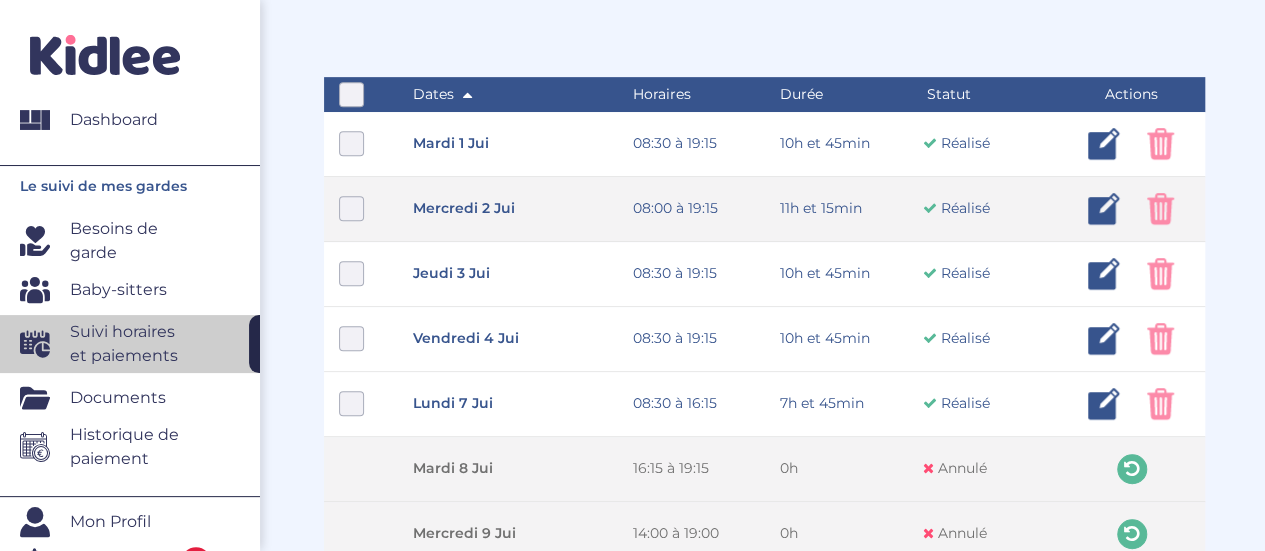 scroll, scrollTop: 464, scrollLeft: 0, axis: vertical 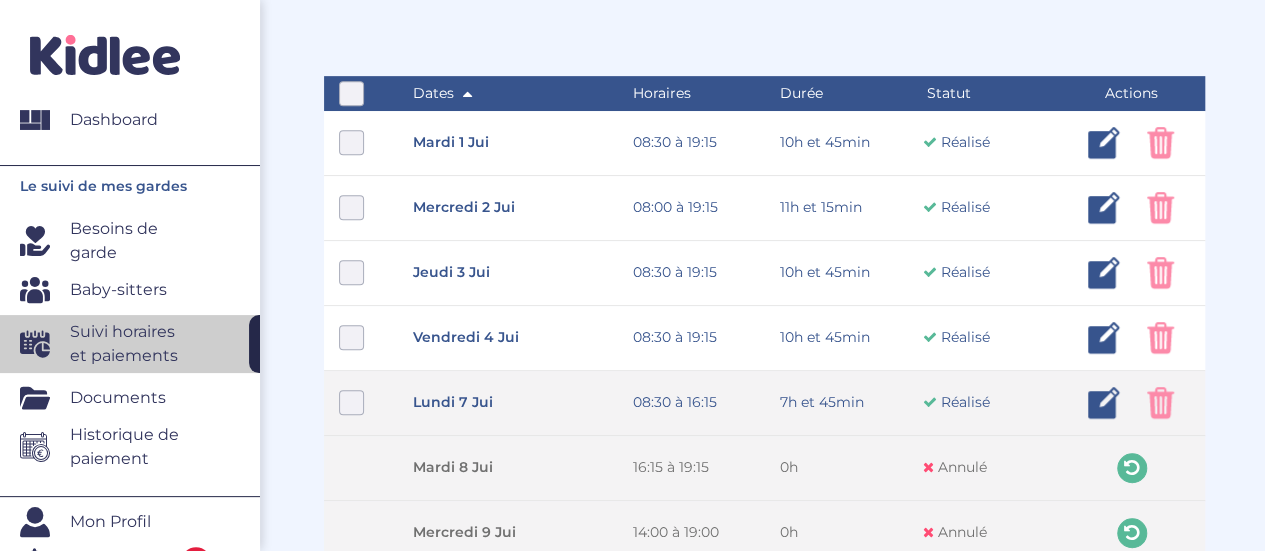 click at bounding box center (351, 402) 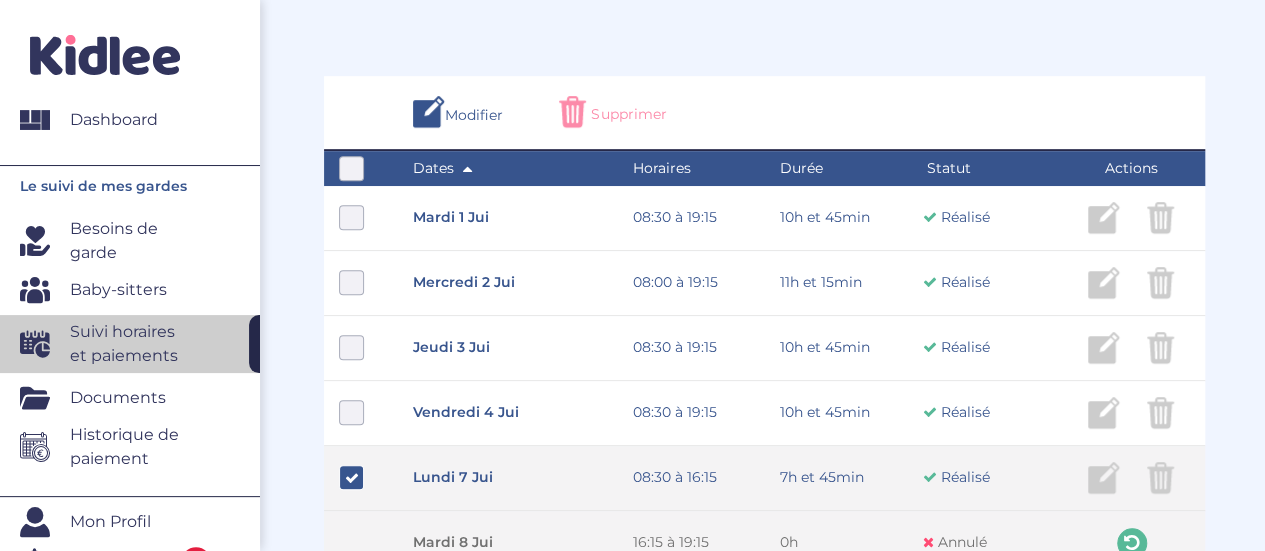 scroll, scrollTop: 547, scrollLeft: 0, axis: vertical 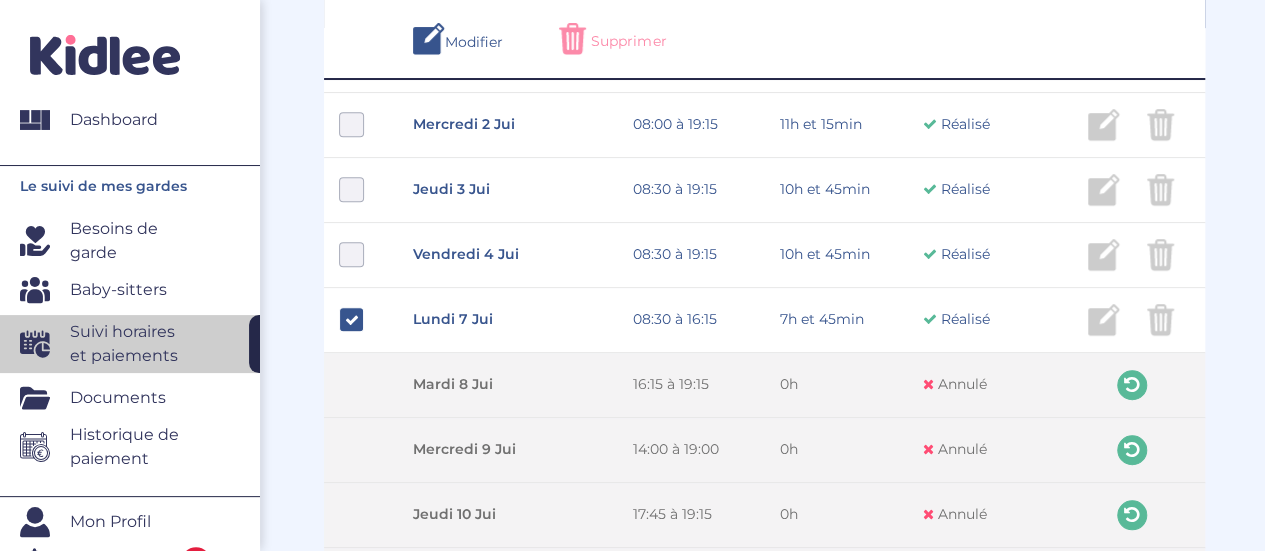 drag, startPoint x: 1154, startPoint y: 315, endPoint x: 1239, endPoint y: 375, distance: 104.04326 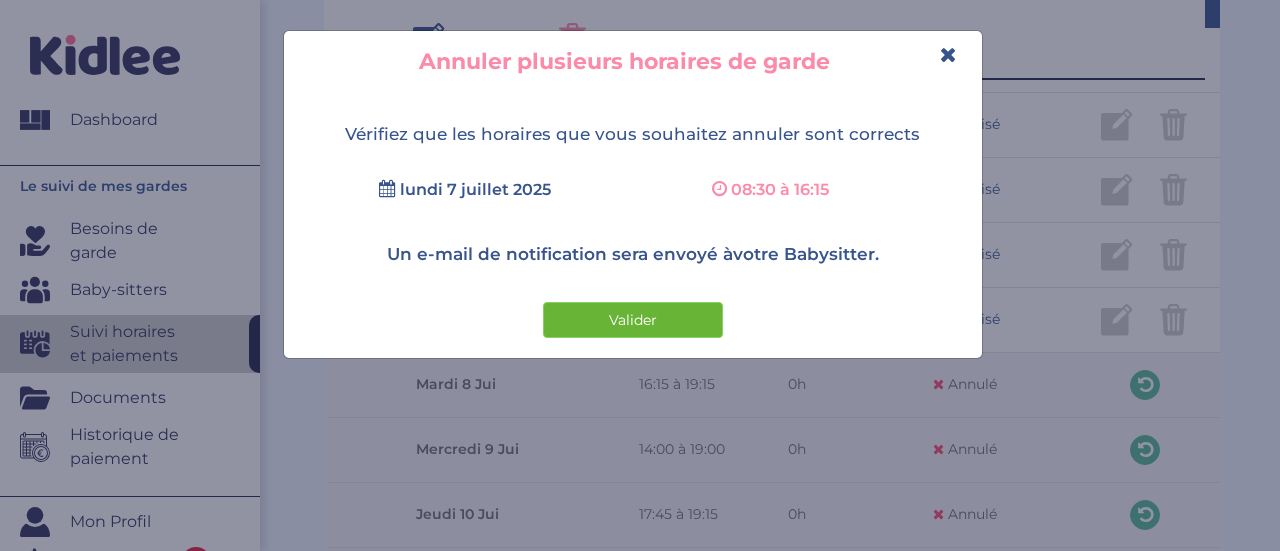 click on "Valider" at bounding box center (633, 320) 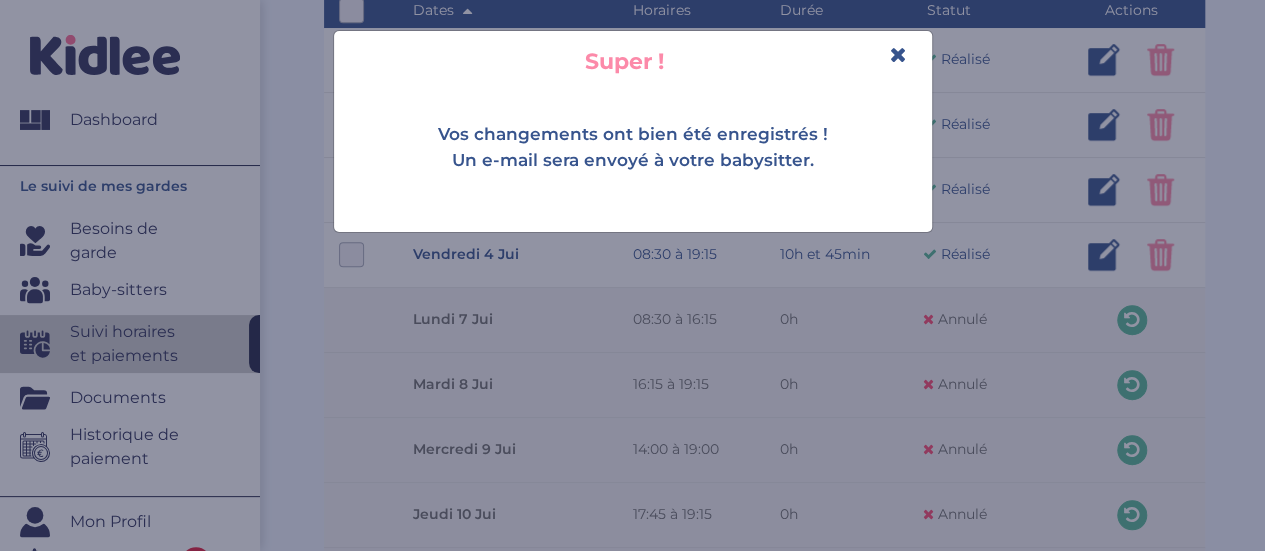 click at bounding box center [898, 54] 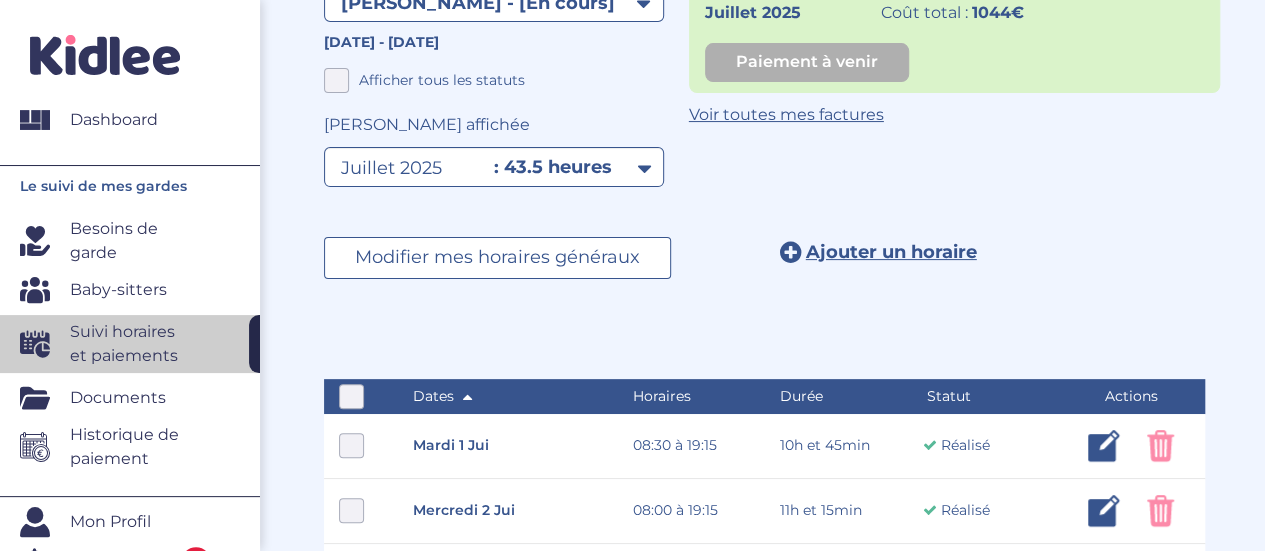 scroll, scrollTop: 159, scrollLeft: 0, axis: vertical 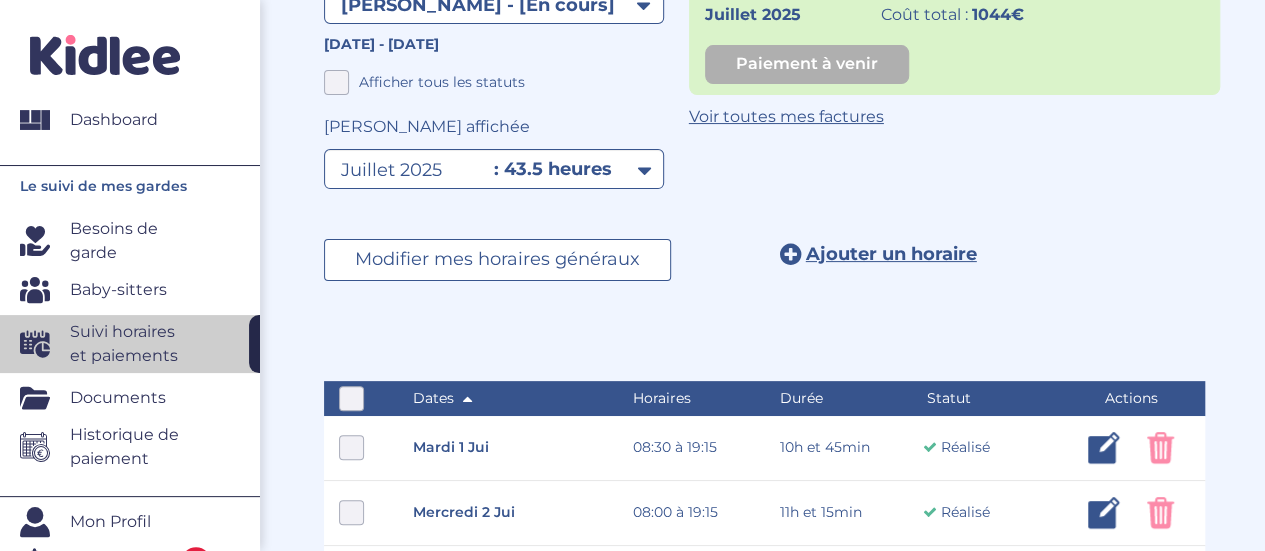 click on ": 43.5
heures" at bounding box center [553, 169] 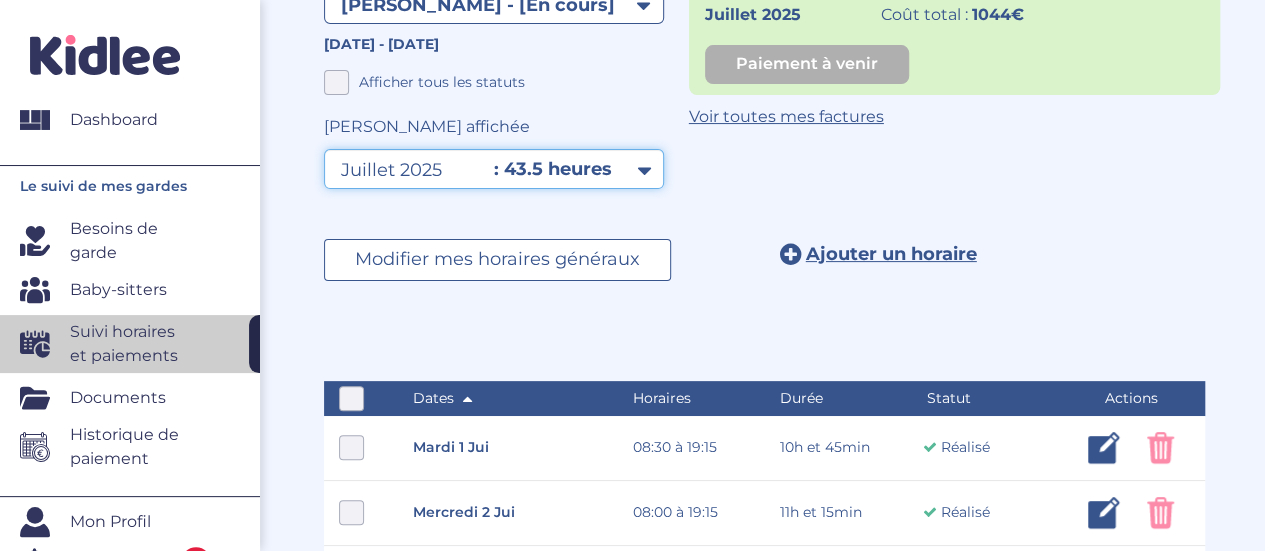 click on "Filtrer par mois
mars 2025
avril 2025
mai 2025
juin 2025
juillet 2025" at bounding box center [494, 169] 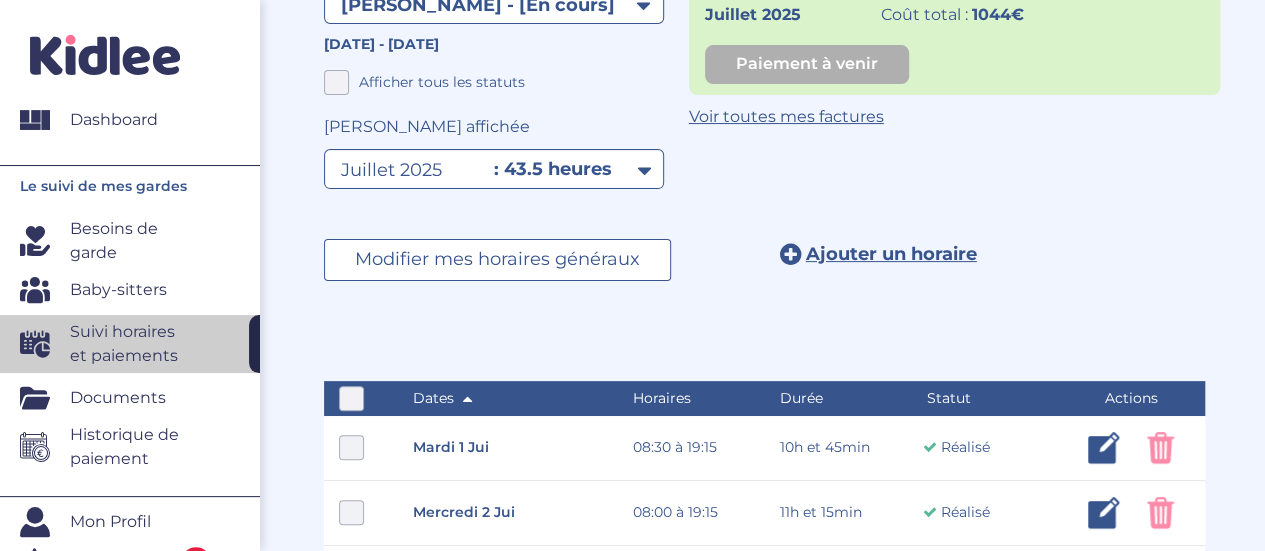 click on "Babysitter   Filtrer par membre
Djabella Thinhinane - [En cours]
2025-03-03 - 2025-07-31
2024-01-05 - 2024-07-31
2024-03-11 - 2024-06-30
2024-09-02 - 2025-07-31
Afficher tous les statuts
Période affichée   Filtrer par mois
mars 2025
avril 2025
mai 2025
juin 2025
juillet 2025
: 43.5
heures   Le mois en cours :    juillet 2025   Coût total :    1044€     Paiement à venir             calcul en cours ...     Le mois en cours :    juillet 2025     1044€" at bounding box center [764, 140] 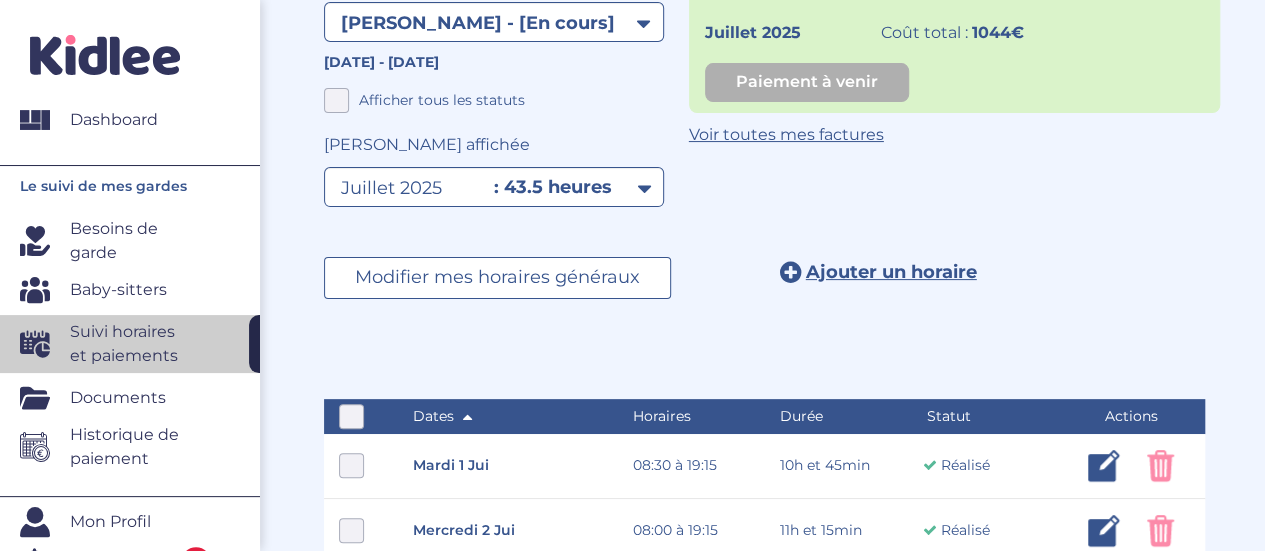 scroll, scrollTop: 0, scrollLeft: 0, axis: both 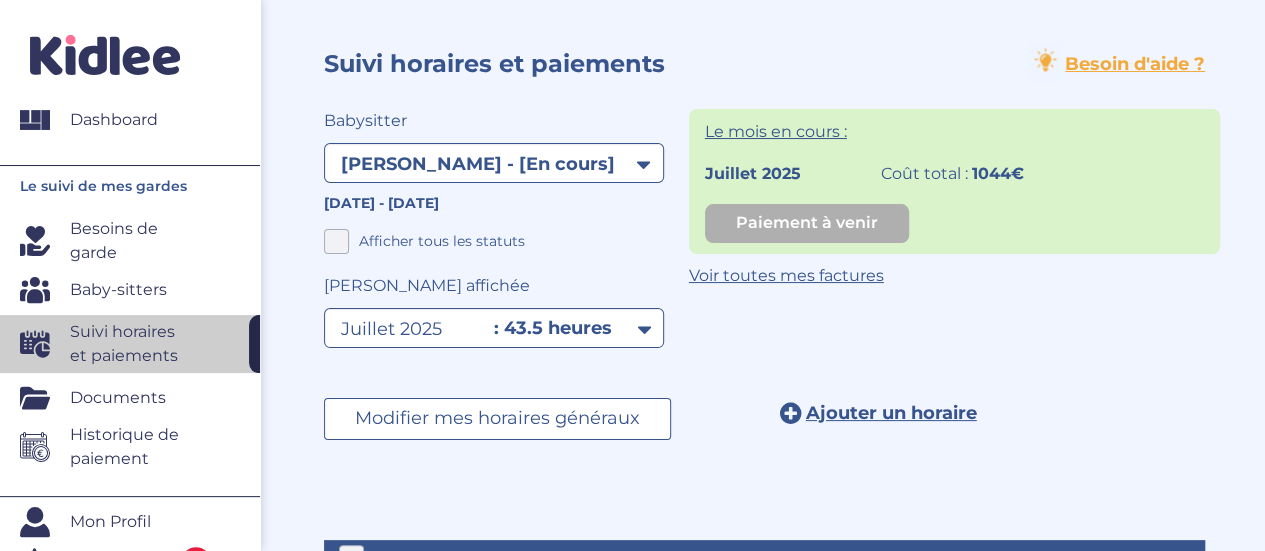 click on "Besoins de garde" at bounding box center [132, 241] 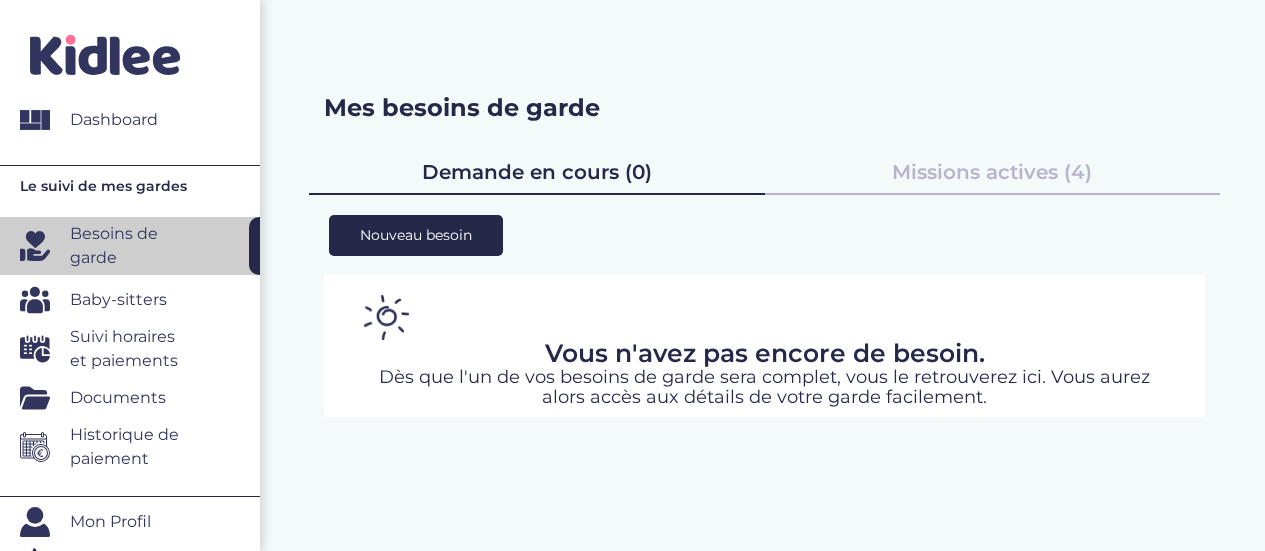 scroll, scrollTop: 0, scrollLeft: 0, axis: both 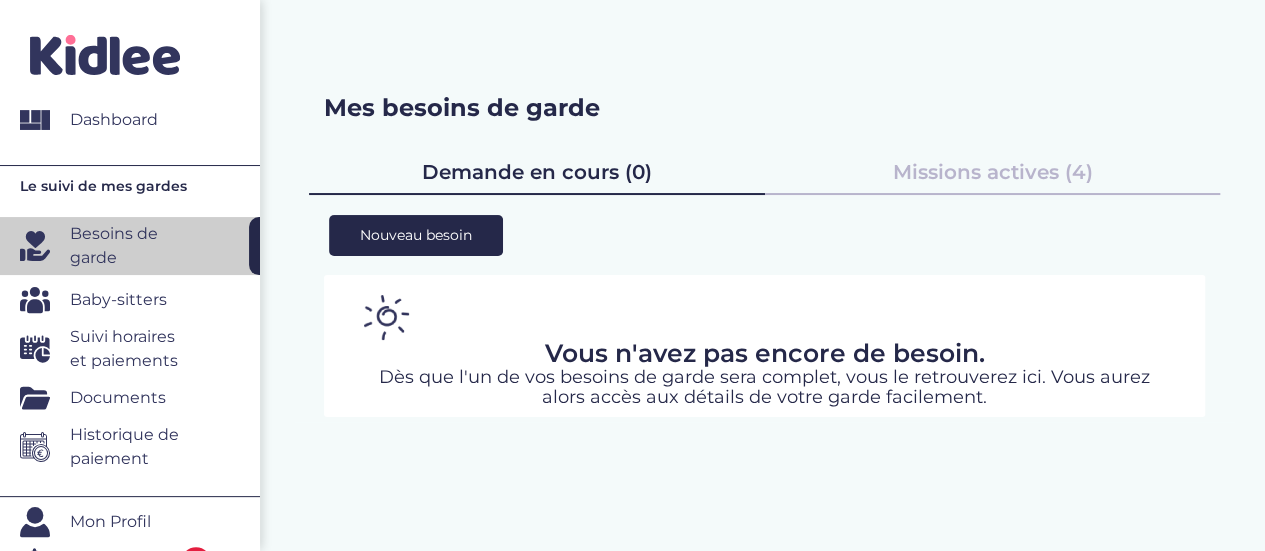 click on "Missions actives (4)" at bounding box center (992, 172) 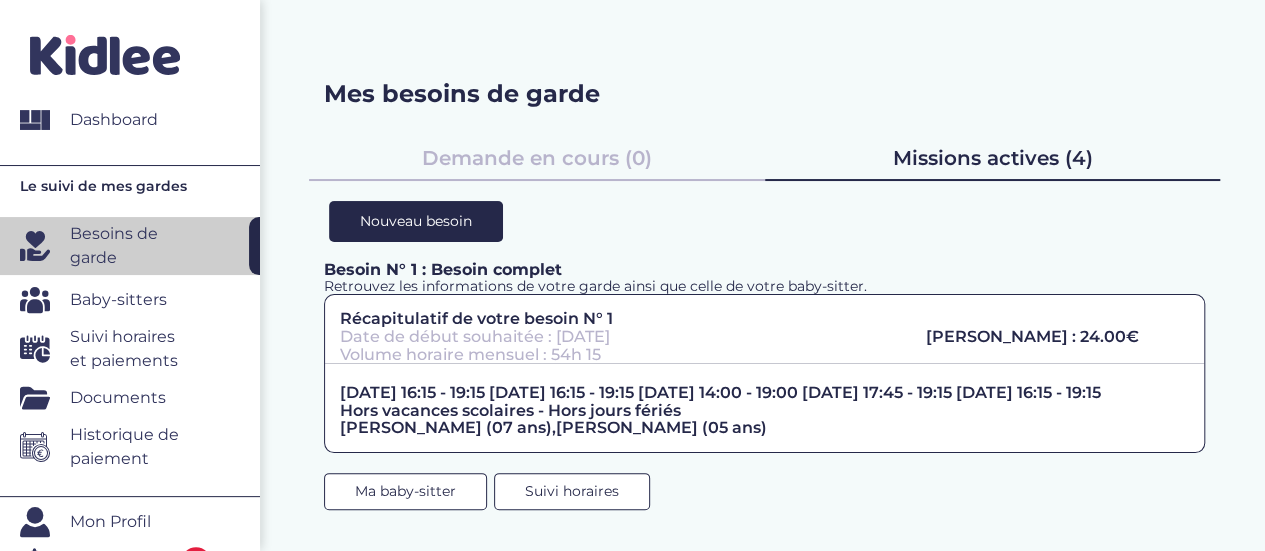 scroll, scrollTop: 14, scrollLeft: 0, axis: vertical 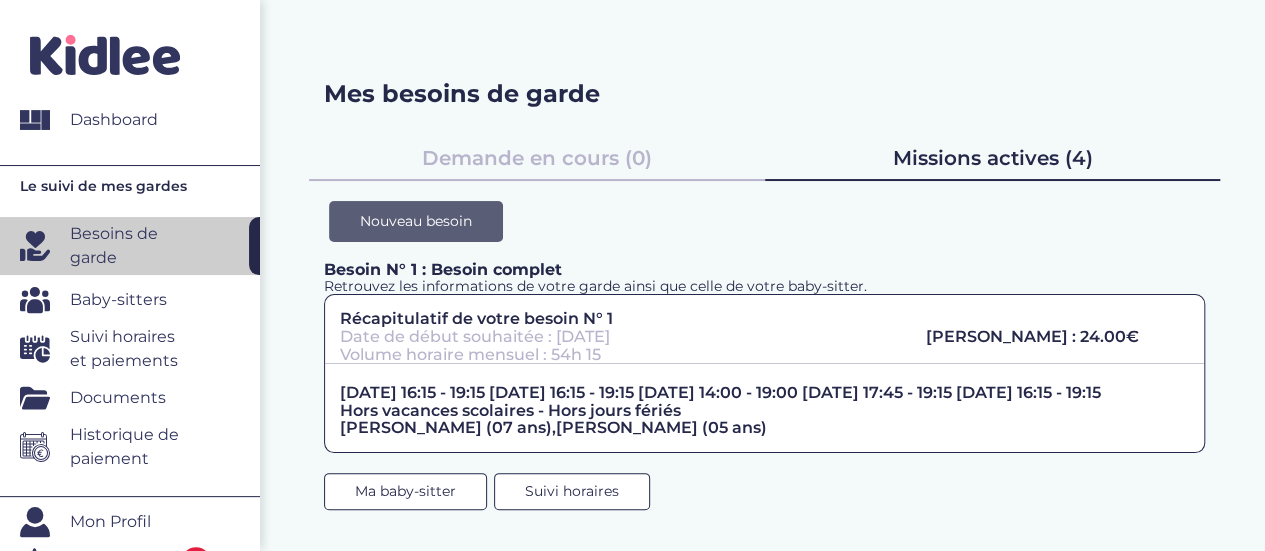 click on "Nouveau besoin" at bounding box center (416, 221) 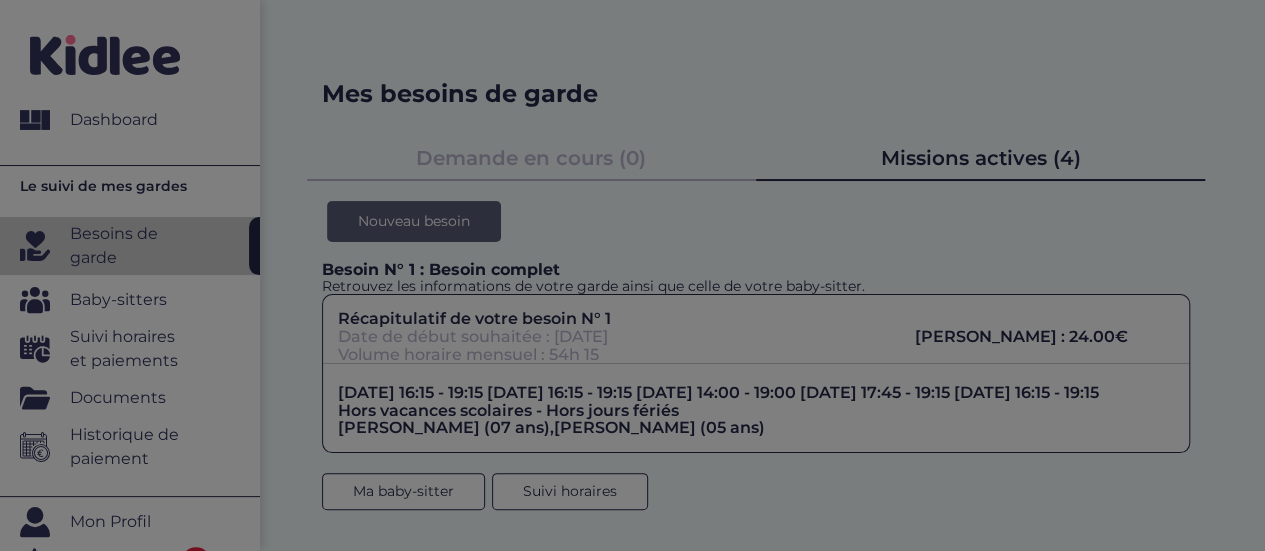 scroll, scrollTop: 0, scrollLeft: 0, axis: both 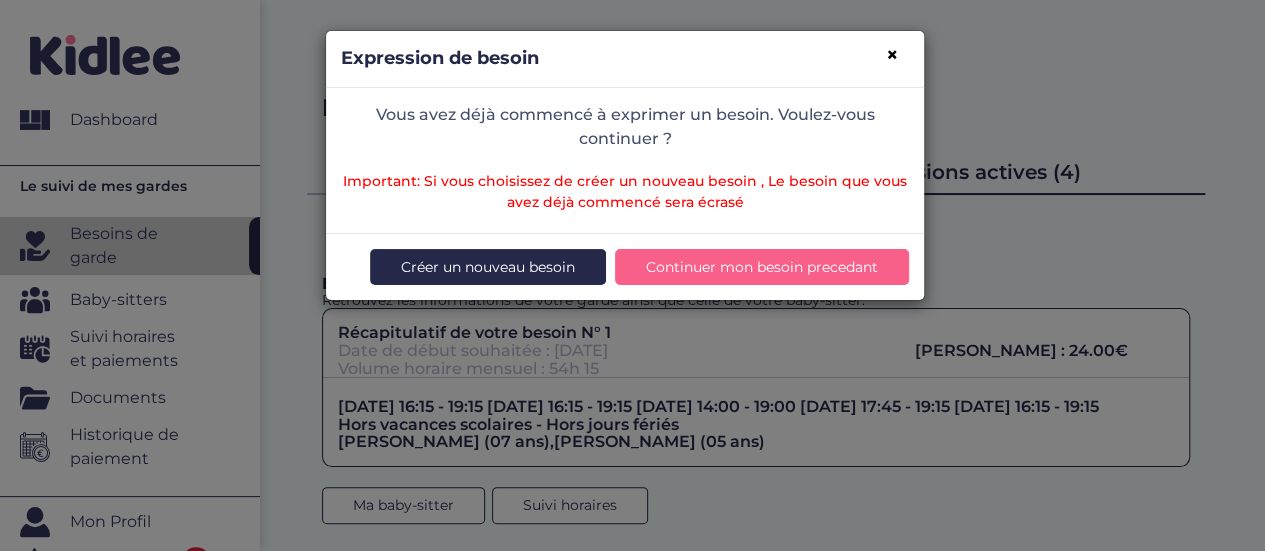 type 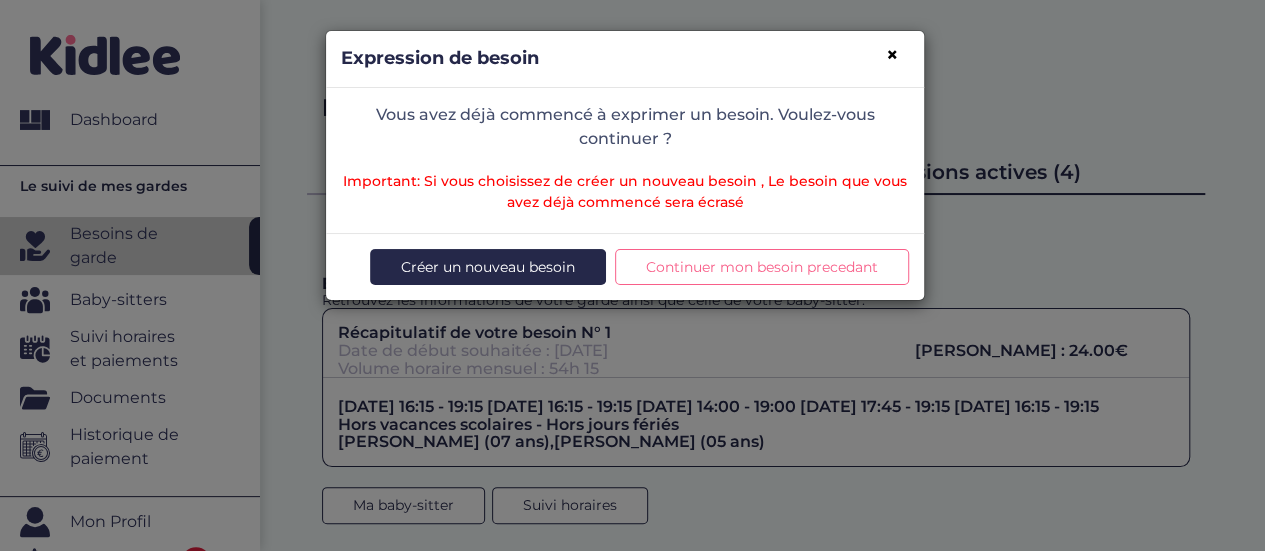 click on "Continuer mon besoin precedant" at bounding box center (762, 267) 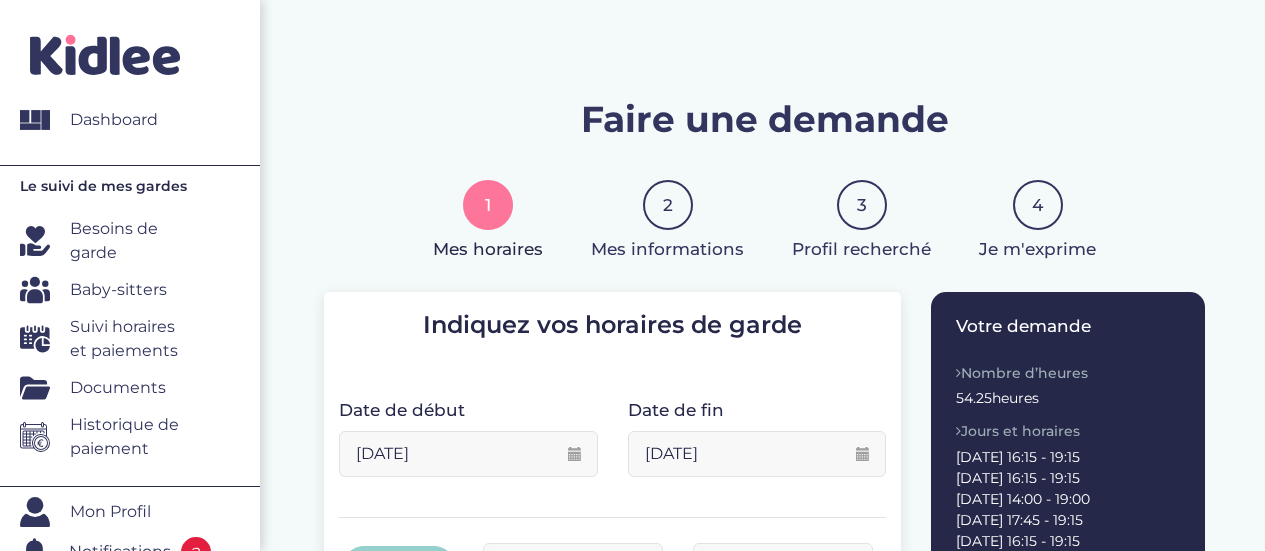 scroll, scrollTop: 0, scrollLeft: 0, axis: both 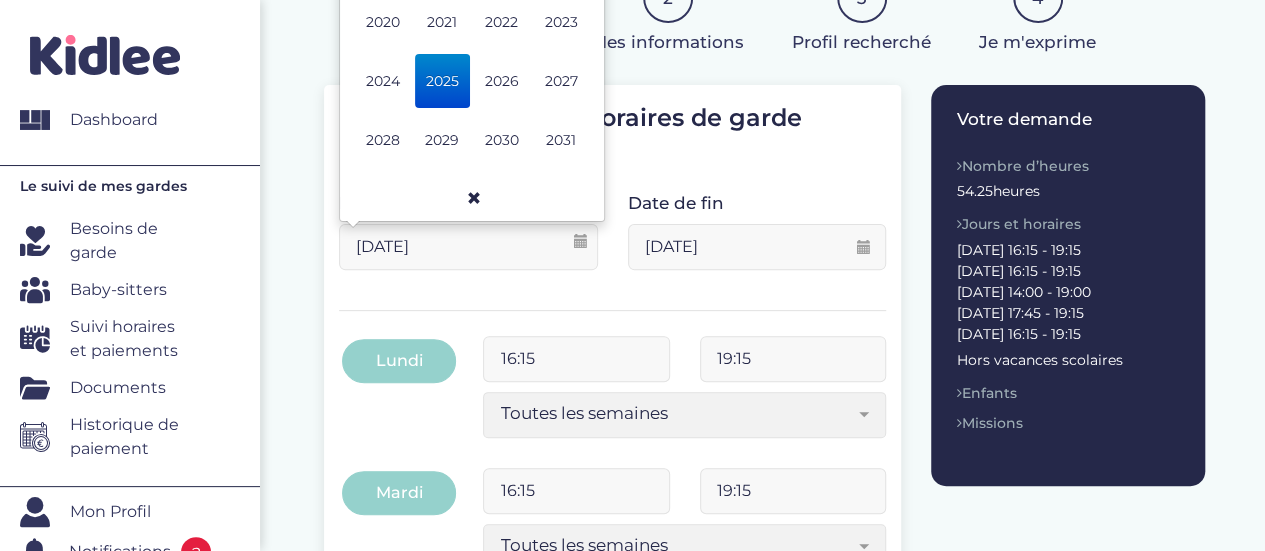 click on "06-01-2025" at bounding box center [468, 247] 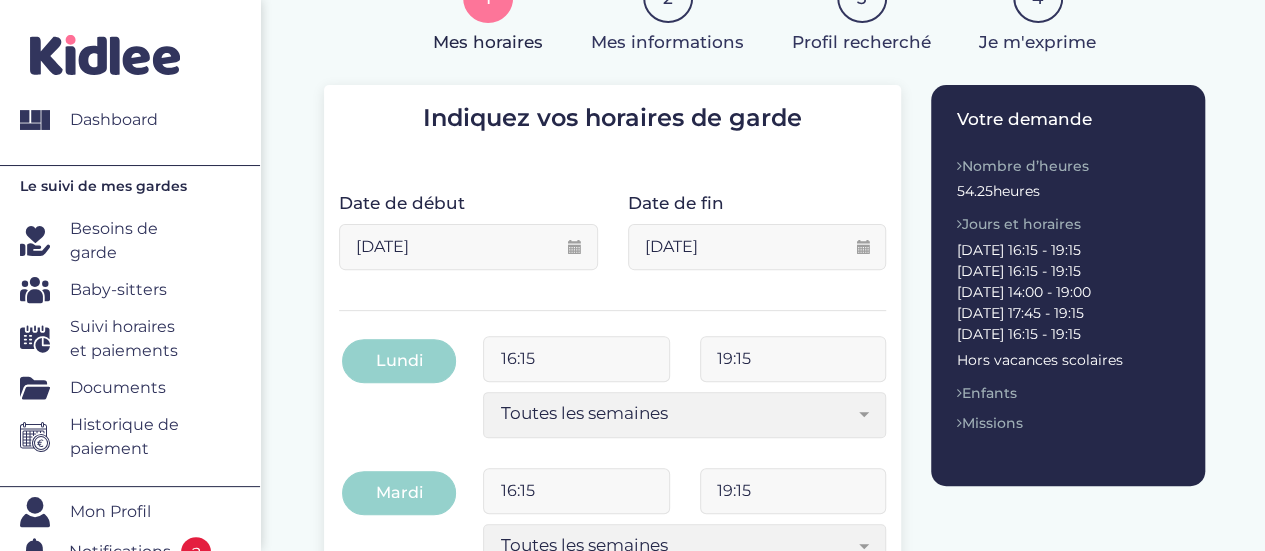 click on "Besoins de garde" at bounding box center (132, 241) 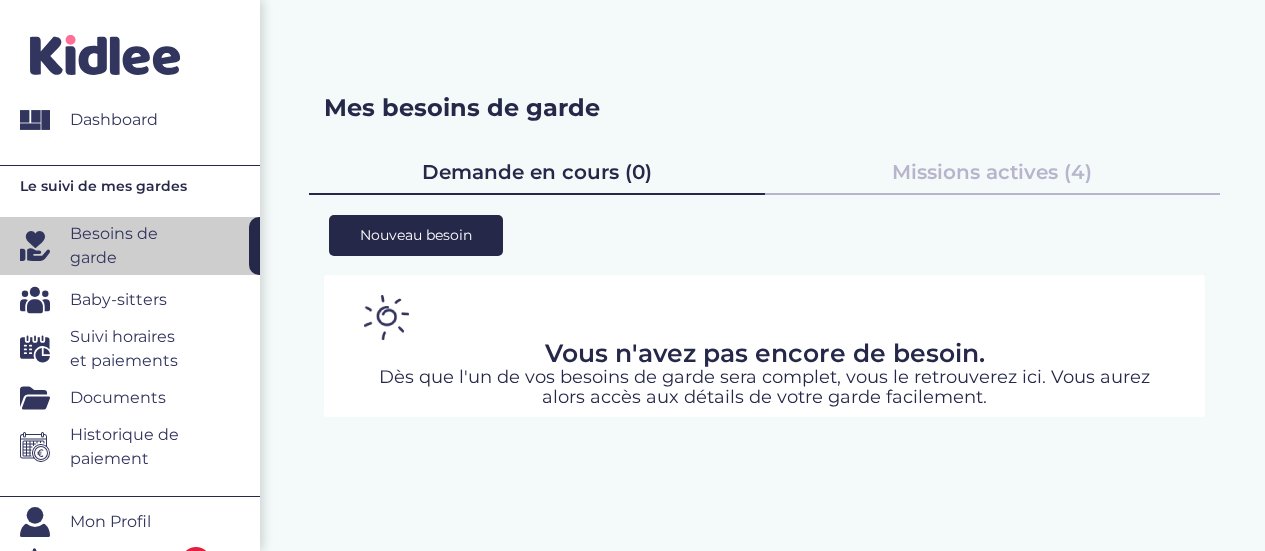 scroll, scrollTop: 0, scrollLeft: 0, axis: both 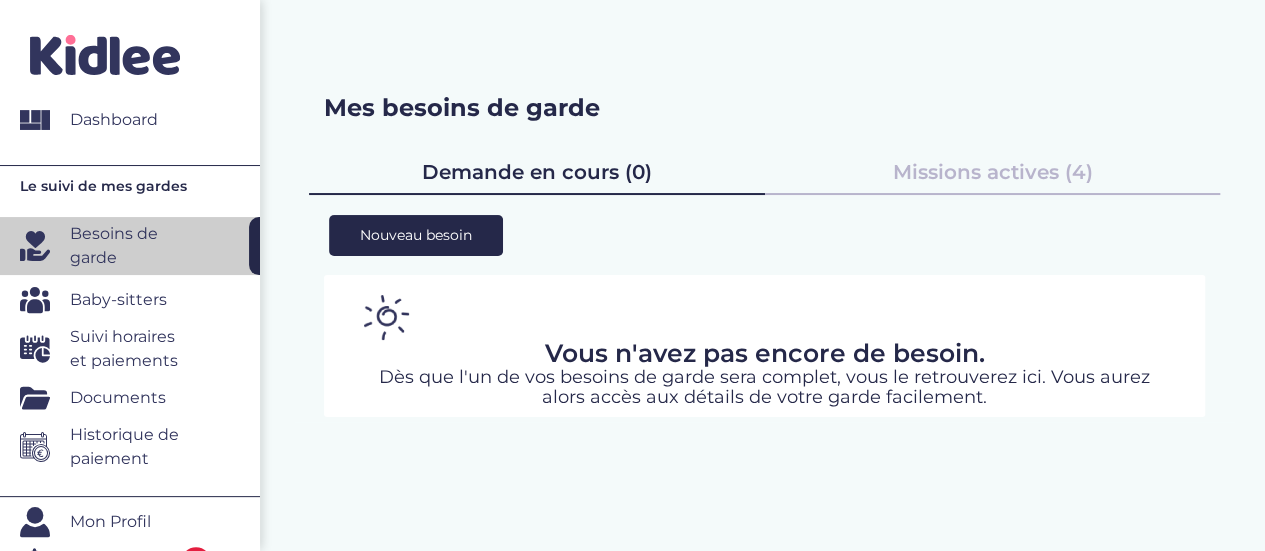 click on "Missions actives (4)" at bounding box center (992, 172) 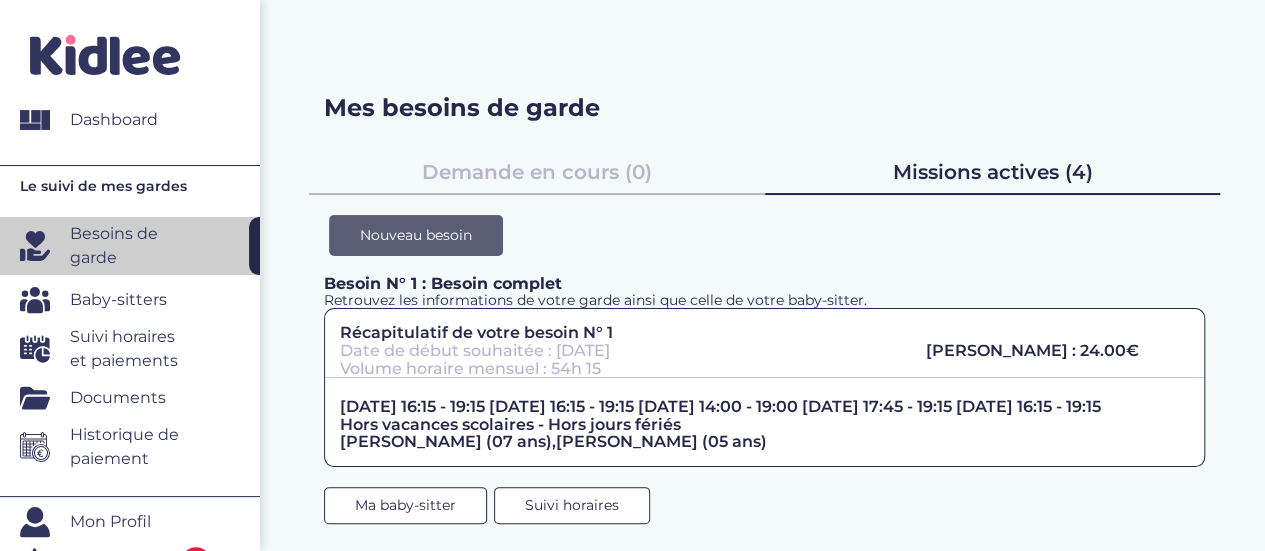 click on "Nouveau besoin" at bounding box center [416, 235] 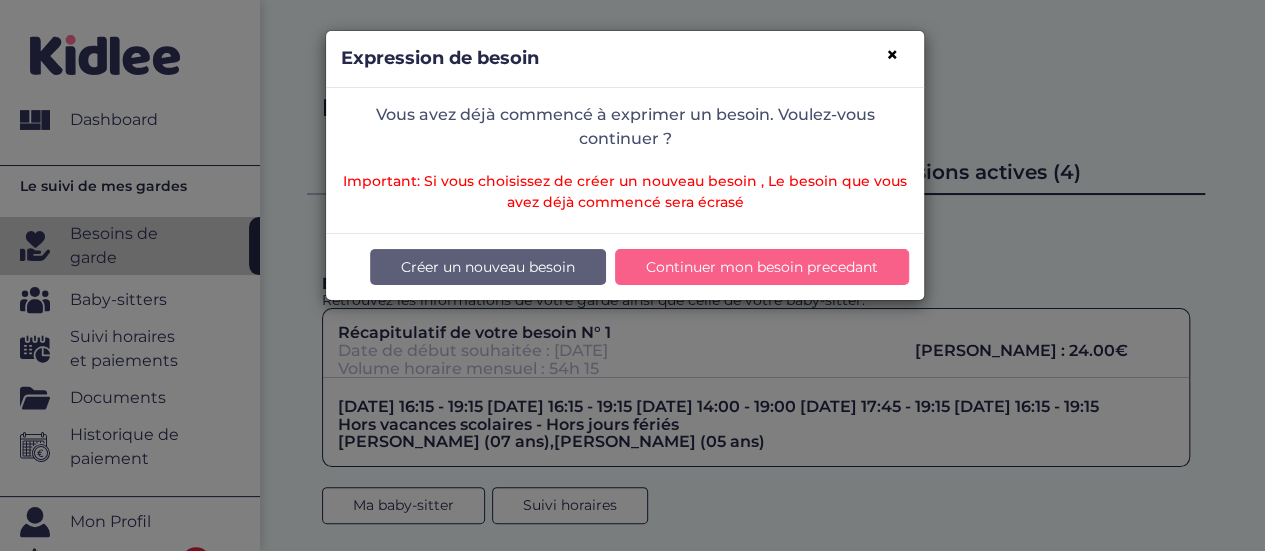 click on "Créer un nouveau besoin" at bounding box center (488, 267) 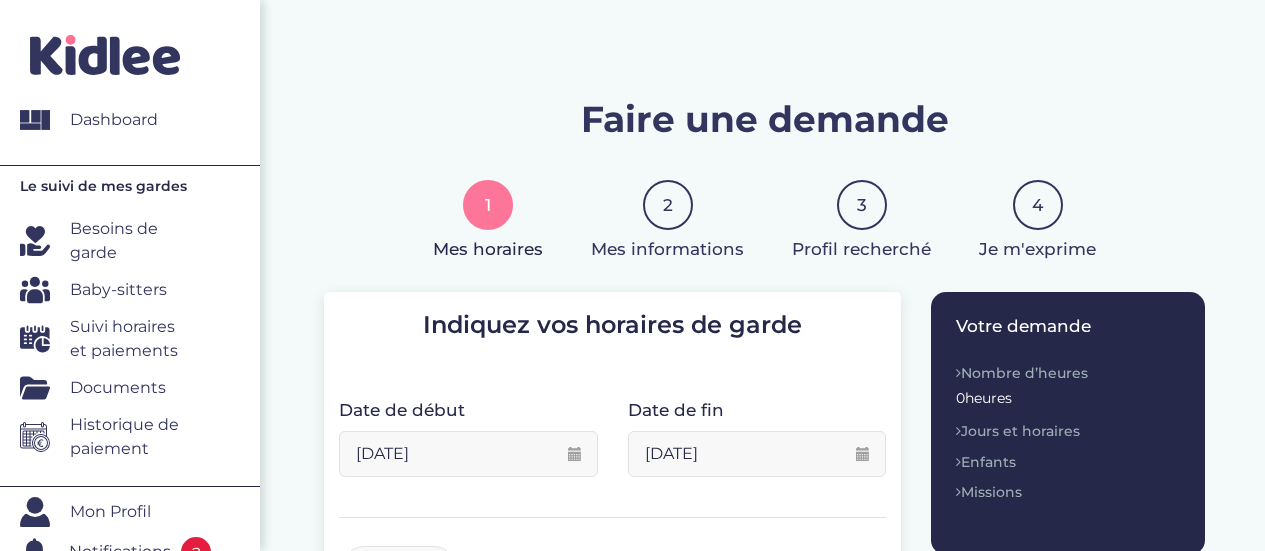 scroll, scrollTop: 0, scrollLeft: 0, axis: both 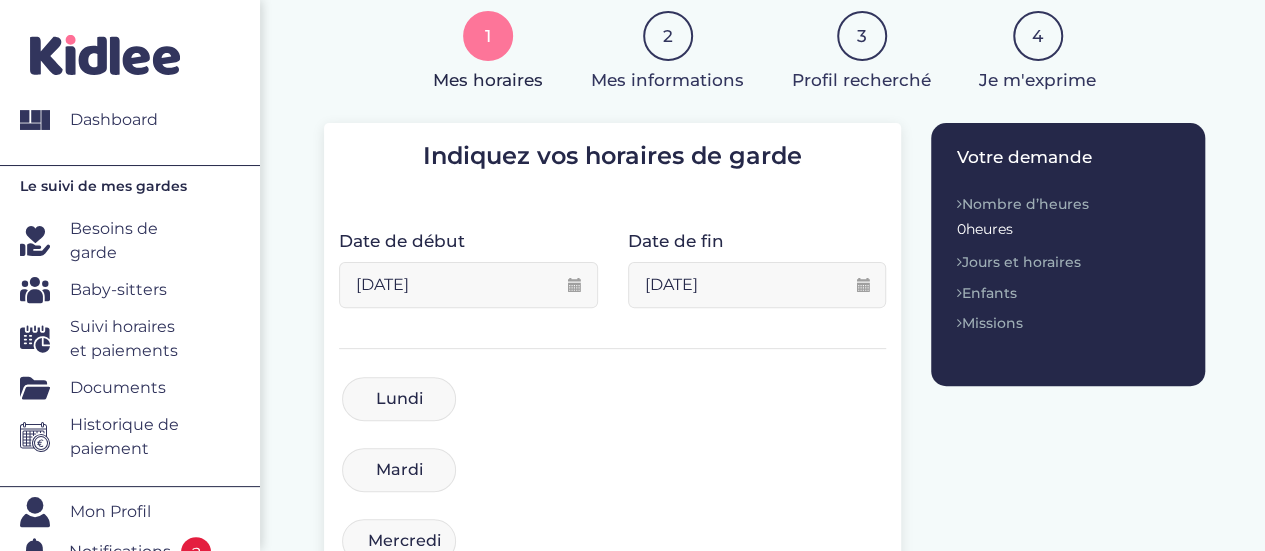 click on "[DATE]" at bounding box center (468, 285) 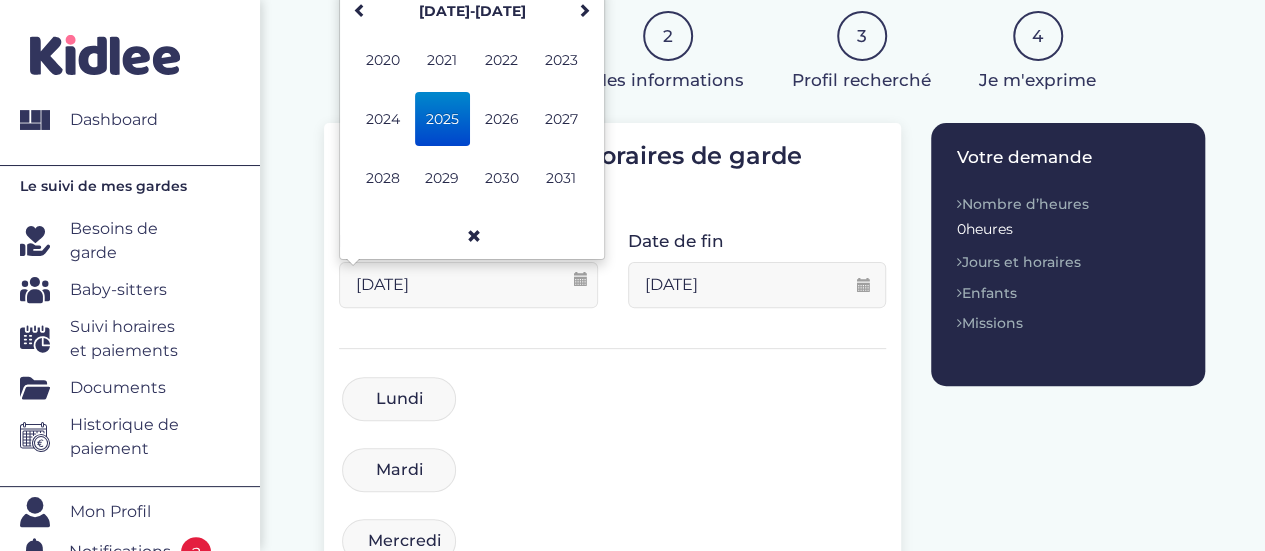 click on "2025" at bounding box center [442, 119] 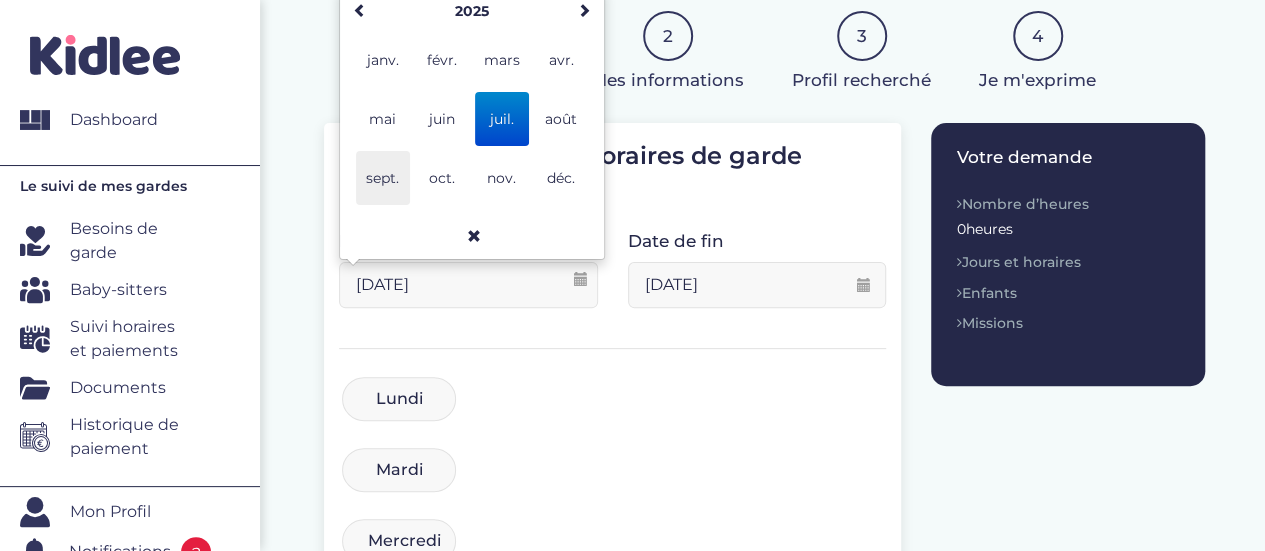 click on "sept." at bounding box center (383, 178) 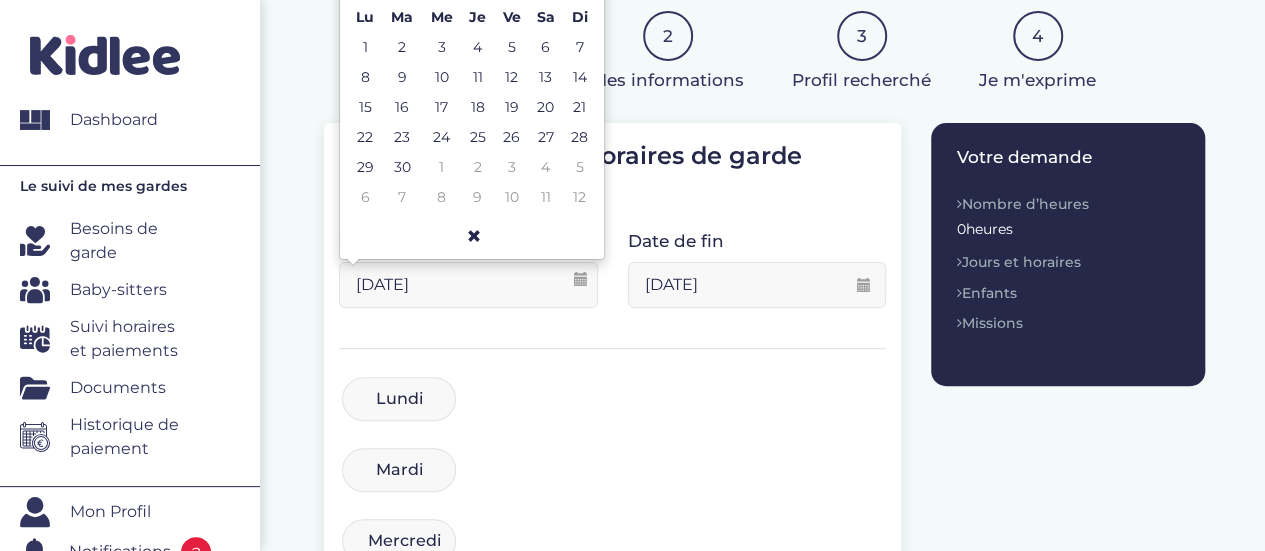 scroll, scrollTop: 159, scrollLeft: 0, axis: vertical 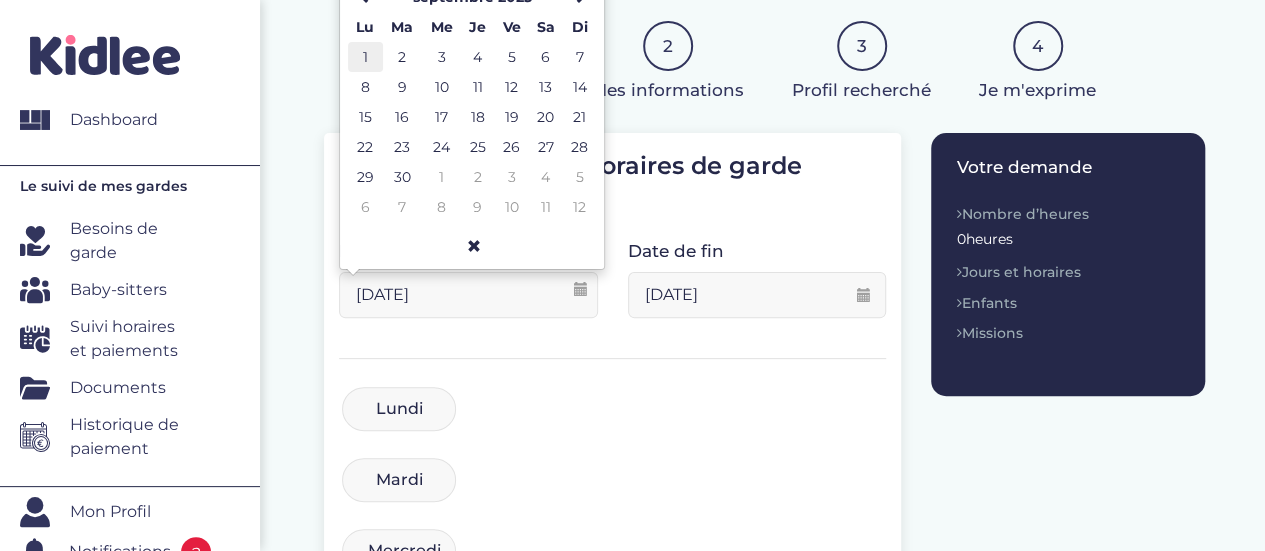 click on "1" at bounding box center [365, 57] 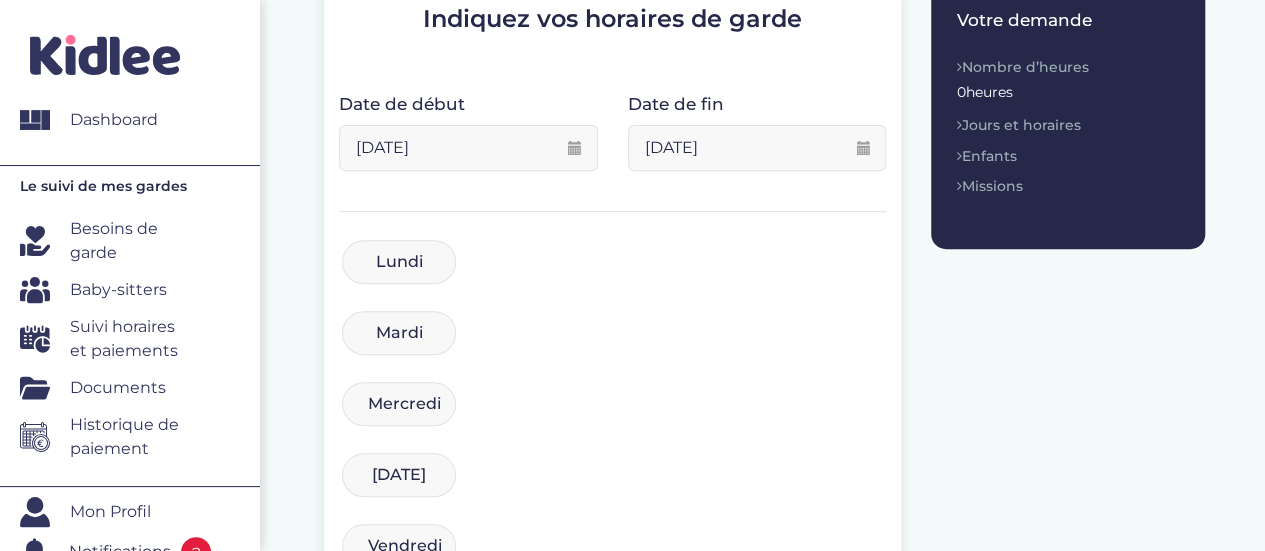 scroll, scrollTop: 307, scrollLeft: 0, axis: vertical 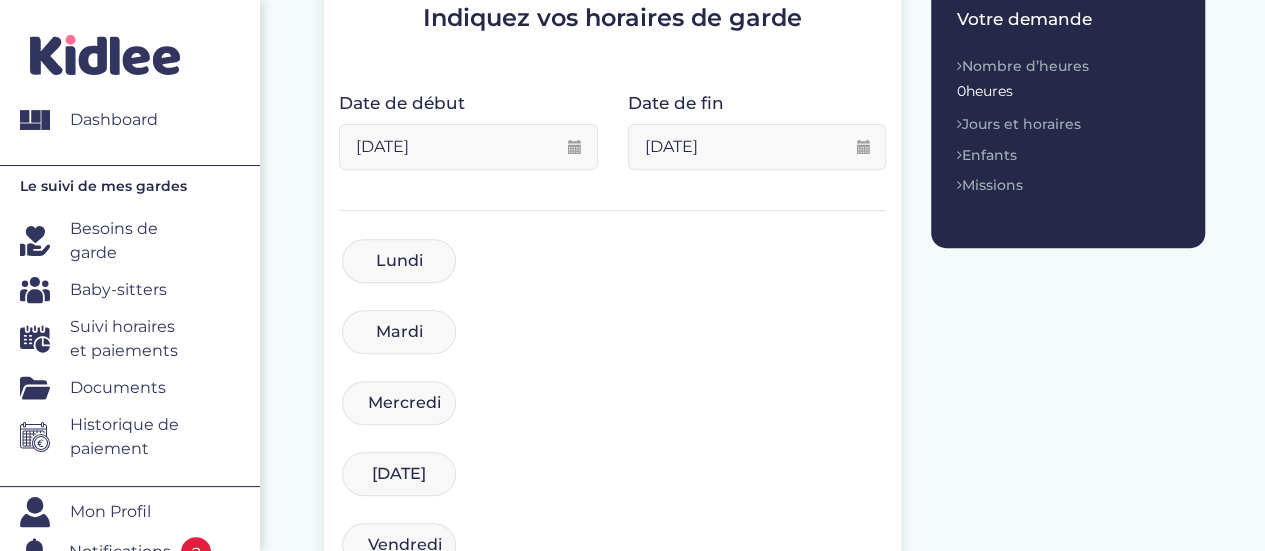 click on "Lundi" at bounding box center [399, 261] 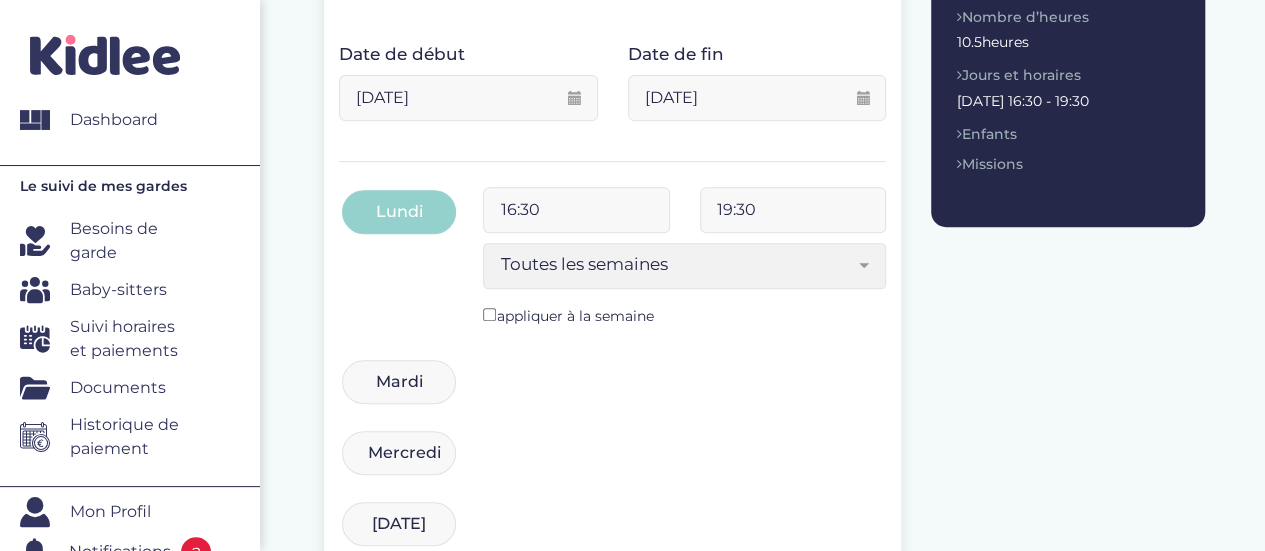 scroll, scrollTop: 357, scrollLeft: 0, axis: vertical 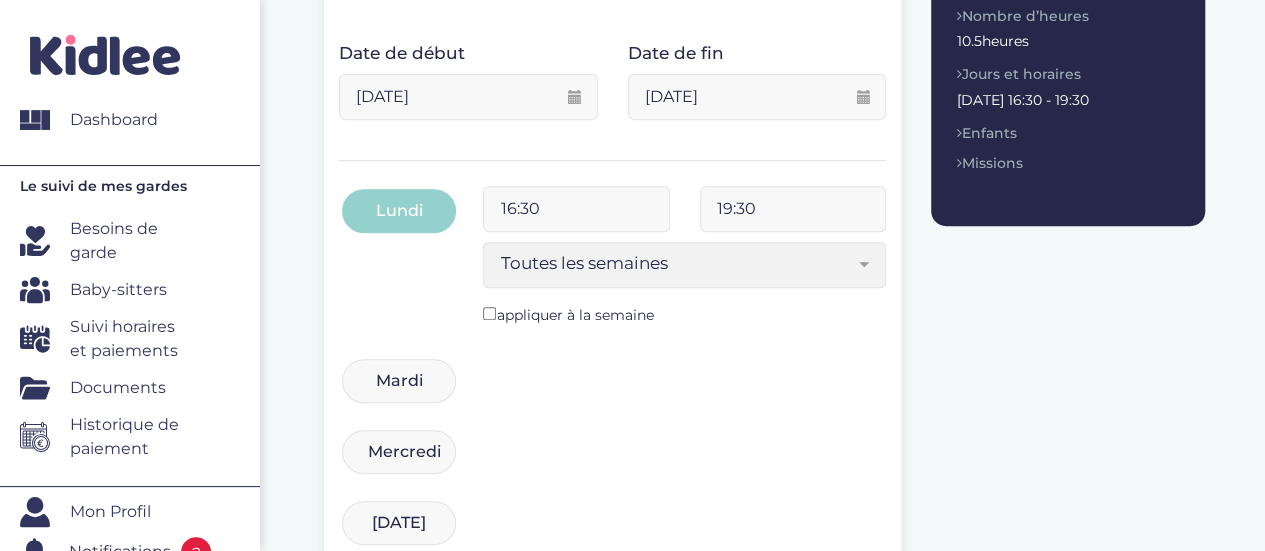click on "16:30" at bounding box center [576, 209] 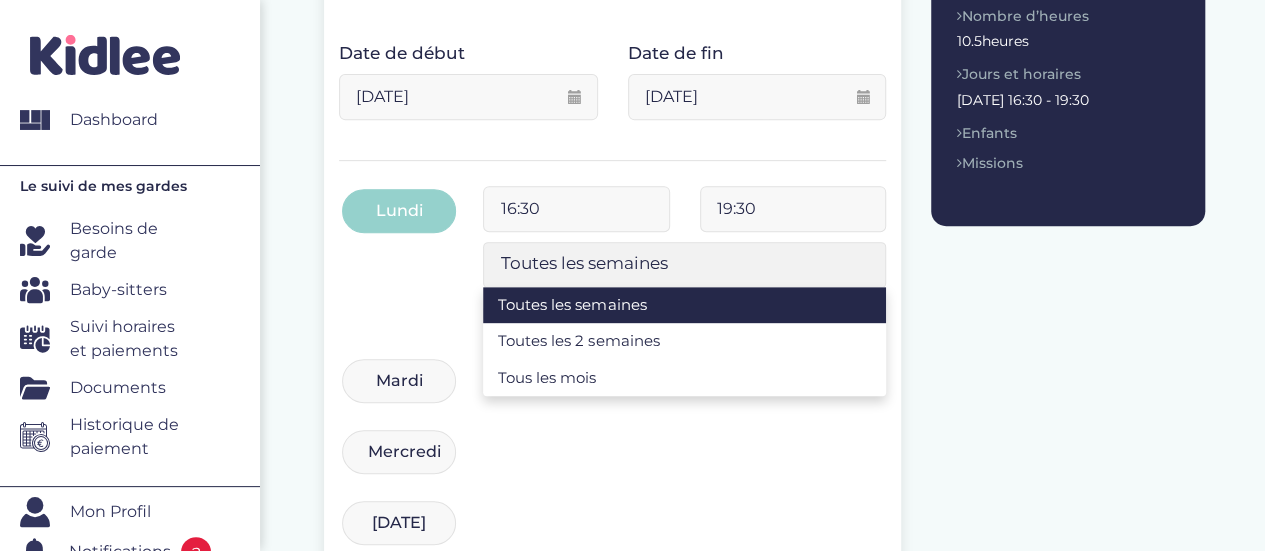 click on "Toutes les semaines" at bounding box center (677, 263) 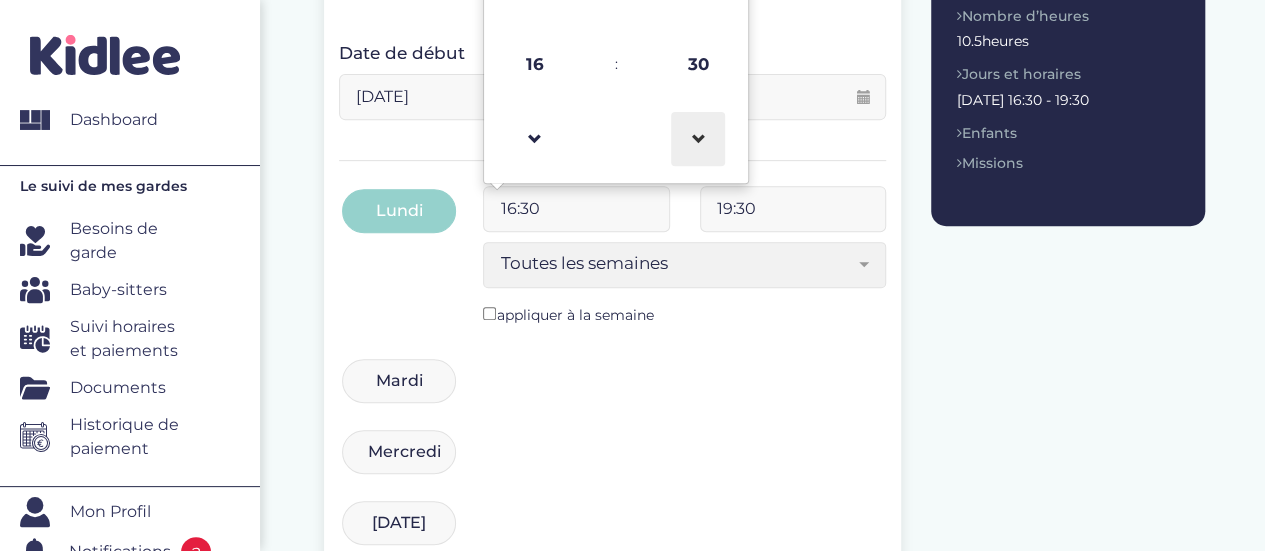 click at bounding box center [698, 139] 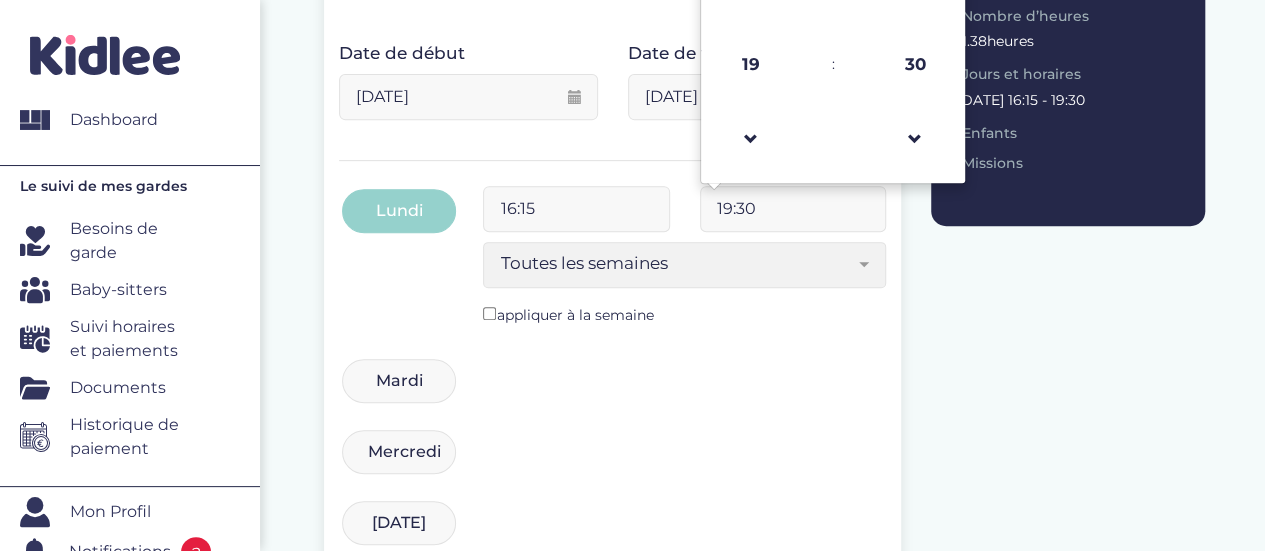 click on "19:30" at bounding box center (793, 209) 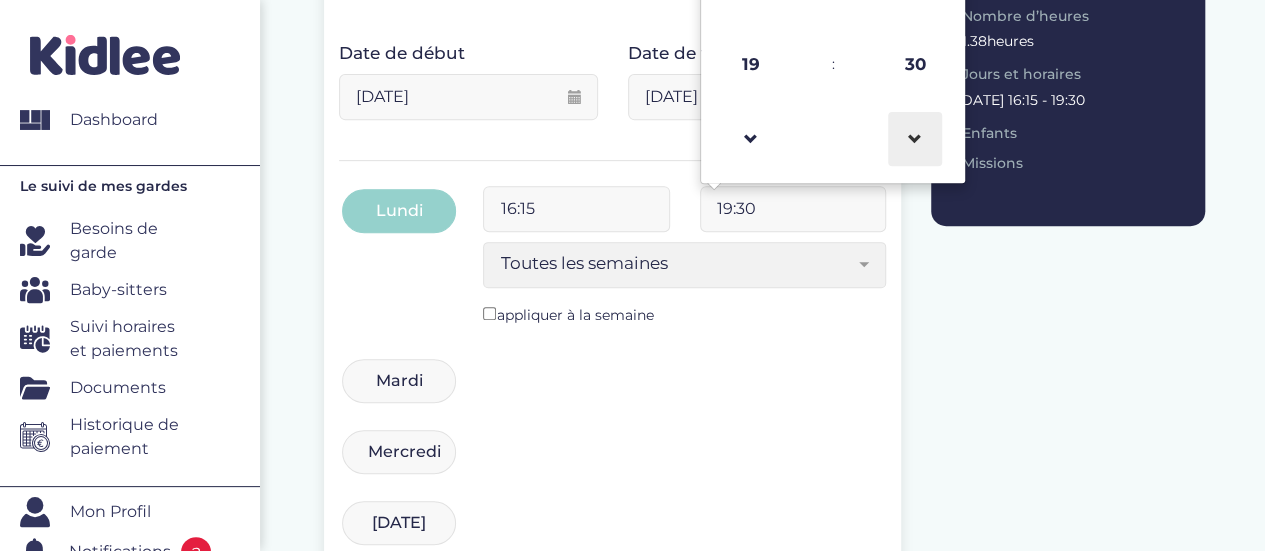 click at bounding box center (915, 139) 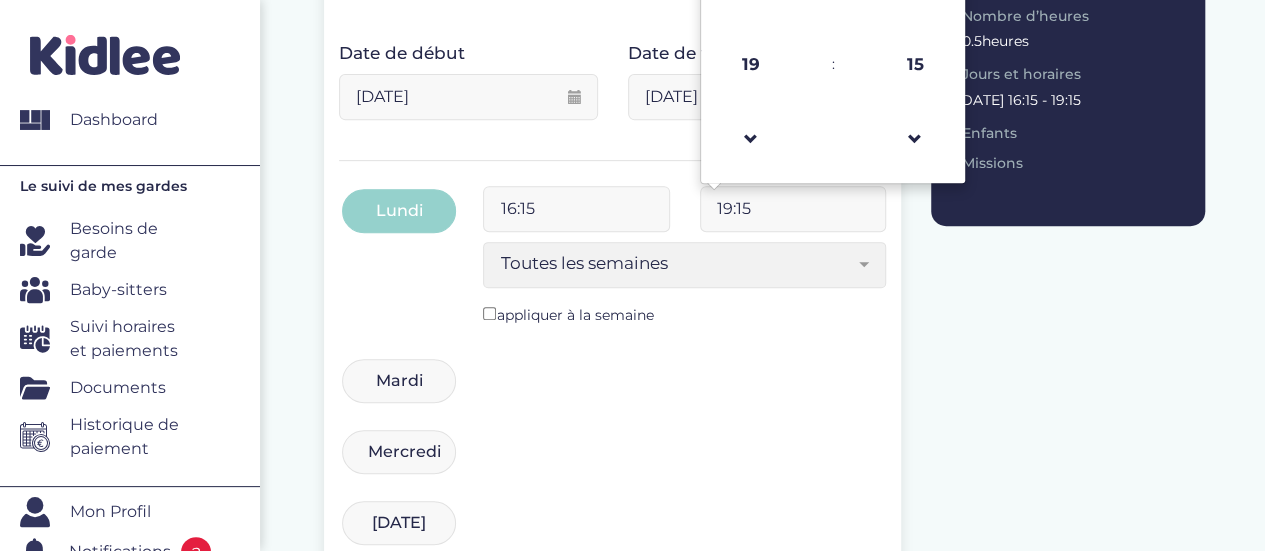 click on "Indiquez vos horaires de garde
Date de début
01-09-2025     Veuillez selectionner une date de début
Date de fin
31-07-2026     Veuillez selectionner une date de début
date de fin doit être supérieur au date de début
Avant de poursuivre veuillez vérifier que tous les champs sont remplis.
Appliquer à lundi, mardi, jeudi et vendredi   16:30   19:30   Toutes les semaines   Toutes les 2 semaines   Tous les mois Toutes les semaines
Lundi
16:15   19:15 19 : 15 00 01 02 03 04 05 06 07 08 09 10 11 12 13 14 15 16 17 18 19 20 21 22 23 00 15 30 45       Tous les mois     Veuillez selection au moin un jour     16:30" at bounding box center [764, 499] 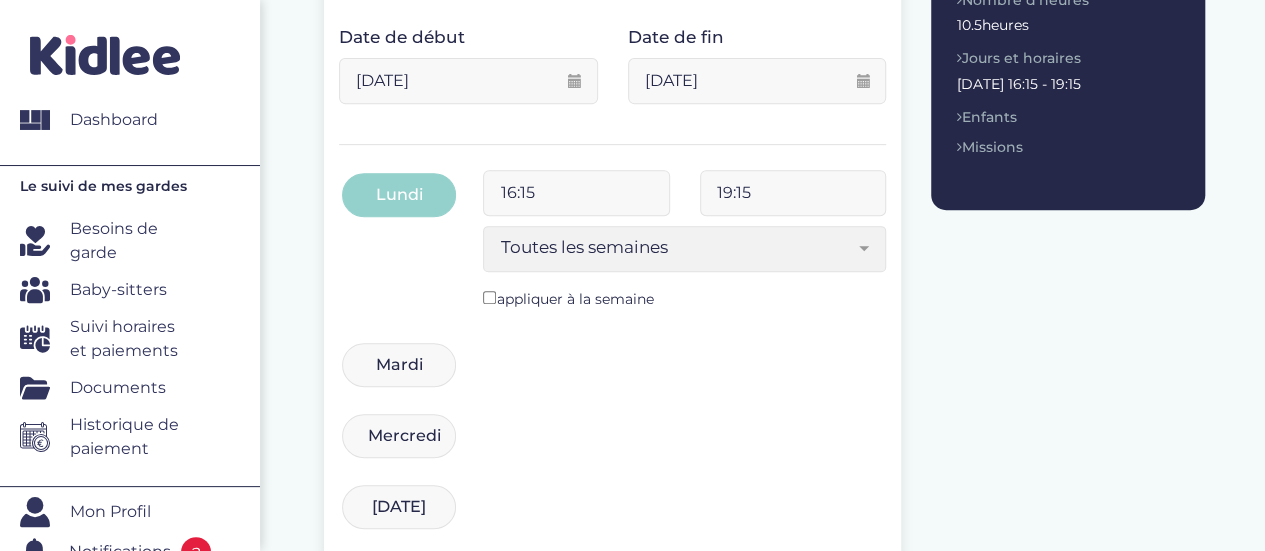 scroll, scrollTop: 388, scrollLeft: 0, axis: vertical 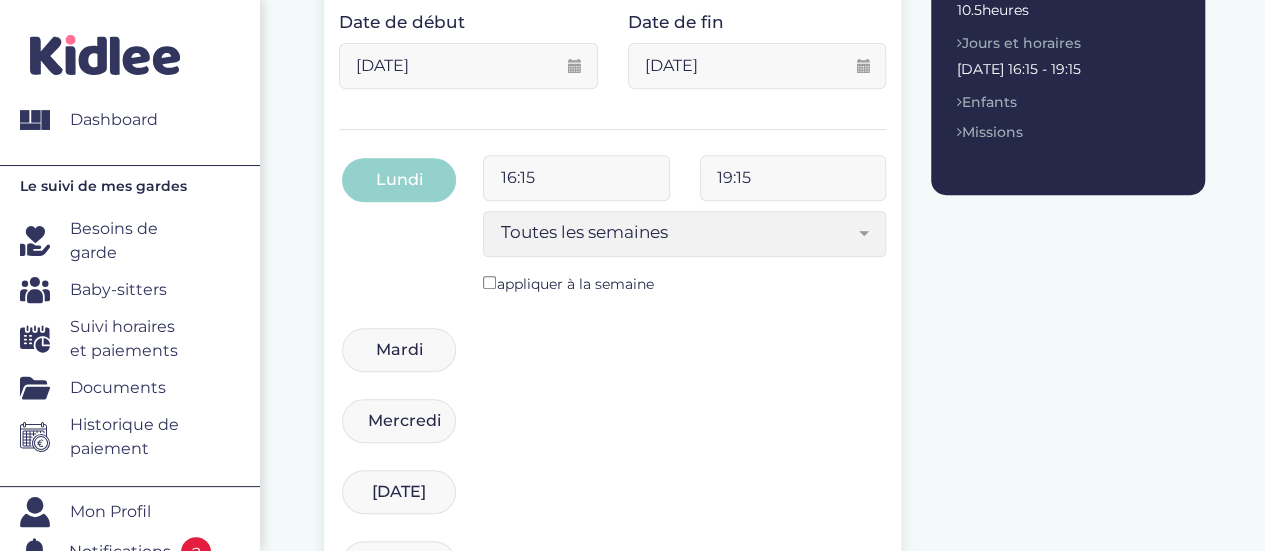 click on "Mardi" at bounding box center (399, 350) 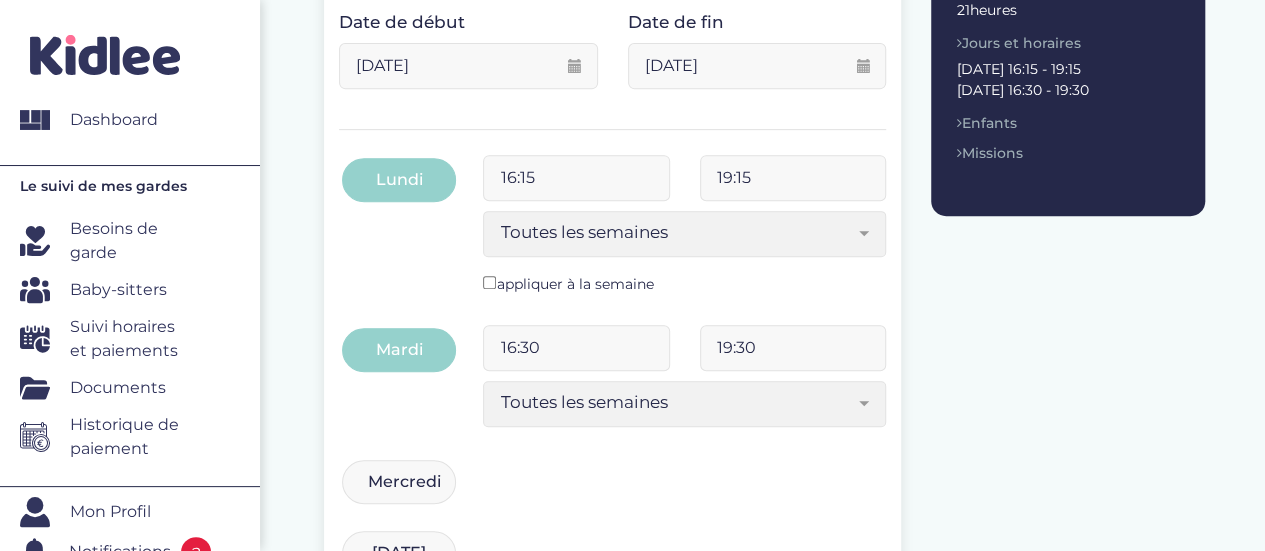 click on "16:30" at bounding box center [576, 348] 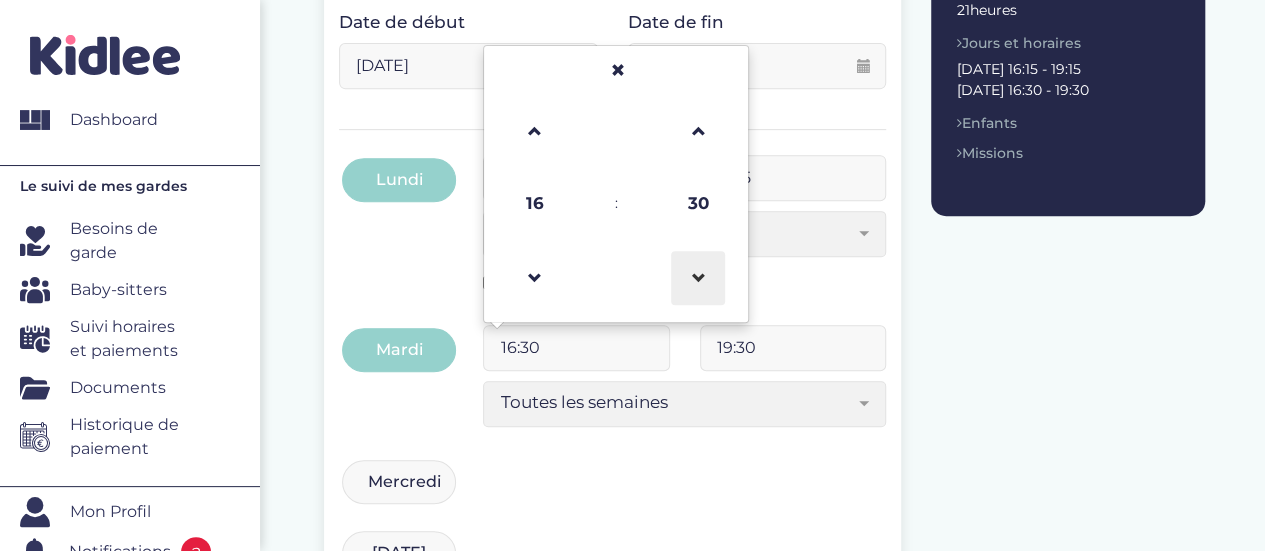 click at bounding box center [698, 278] 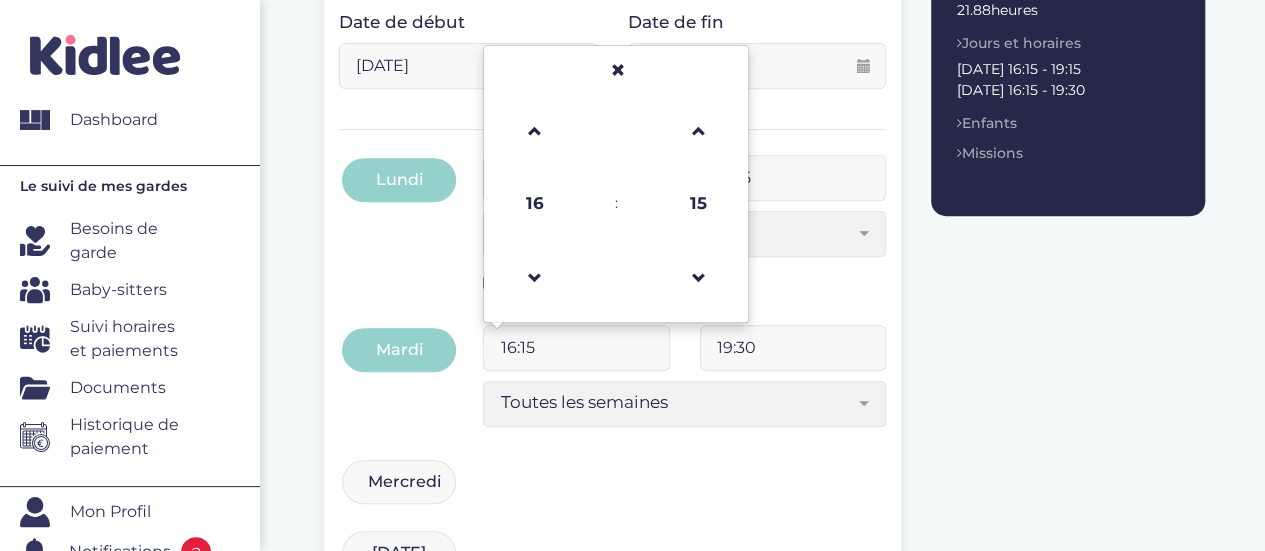 click on "19:30" at bounding box center [793, 348] 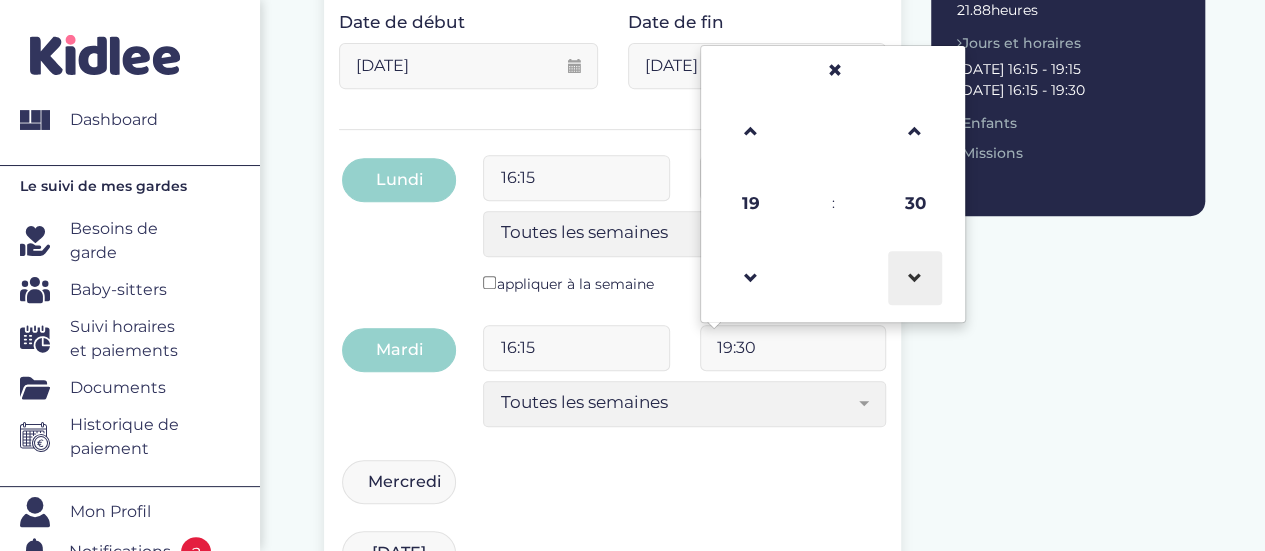 click at bounding box center (915, 278) 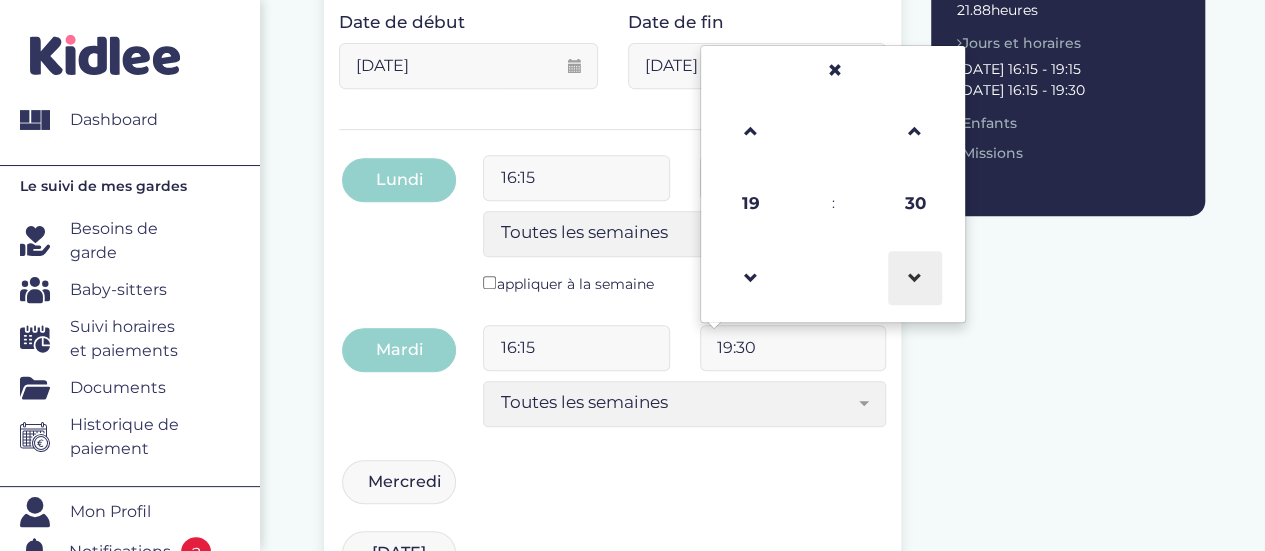 type on "19:15" 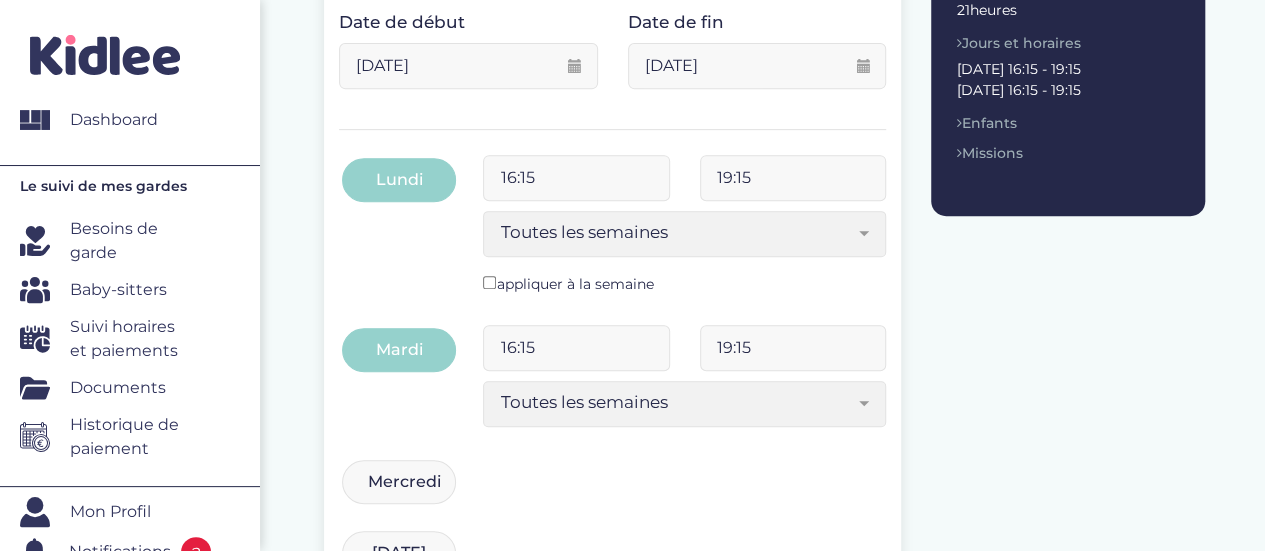 click on "Indiquez vos horaires de garde
Date de début
01-09-2025     Veuillez selectionner une date de début
Date de fin
31-07-2026     Veuillez selectionner une date de début
date de fin doit être supérieur au date de début
Avant de poursuivre veuillez vérifier que tous les champs sont remplis.
Appliquer à lundi, mardi, jeudi et vendredi   16:30   19:30   Toutes les semaines   Toutes les 2 semaines   Tous les mois Toutes les semaines
Lundi
16:15   19:15   Toutes les semaines
Tous les mois     Veuillez selection au moin un jour     16:15   19:15" at bounding box center (764, 498) 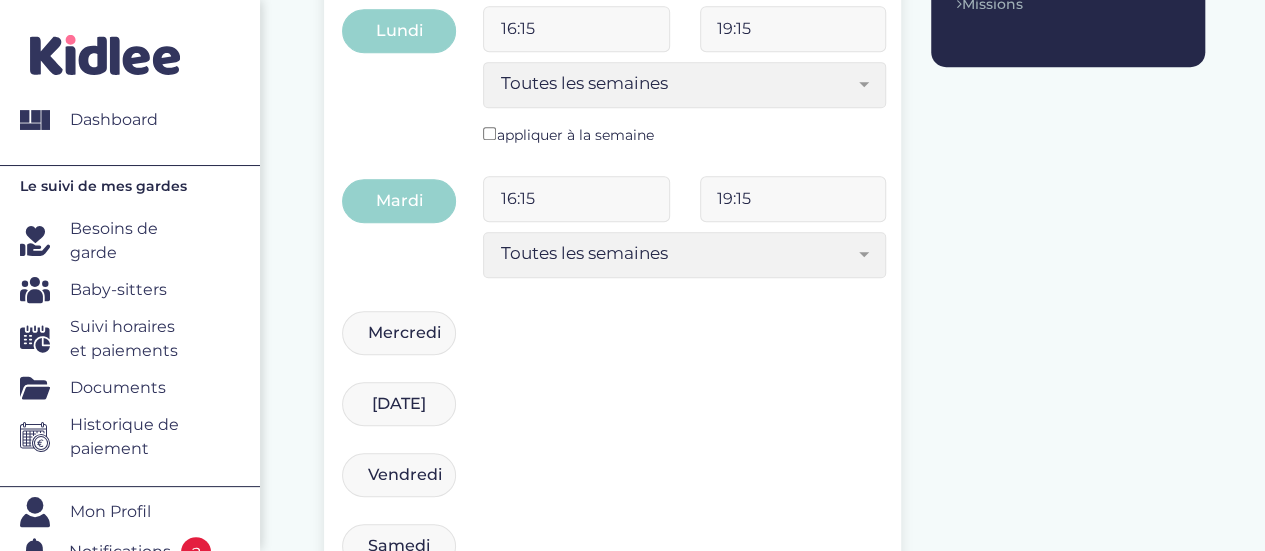 scroll, scrollTop: 538, scrollLeft: 0, axis: vertical 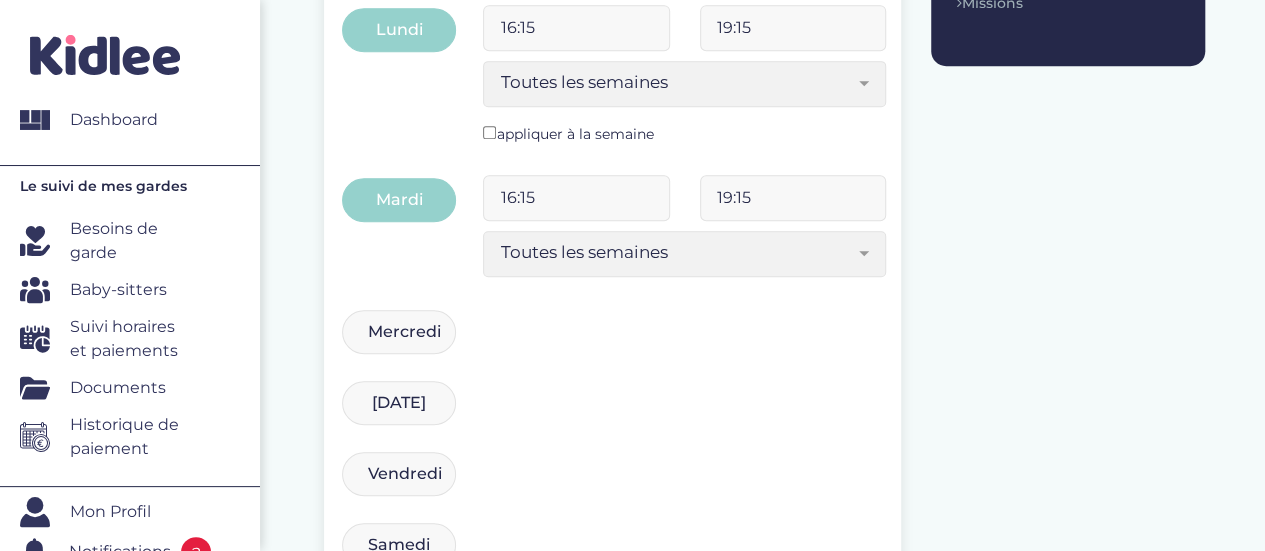 click on "Mercredi" at bounding box center (399, 332) 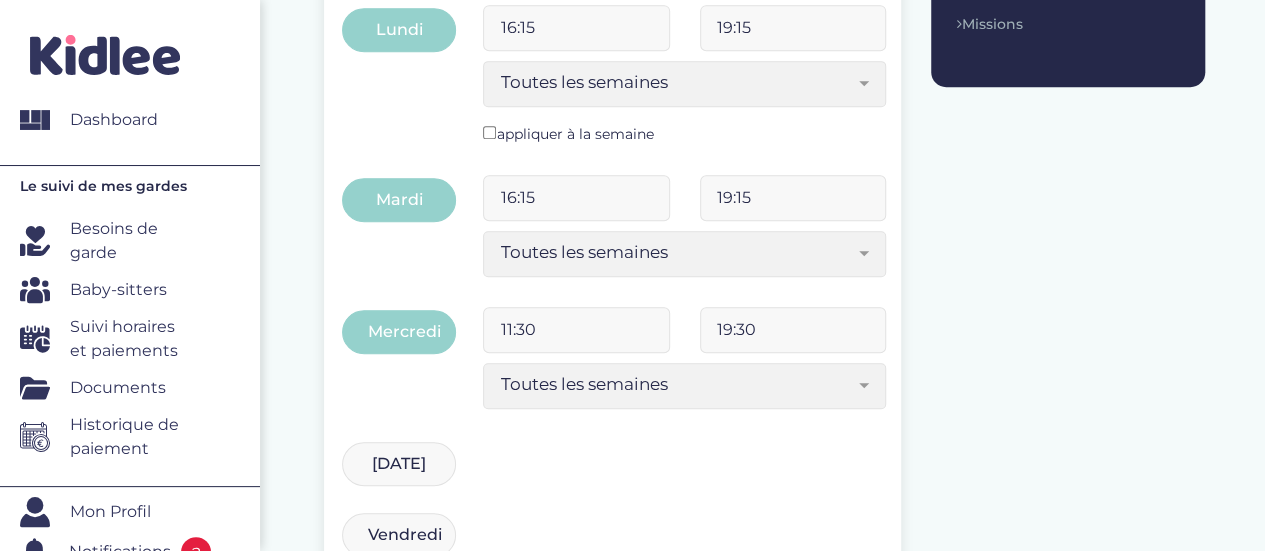 scroll, scrollTop: 714, scrollLeft: 0, axis: vertical 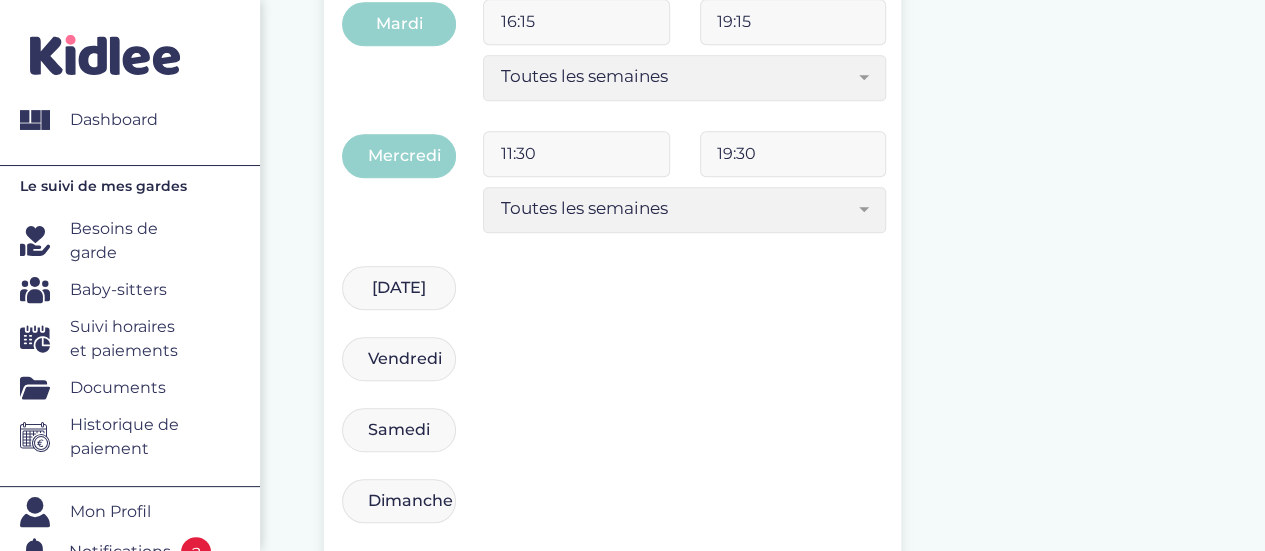 click on "Jeudi" at bounding box center [399, 288] 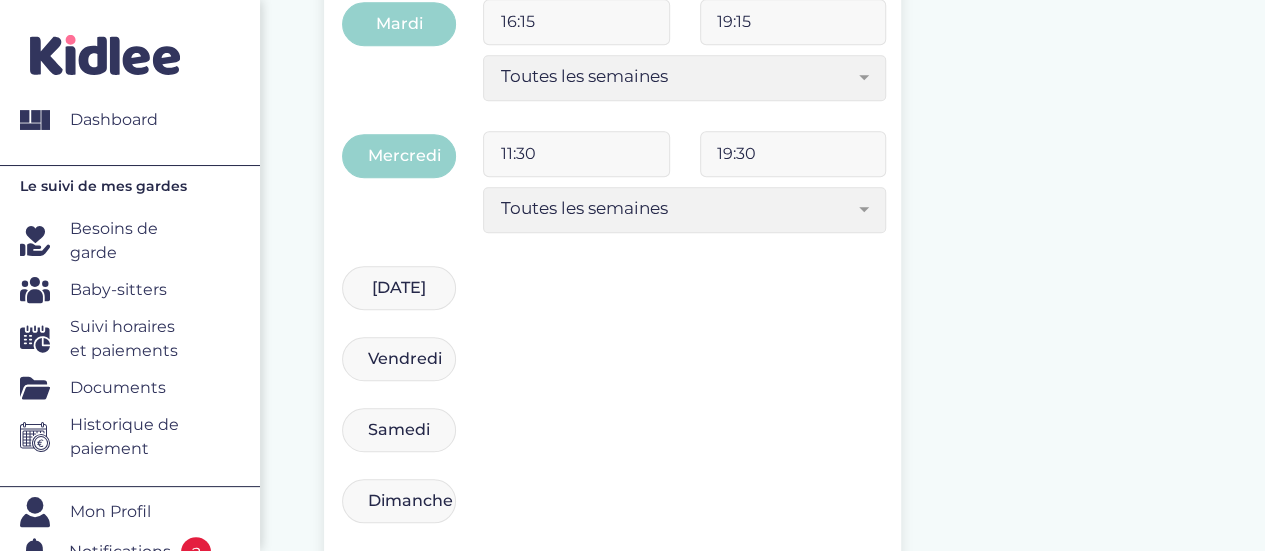 click on "Jeudi" at bounding box center (0, 0) 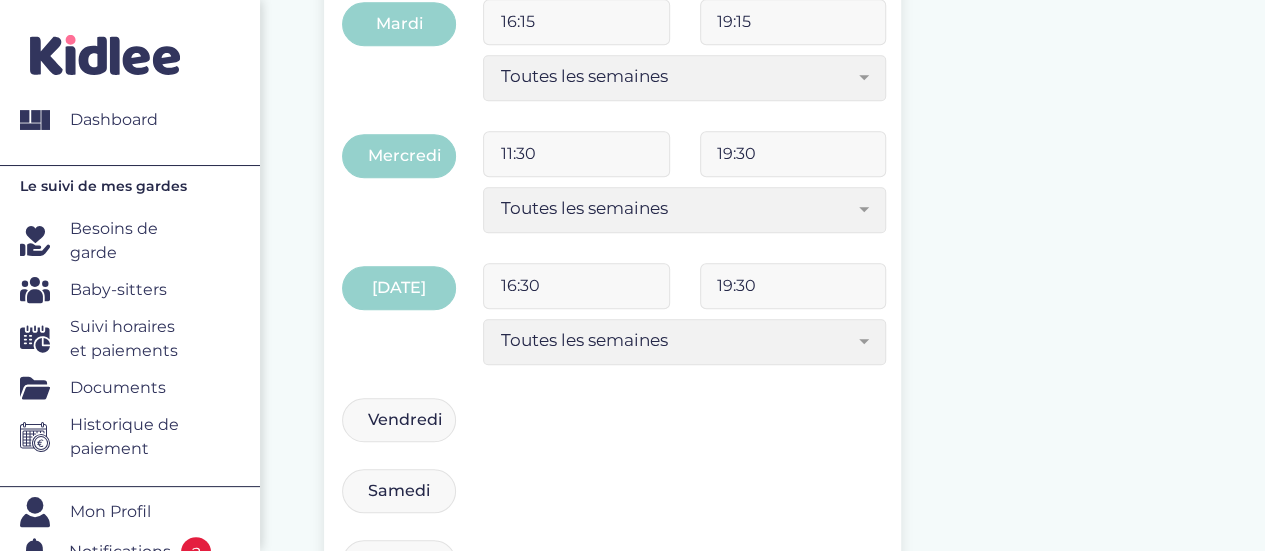 click on "16:30" at bounding box center [576, 286] 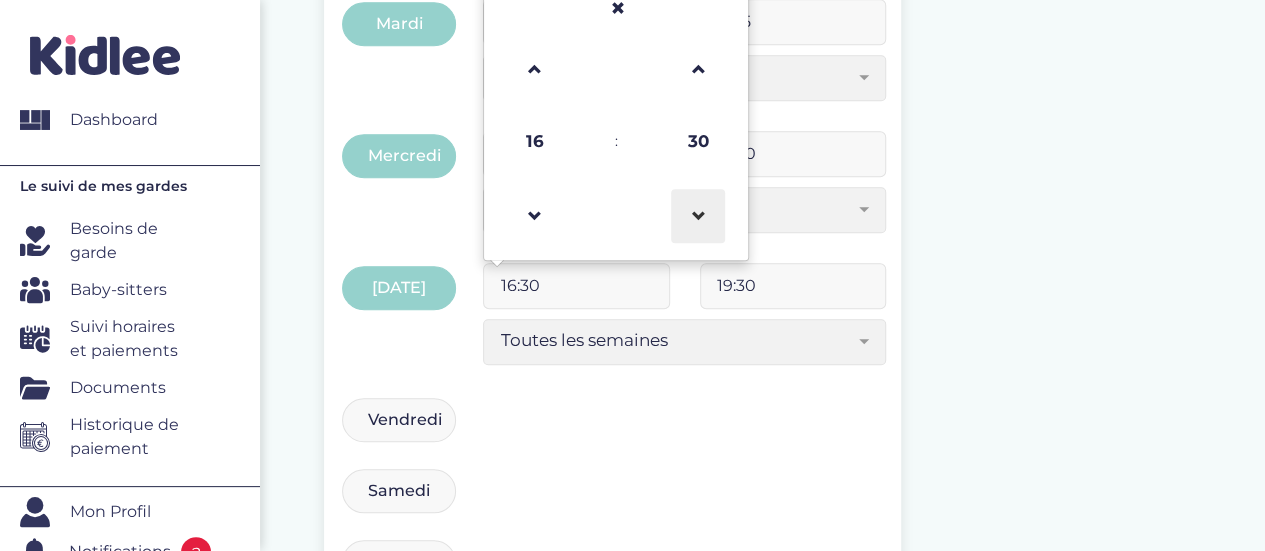 click at bounding box center (698, 216) 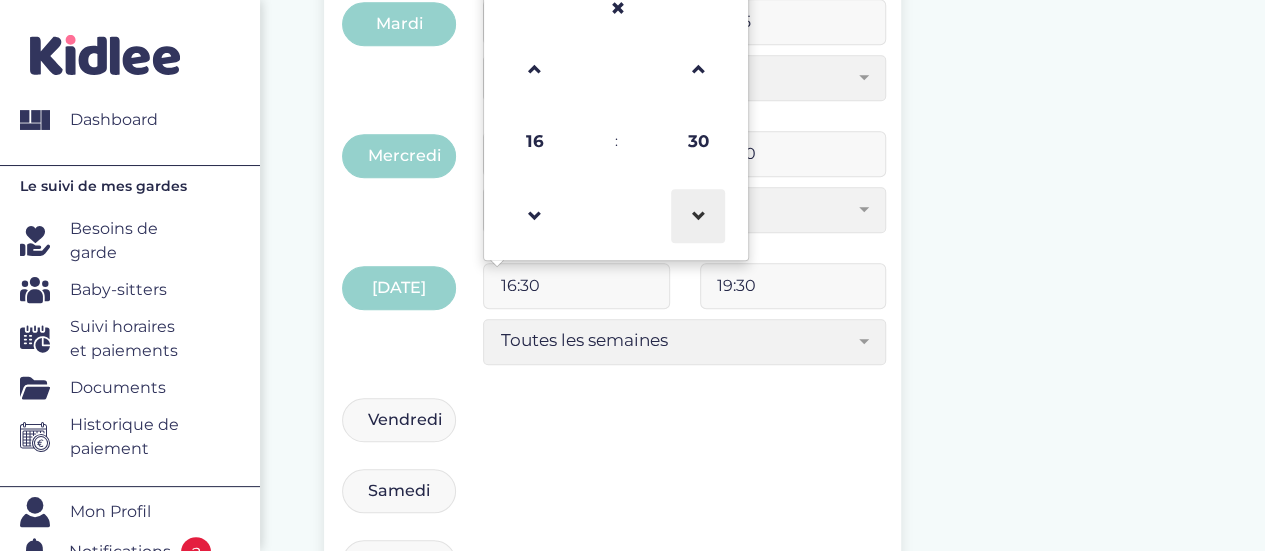 type on "16:15" 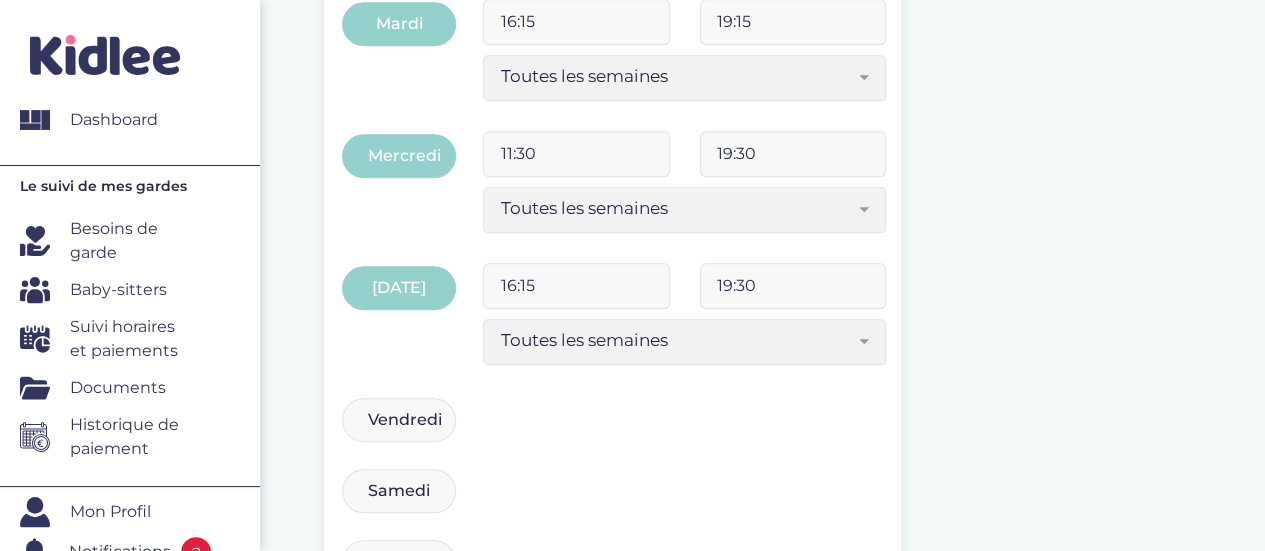 click on "Toutes les semaines
Toutes les 2
semaines
Tous les mois Toutes les semaines" at bounding box center [684, 217] 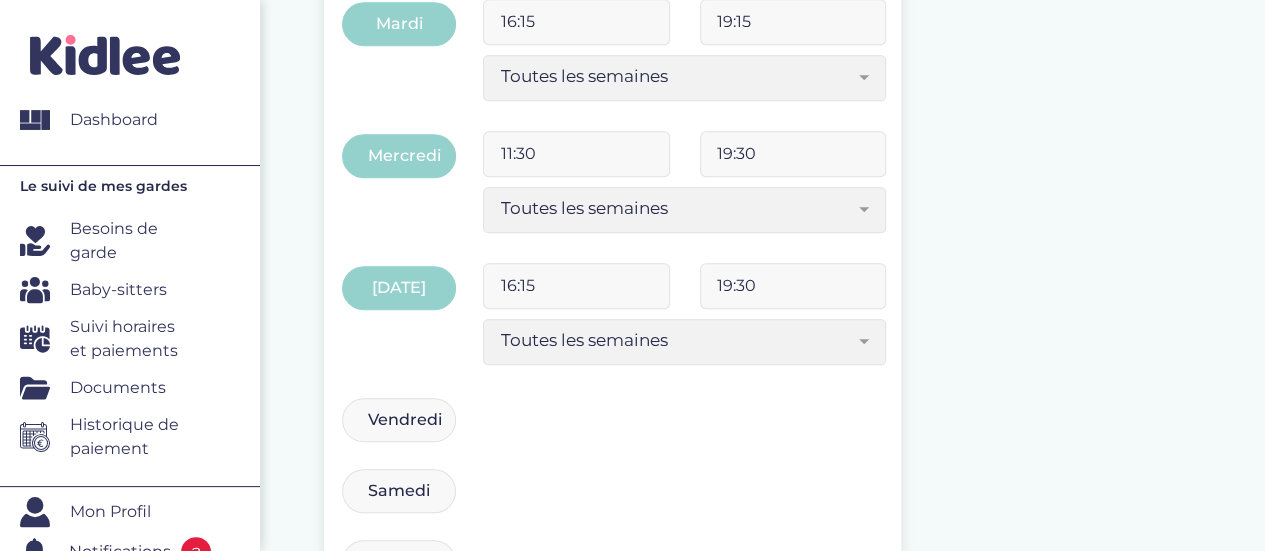 click on "19:30" at bounding box center (793, 286) 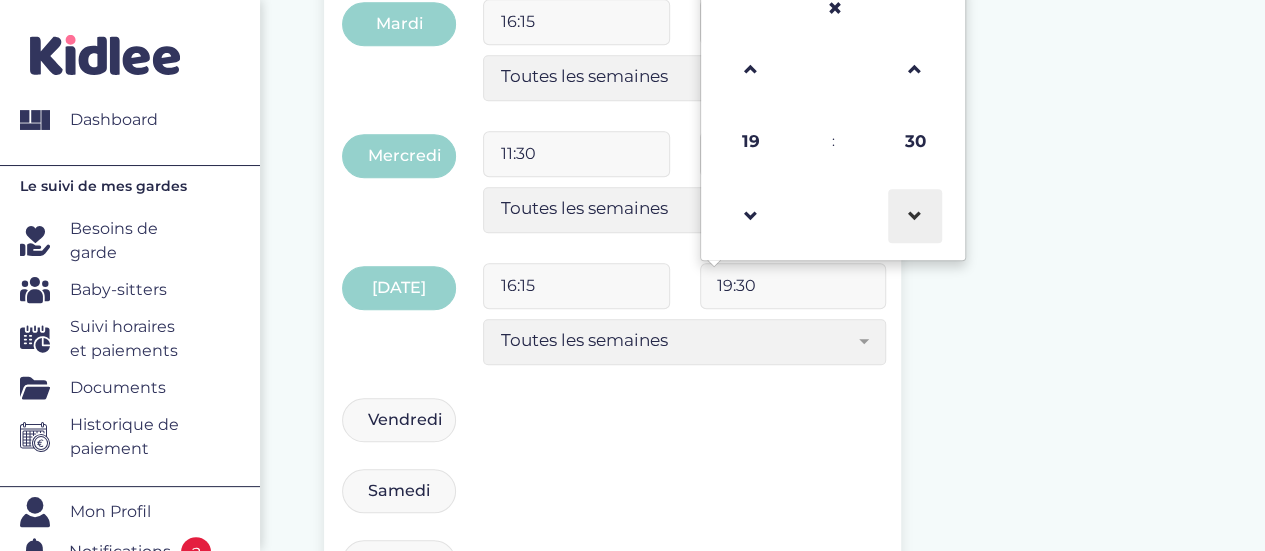 click at bounding box center [915, 216] 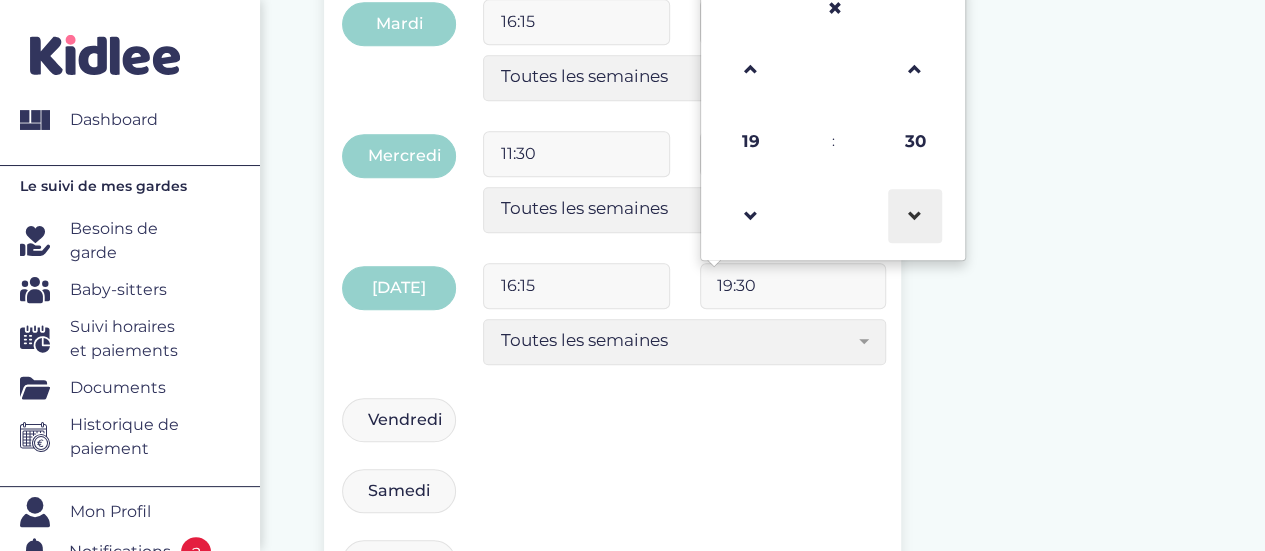 type on "19:15" 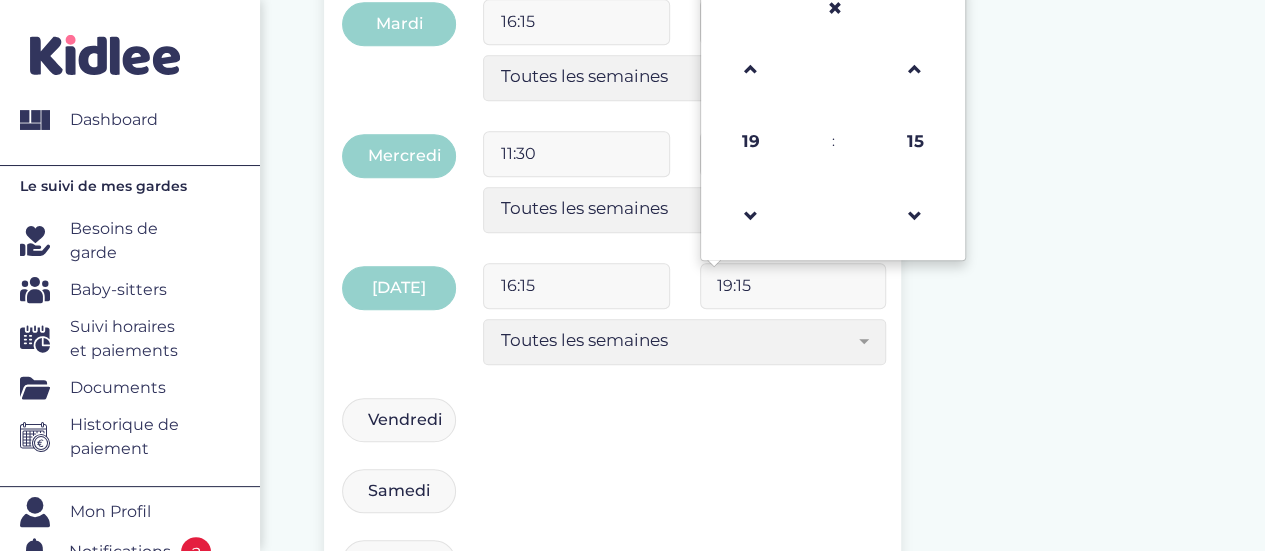 click on "Indiquez vos horaires de garde
Date de début
01-09-2025     Veuillez selectionner une date de début
Date de fin
31-07-2026     Veuillez selectionner une date de début
date de fin doit être supérieur au date de début
Avant de poursuivre veuillez vérifier que tous les champs sont remplis.
Appliquer à lundi, mardi, jeudi et vendredi   16:30   19:30   Toutes les semaines   Toutes les 2 semaines   Tous les mois Toutes les semaines
Lundi
16:15   19:15   Toutes les semaines
Tous les mois     Veuillez selection au moin un jour     16:15   19:15" at bounding box center [764, 233] 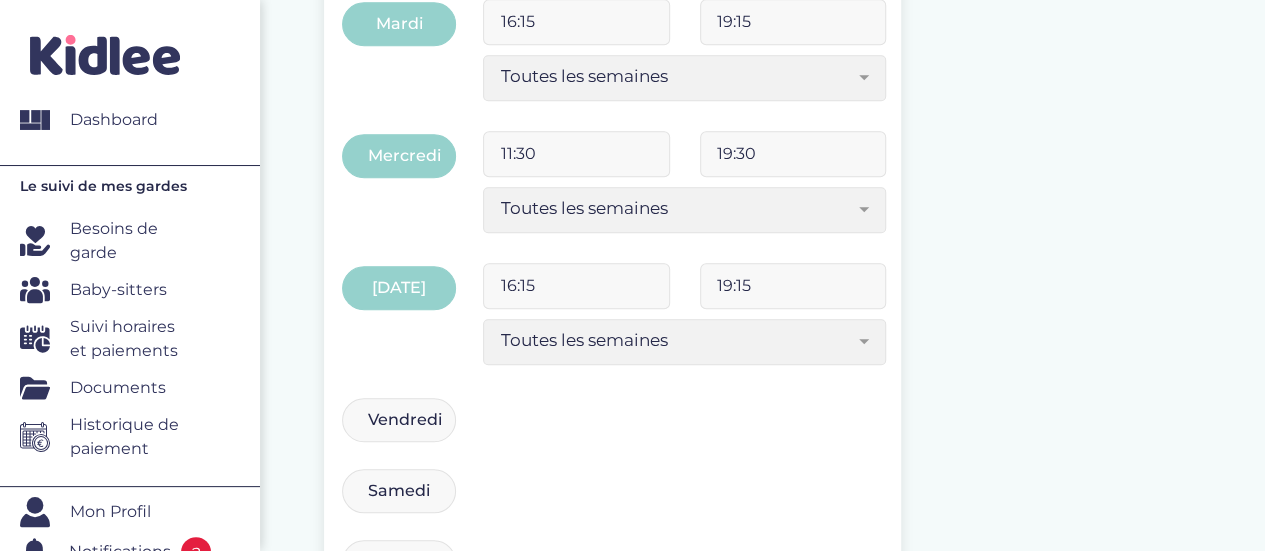 scroll, scrollTop: 808, scrollLeft: 0, axis: vertical 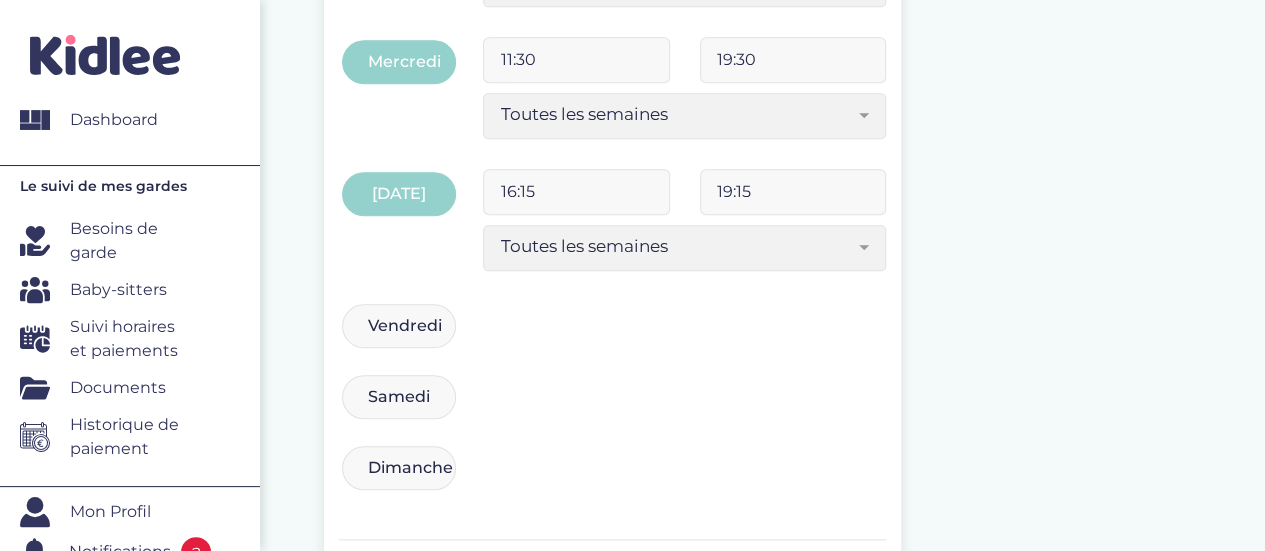 click on "Vendredi" at bounding box center (399, 326) 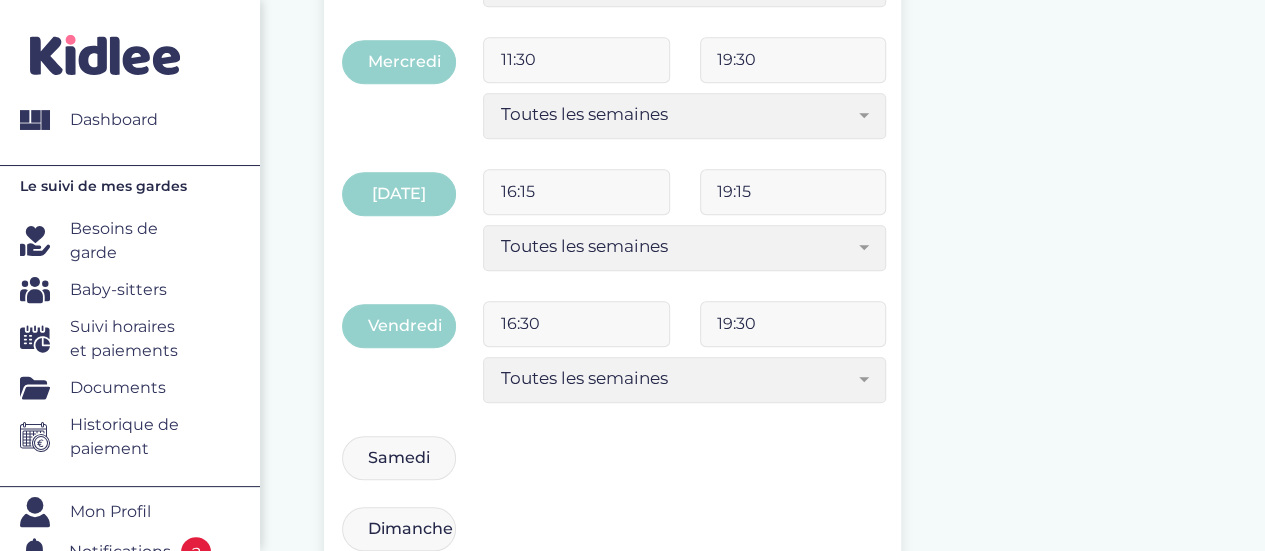 click on "16:30" at bounding box center [576, 324] 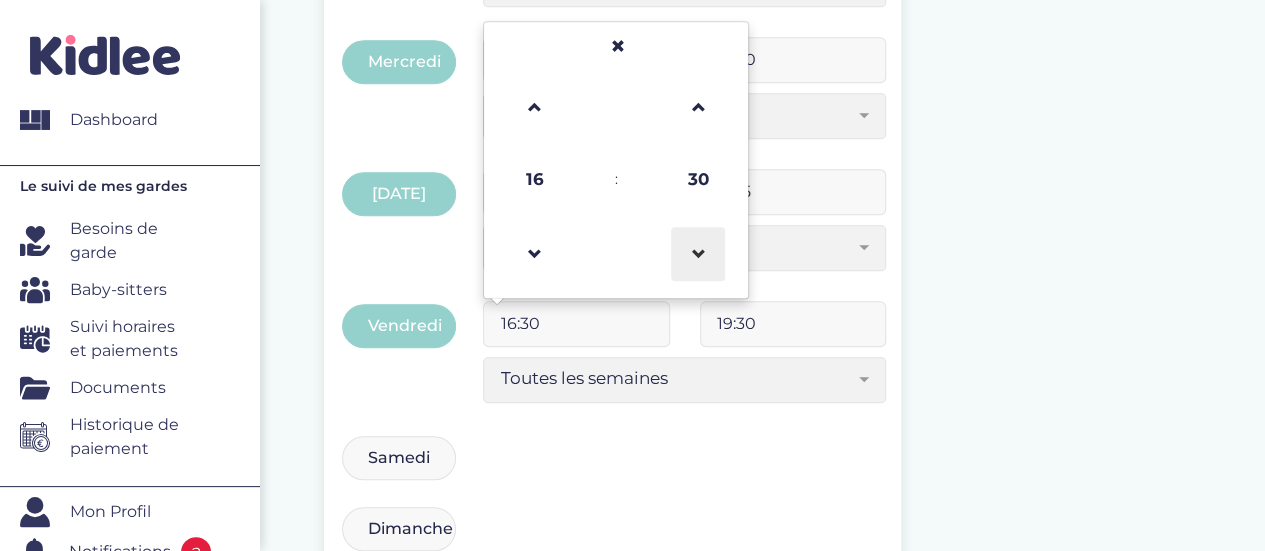 click at bounding box center [698, 254] 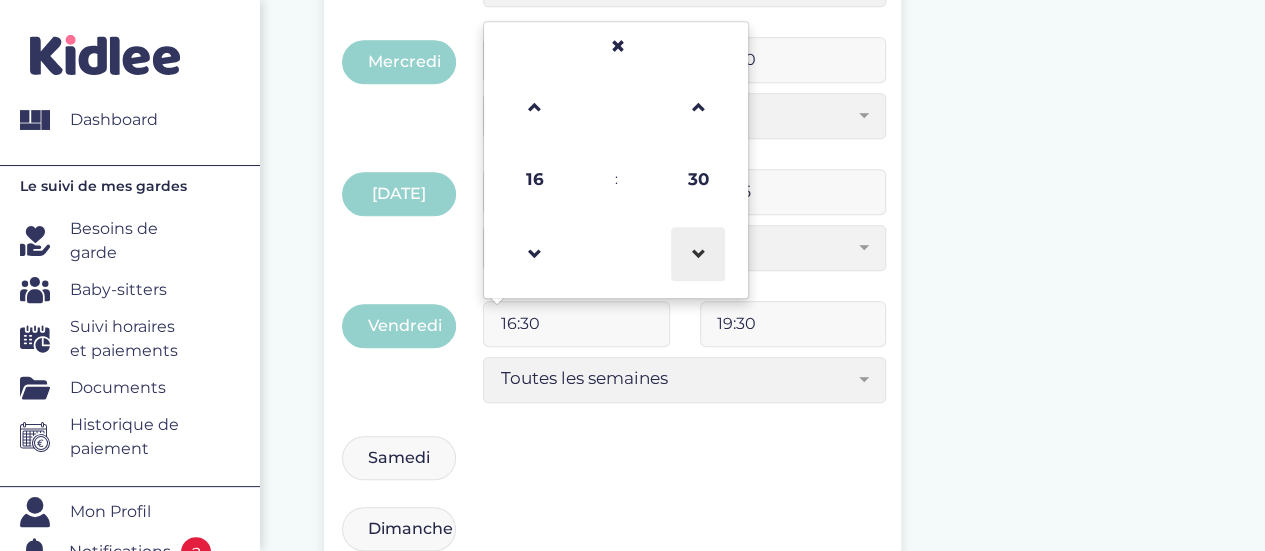 type on "16:15" 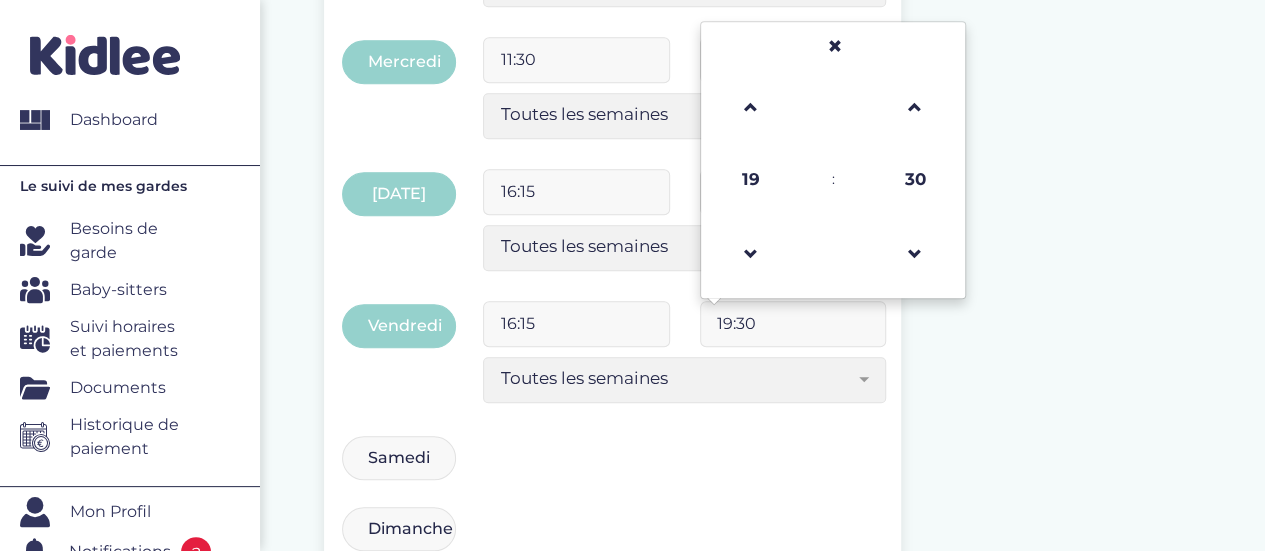 click on "19:30" at bounding box center (793, 324) 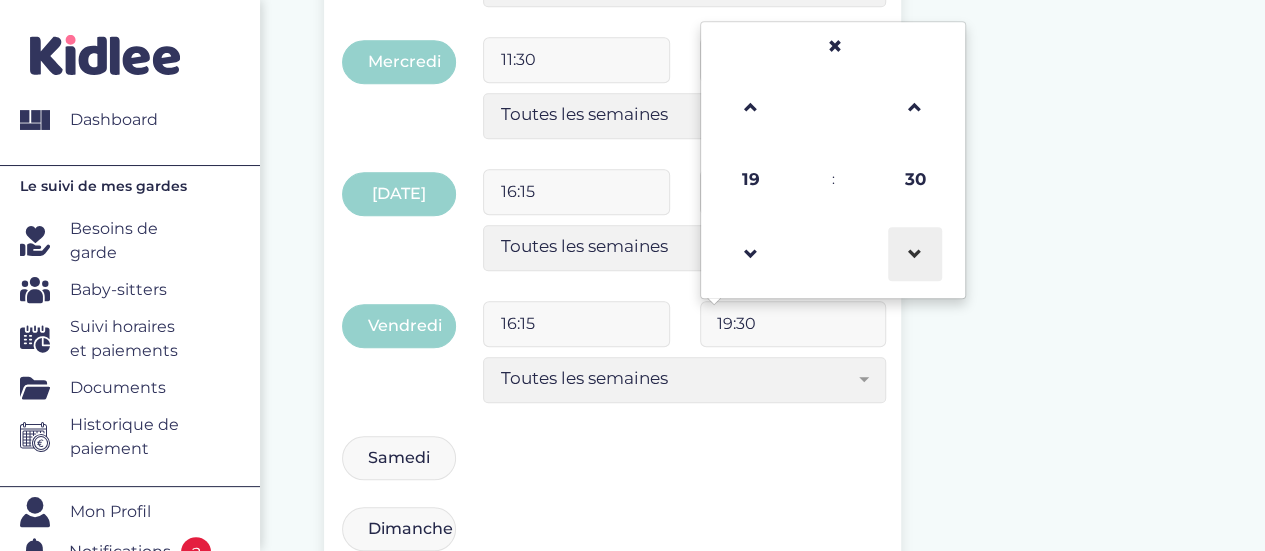 click at bounding box center [915, 254] 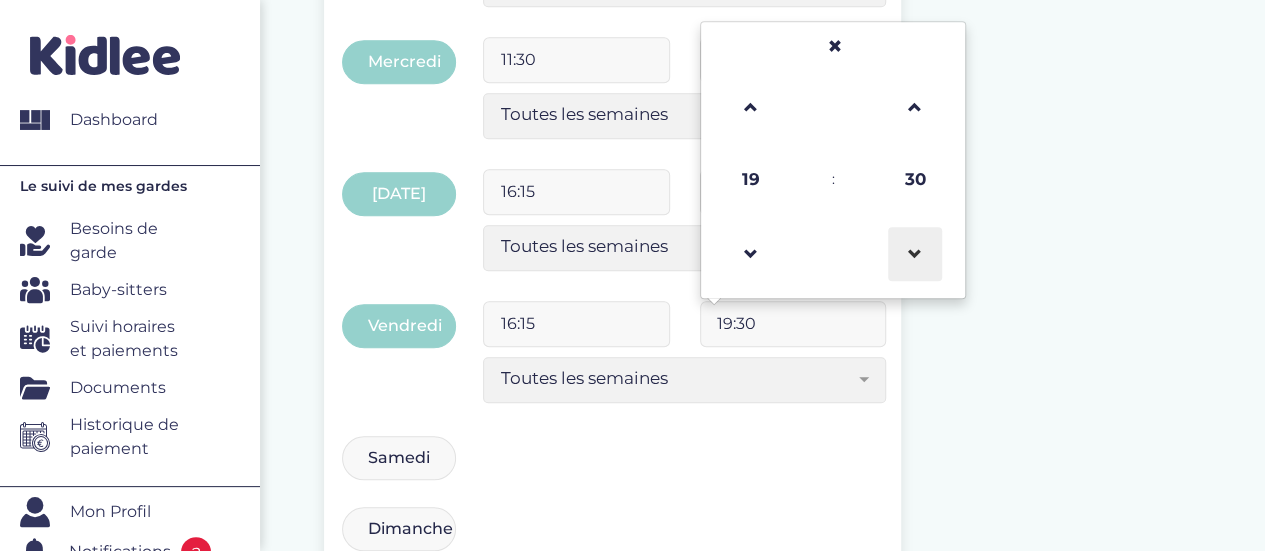 type on "19:15" 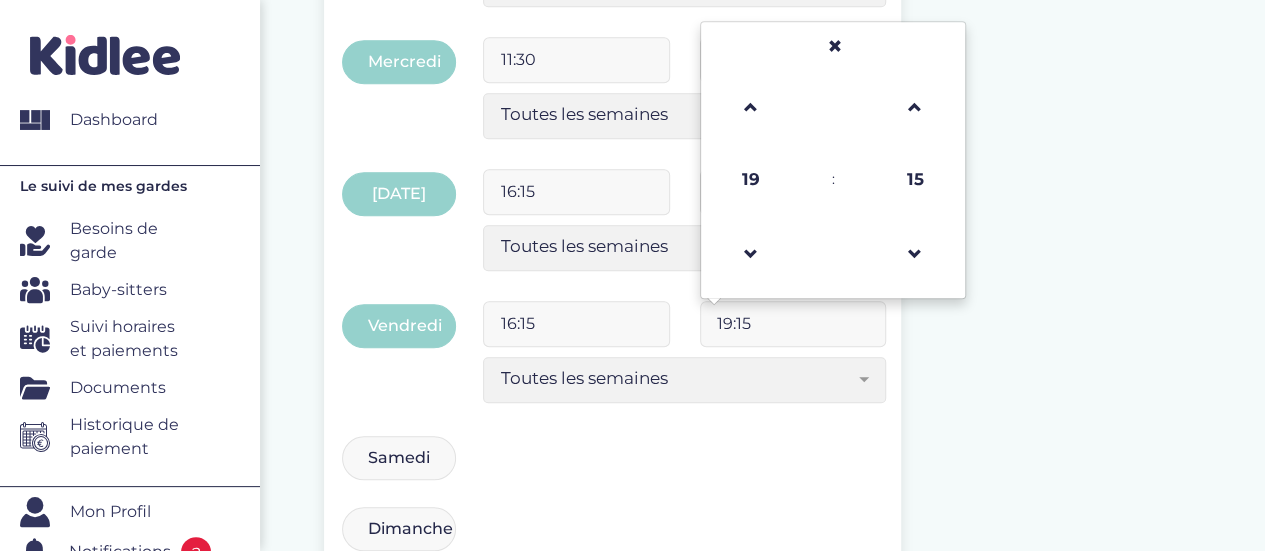 click on "Indiquez vos horaires de garde
Date de début
01-09-2025     Veuillez selectionner une date de début
Date de fin
31-07-2026     Veuillez selectionner une date de début
date de fin doit être supérieur au date de début
Avant de poursuivre veuillez vérifier que tous les champs sont remplis.
Appliquer à lundi, mardi, jeudi et vendredi   16:30   19:30   Toutes les semaines   Toutes les 2 semaines   Tous les mois Toutes les semaines
Lundi
16:15   19:15   Toutes les semaines
Tous les mois     Veuillez selection au moin un jour     16:15   19:15" at bounding box center (764, 170) 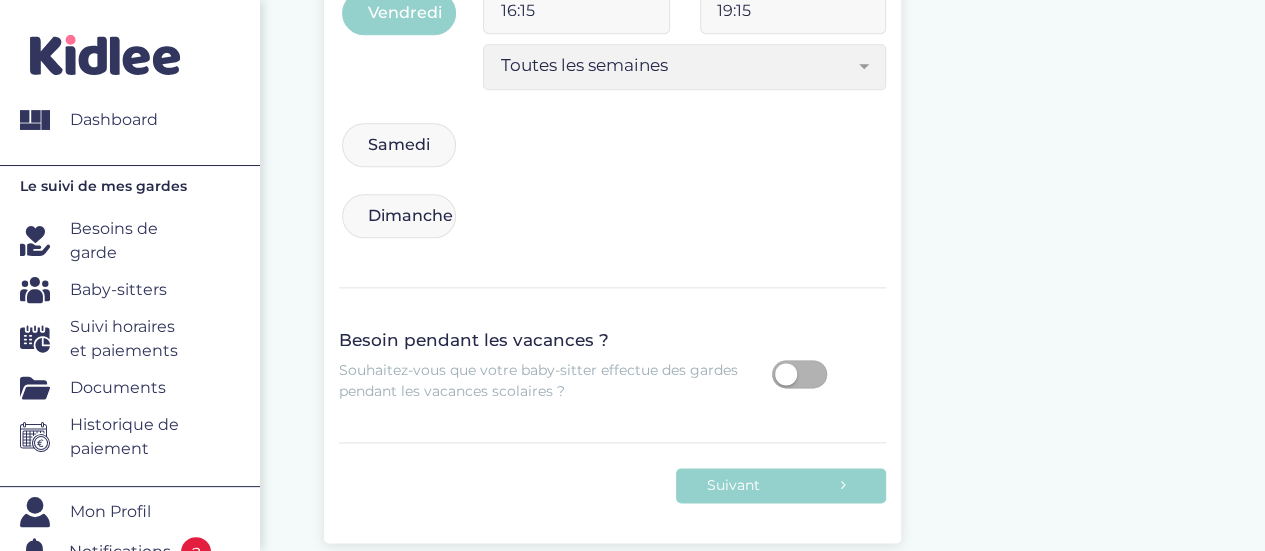 scroll, scrollTop: 1120, scrollLeft: 0, axis: vertical 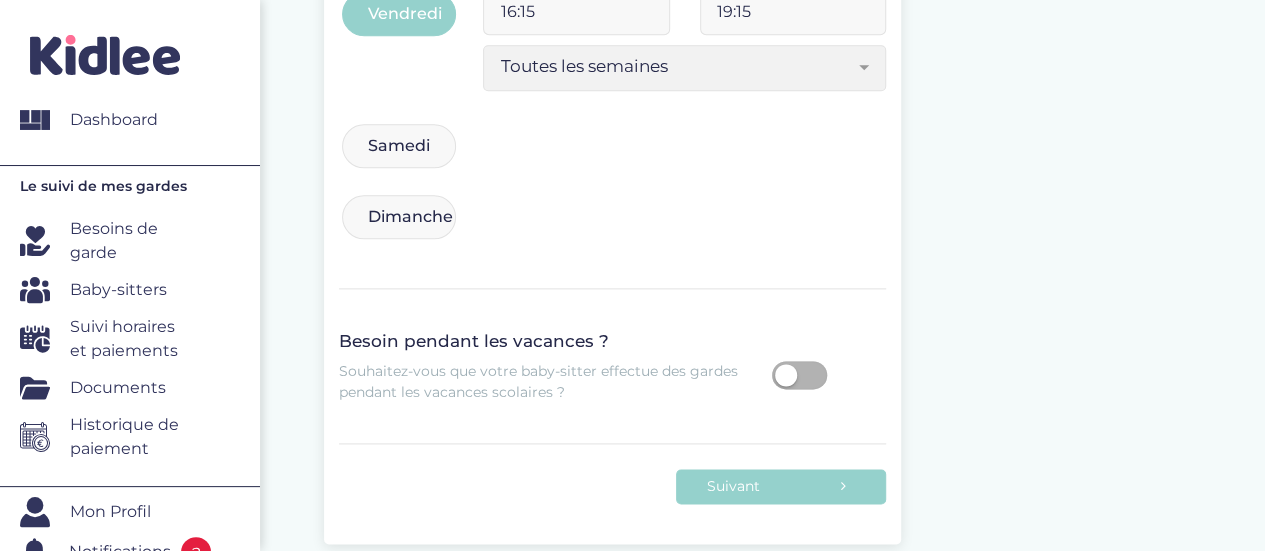 click at bounding box center [799, 375] 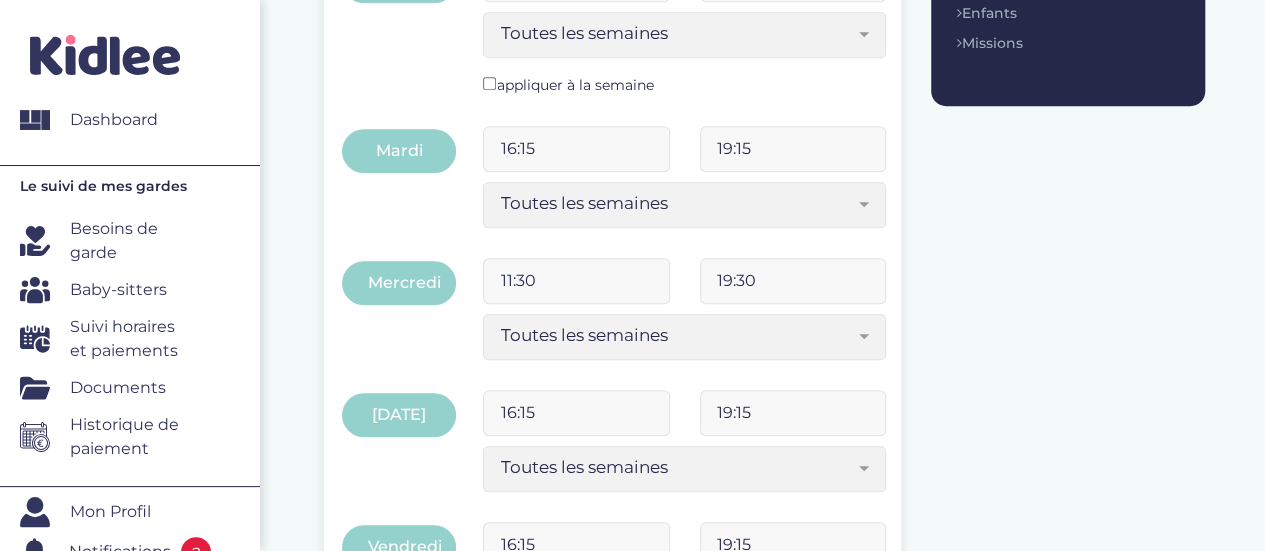scroll, scrollTop: 583, scrollLeft: 0, axis: vertical 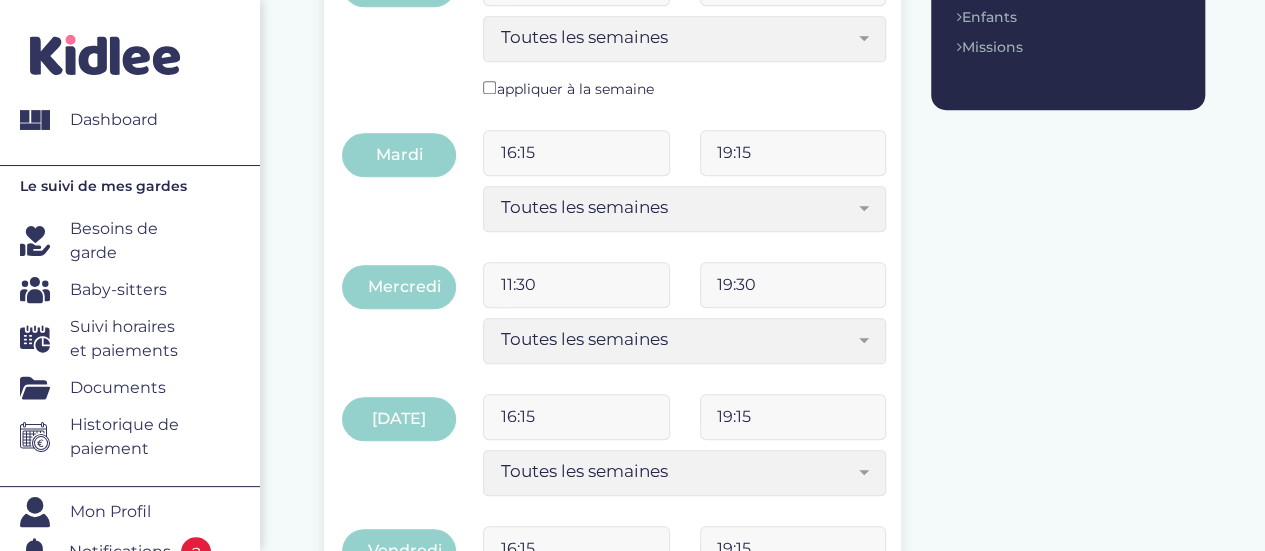 click on "11:30" at bounding box center [576, 285] 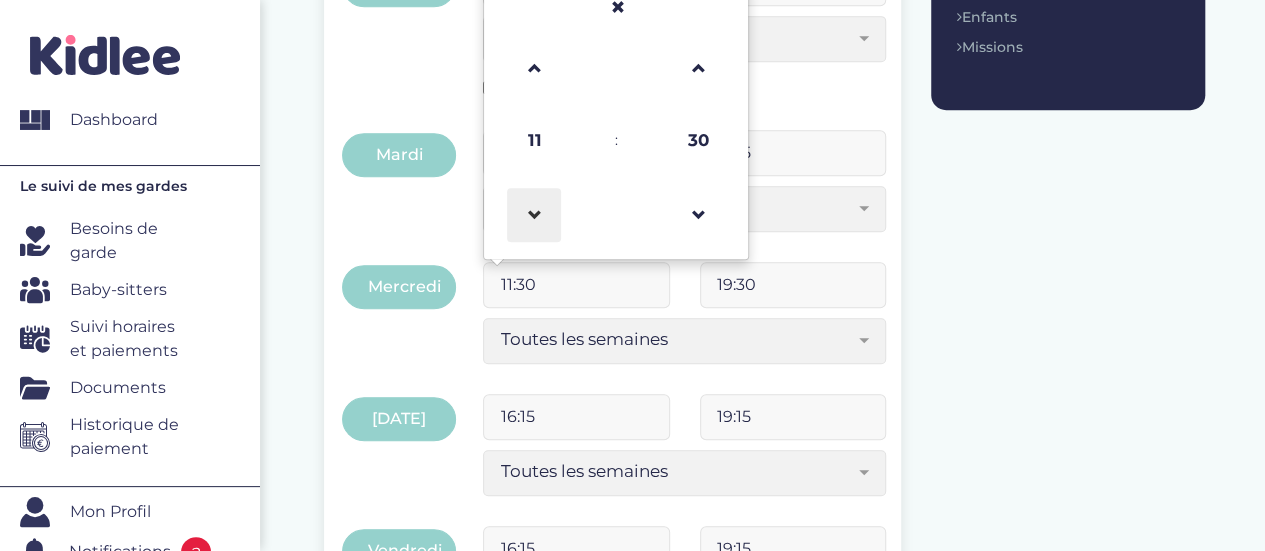 click at bounding box center [534, 215] 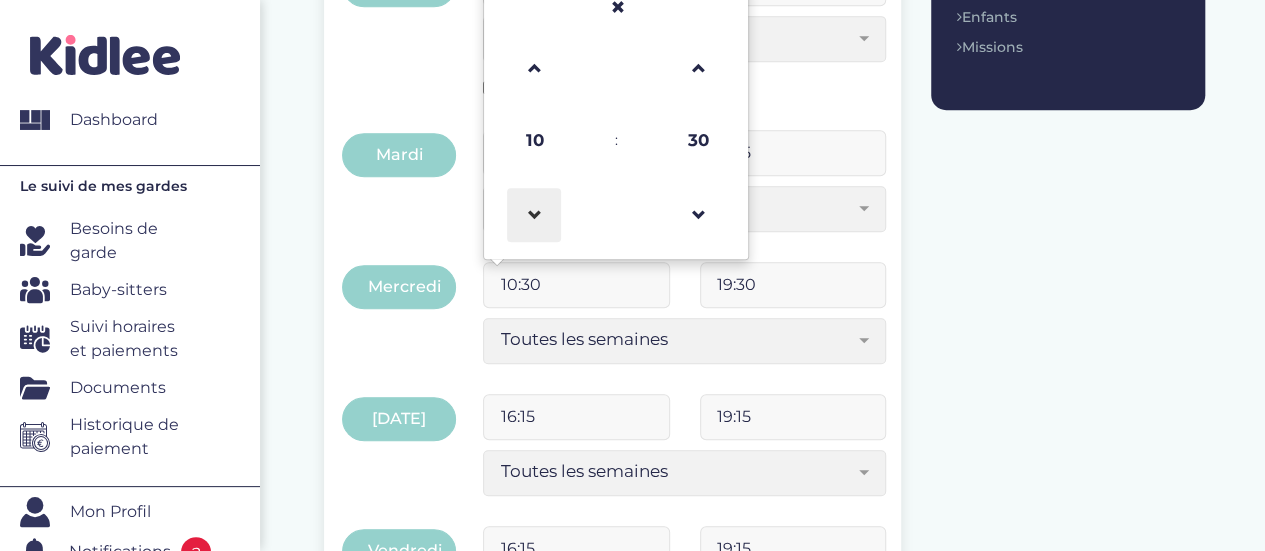 click at bounding box center (534, 215) 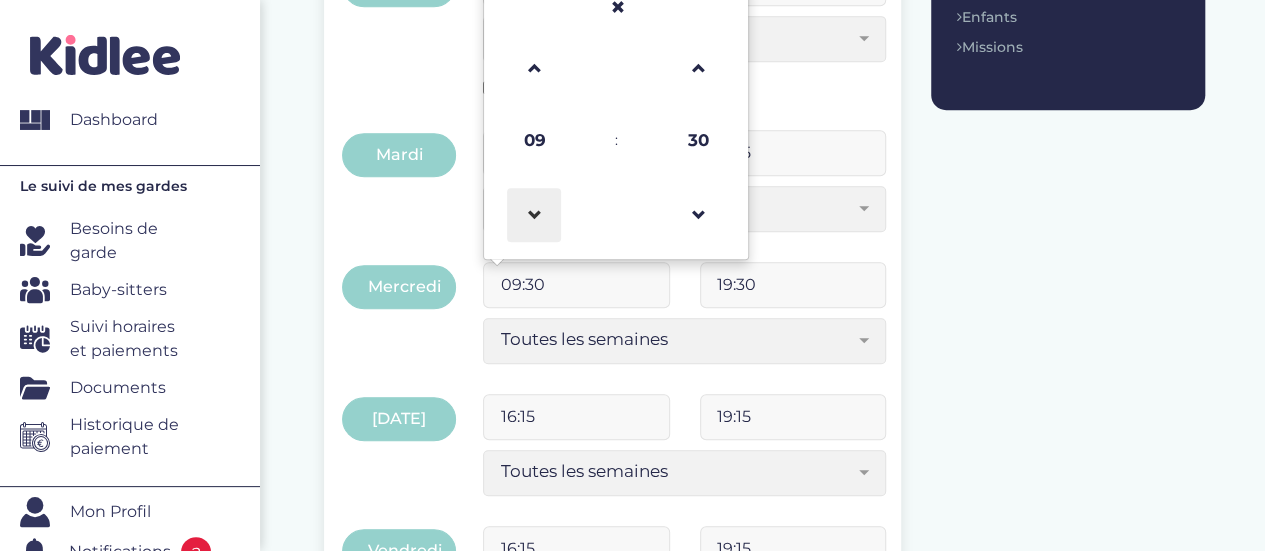click at bounding box center (534, 215) 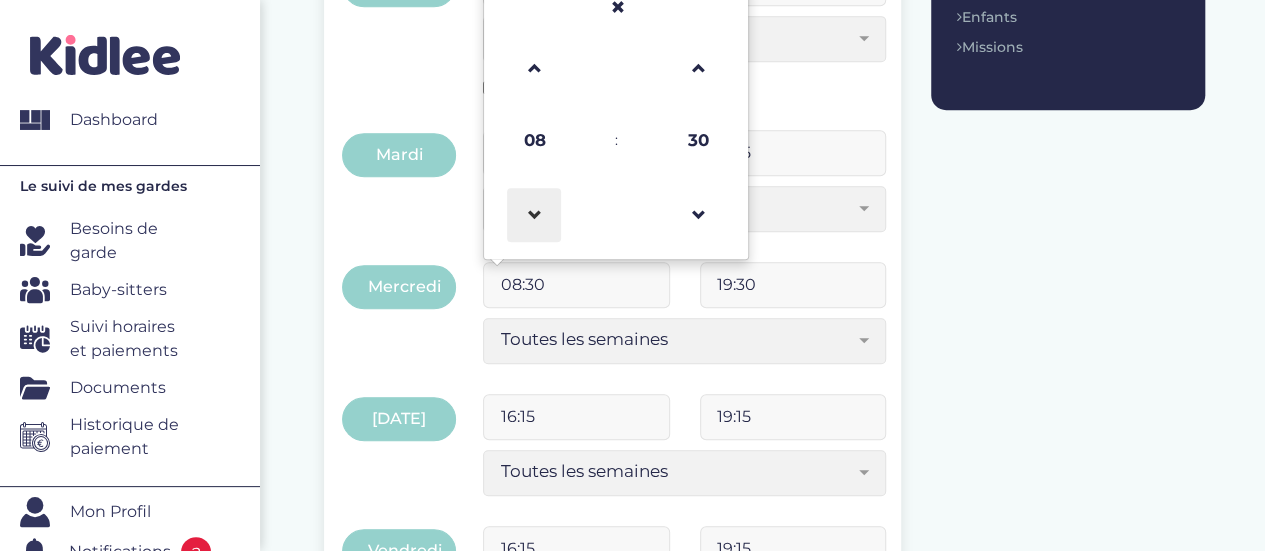click at bounding box center (534, 215) 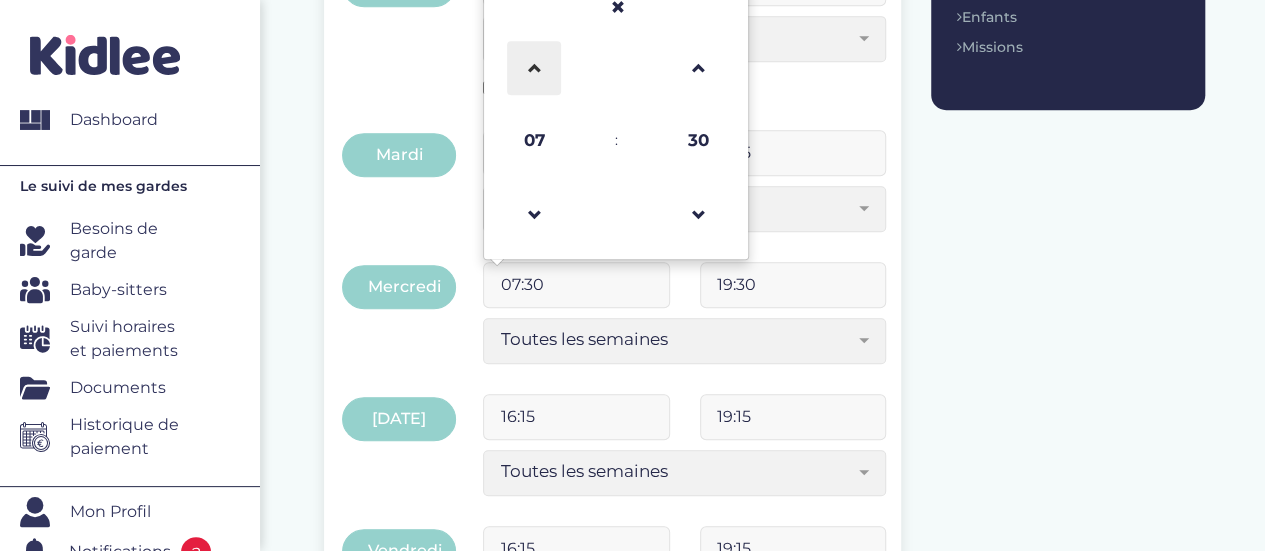 click at bounding box center [534, 68] 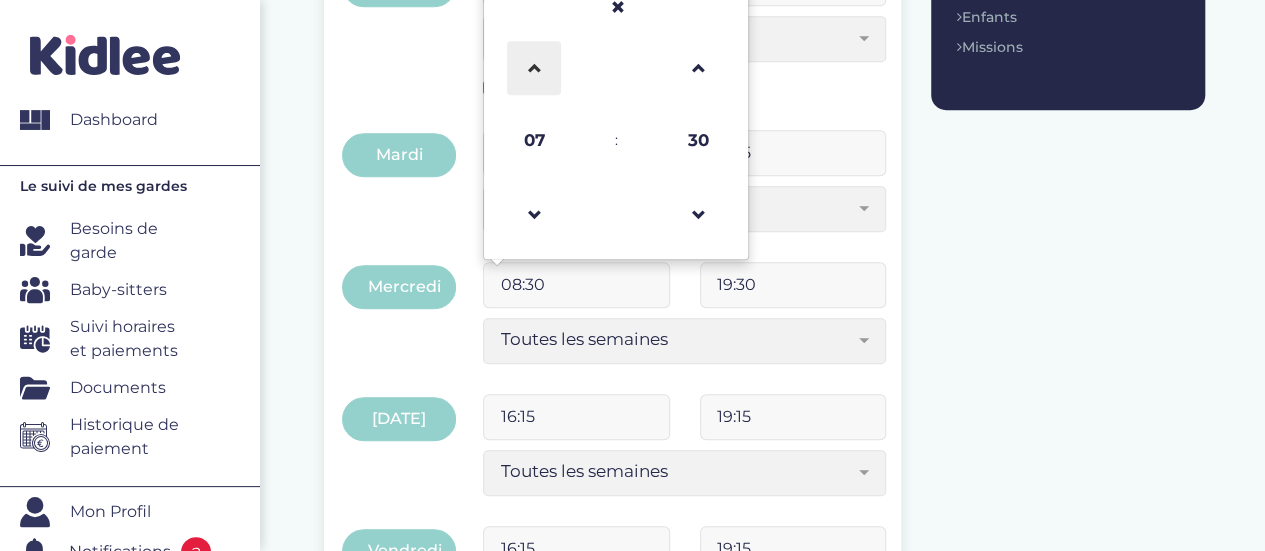 click at bounding box center [534, 68] 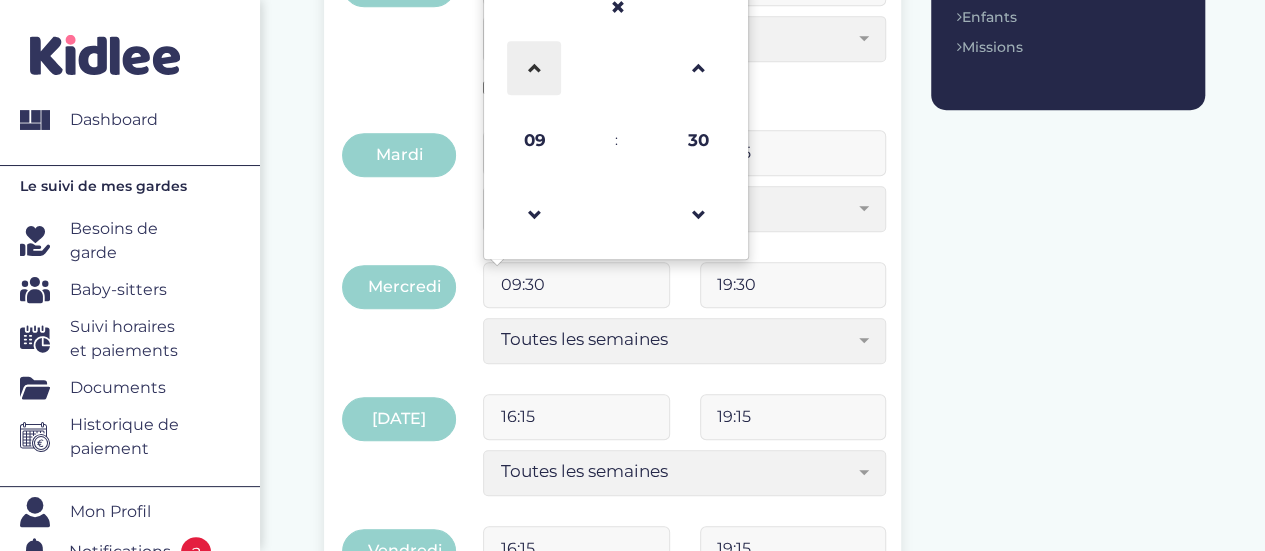 click at bounding box center (534, 68) 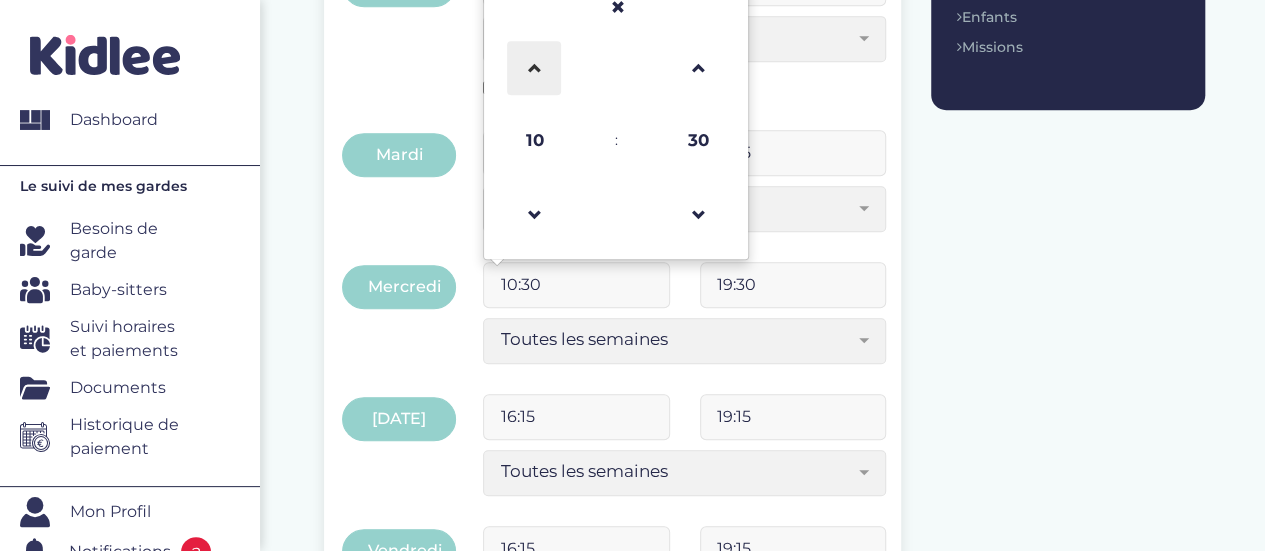 click at bounding box center (534, 68) 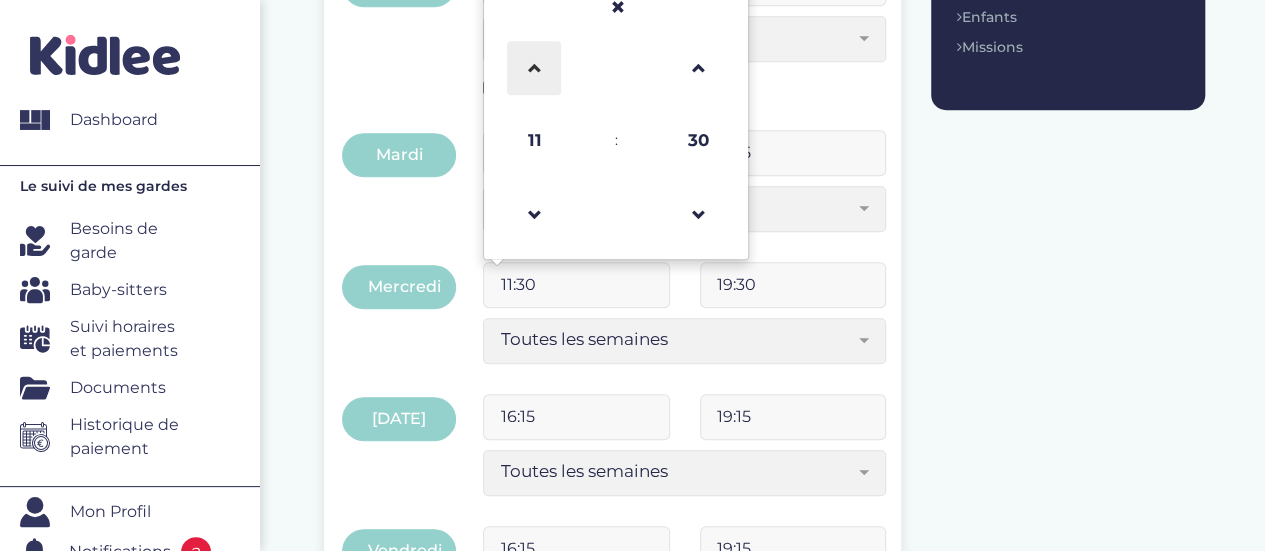 click at bounding box center [534, 68] 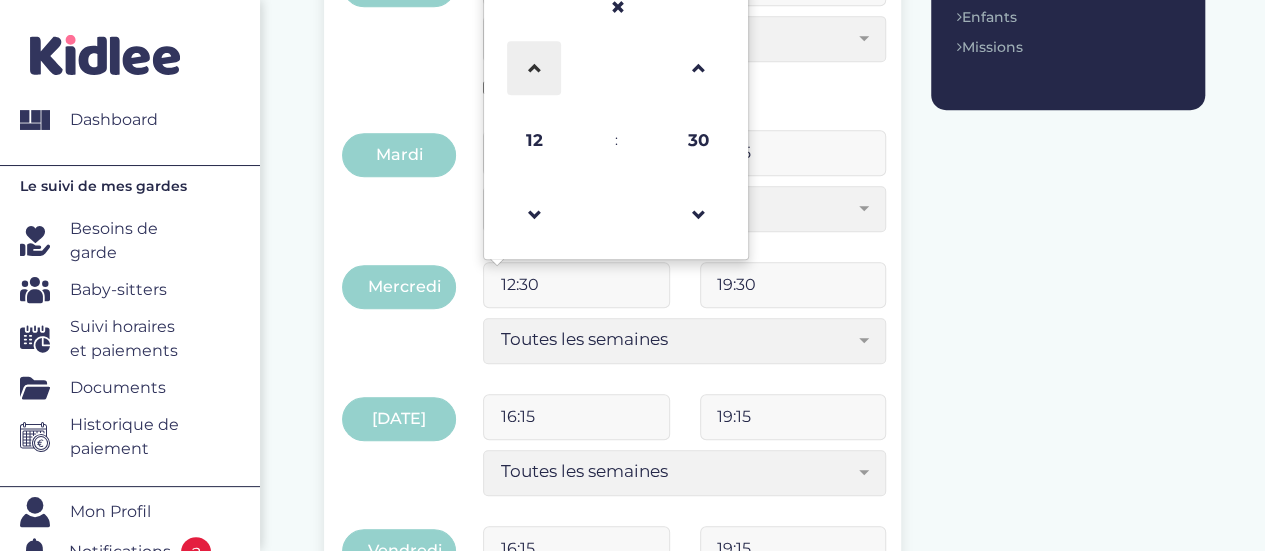 click at bounding box center [534, 68] 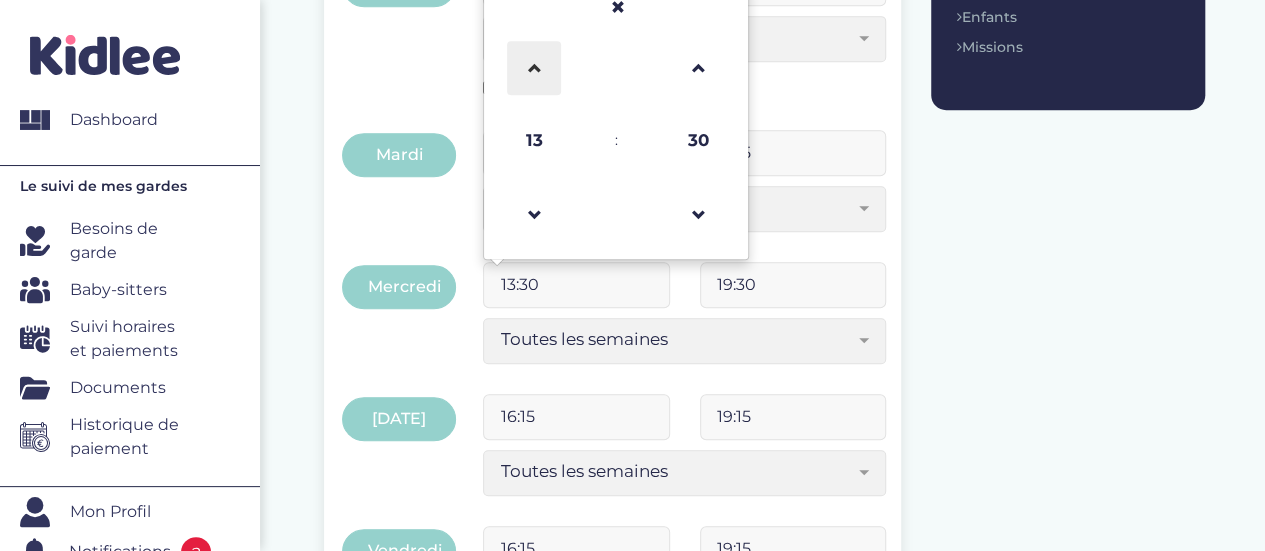 click at bounding box center [534, 68] 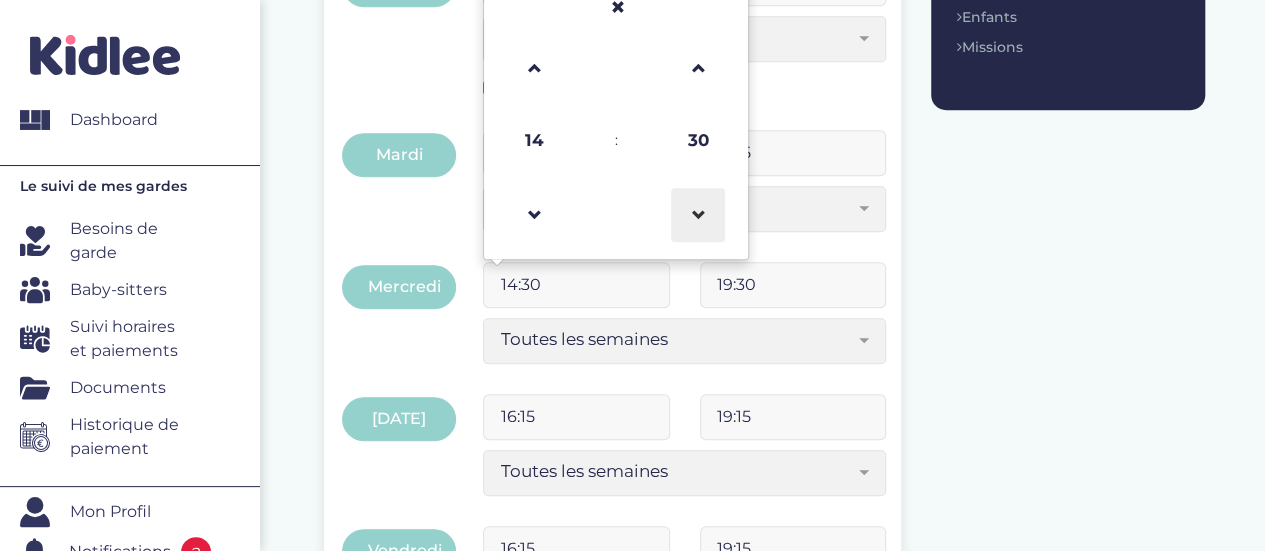 click at bounding box center (698, 215) 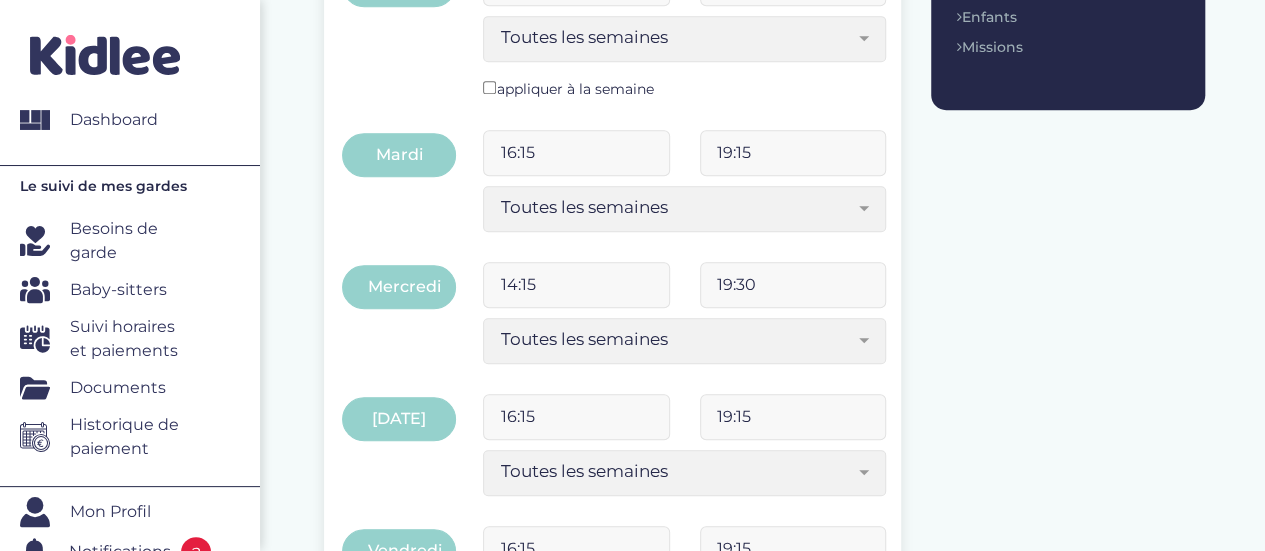 click on "16:15   19:15   Toutes les semaines
Toutes les 2
semaines
Tous les mois Toutes les semaines" at bounding box center (684, 196) 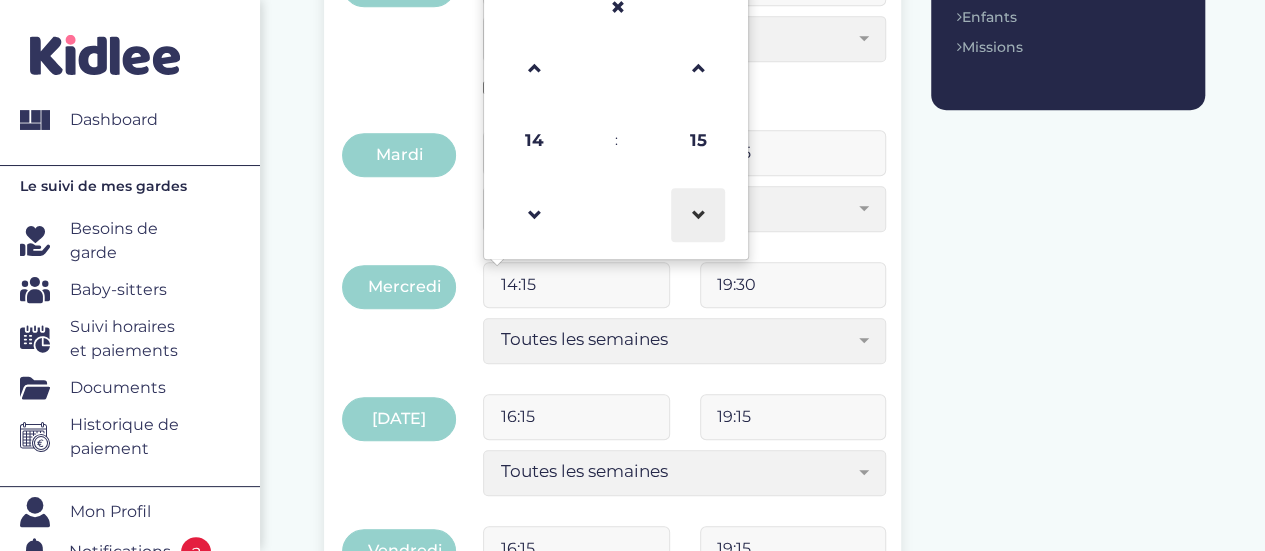 click at bounding box center (698, 215) 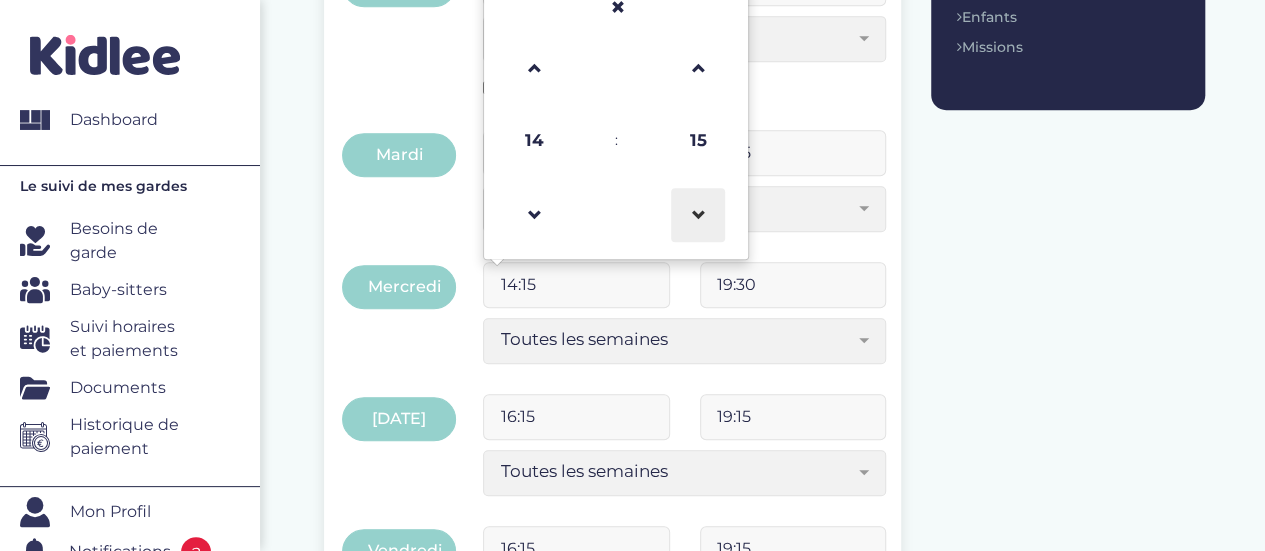 type on "14:00" 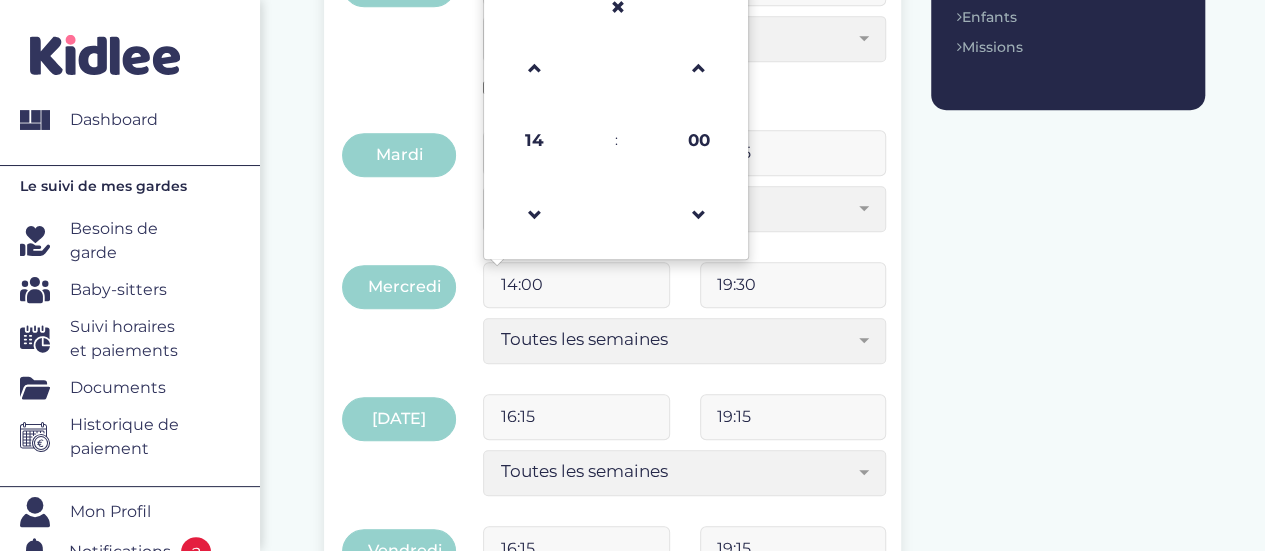 click on "Indiquez vos horaires de garde
Date de début
01-09-2025     Veuillez selectionner une date de début
Date de fin
31-07-2026     Veuillez selectionner une date de début
date de fin doit être supérieur au date de début
Avant de poursuivre veuillez vérifier que tous les champs sont remplis.
Appliquer à lundi, mardi, jeudi et vendredi   16:30   19:30   Toutes les semaines   Toutes les 2 semaines   Tous les mois Toutes les semaines
Lundi
16:15   19:15   Toutes les semaines
Tous les mois     Veuillez selection au moin un jour     16:15   19:15" at bounding box center [764, 395] 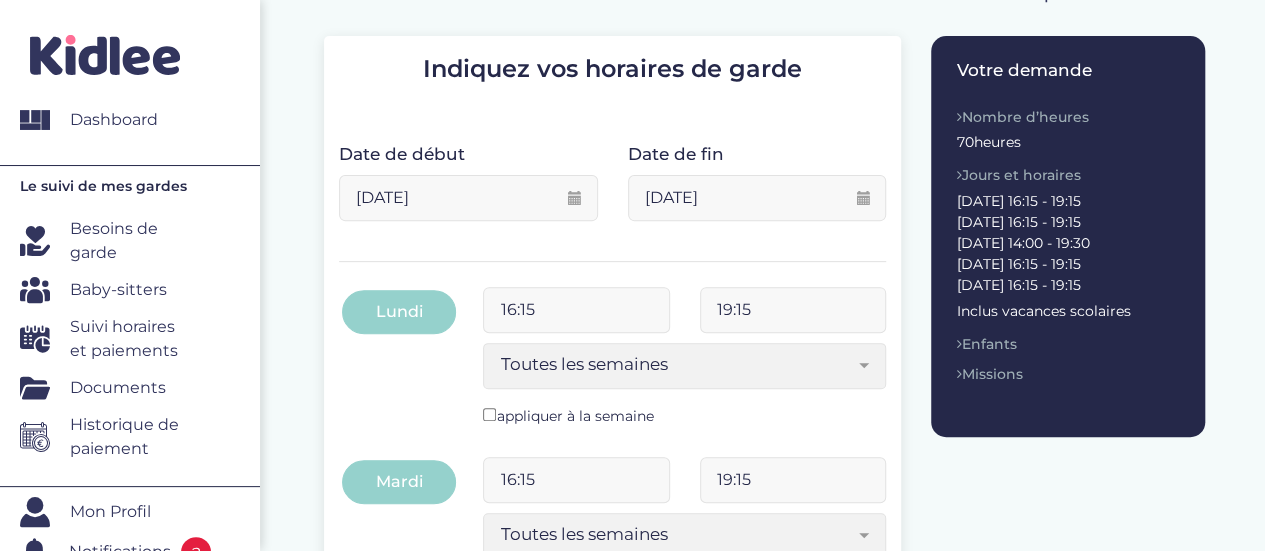 scroll, scrollTop: 255, scrollLeft: 0, axis: vertical 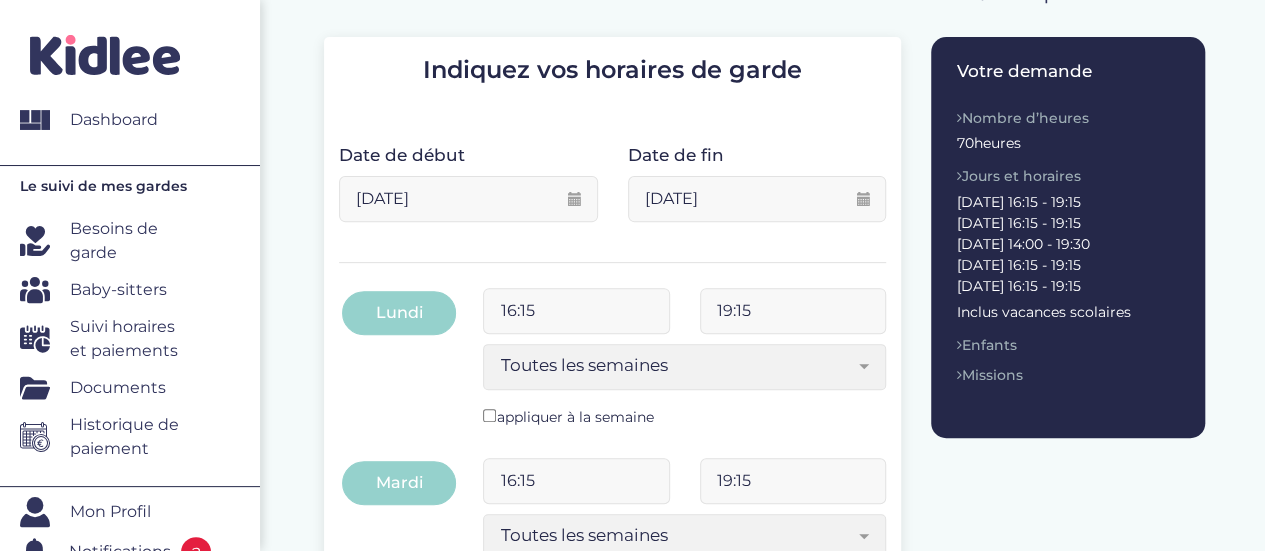 click on "Indiquez vos horaires de garde
Date de début
01-09-2025     Veuillez selectionner une date de début
Date de fin
31-07-2026     Veuillez selectionner une date de début
date de fin doit être supérieur au date de début
Avant de poursuivre veuillez vérifier que tous les champs sont remplis.
Appliquer à lundi, mardi, jeudi et vendredi   16:30   19:30   Toutes les semaines   Toutes les 2 semaines   Tous les mois Toutes les semaines
Lundi
16:15   19:15   Toutes les semaines
Tous les mois     Veuillez selection au moin un jour     16:15   19:15" at bounding box center [764, 723] 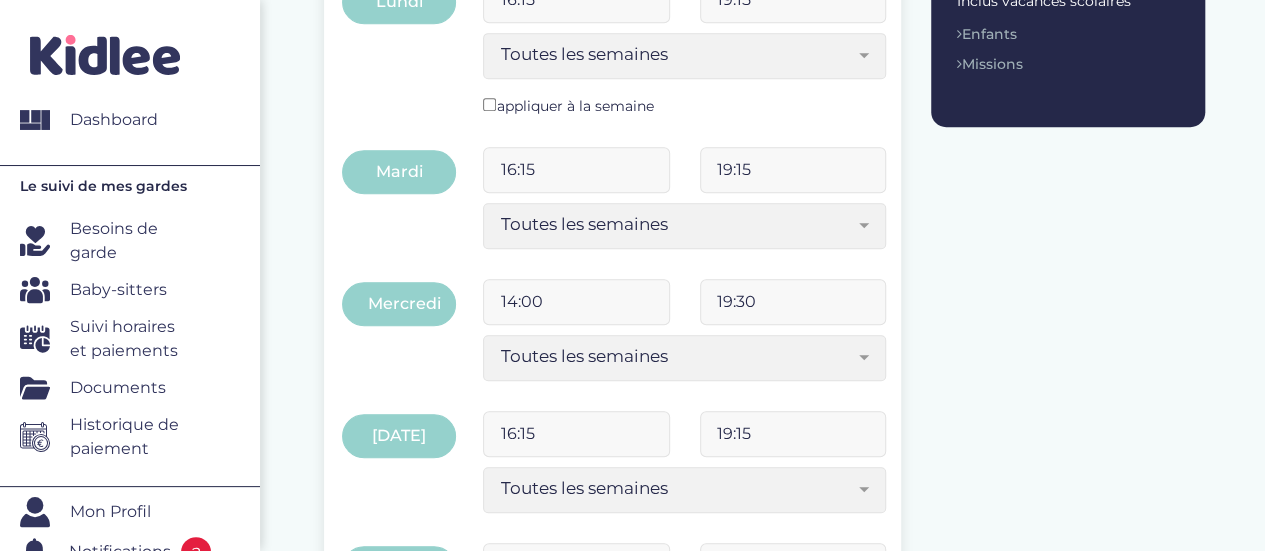 scroll, scrollTop: 644, scrollLeft: 0, axis: vertical 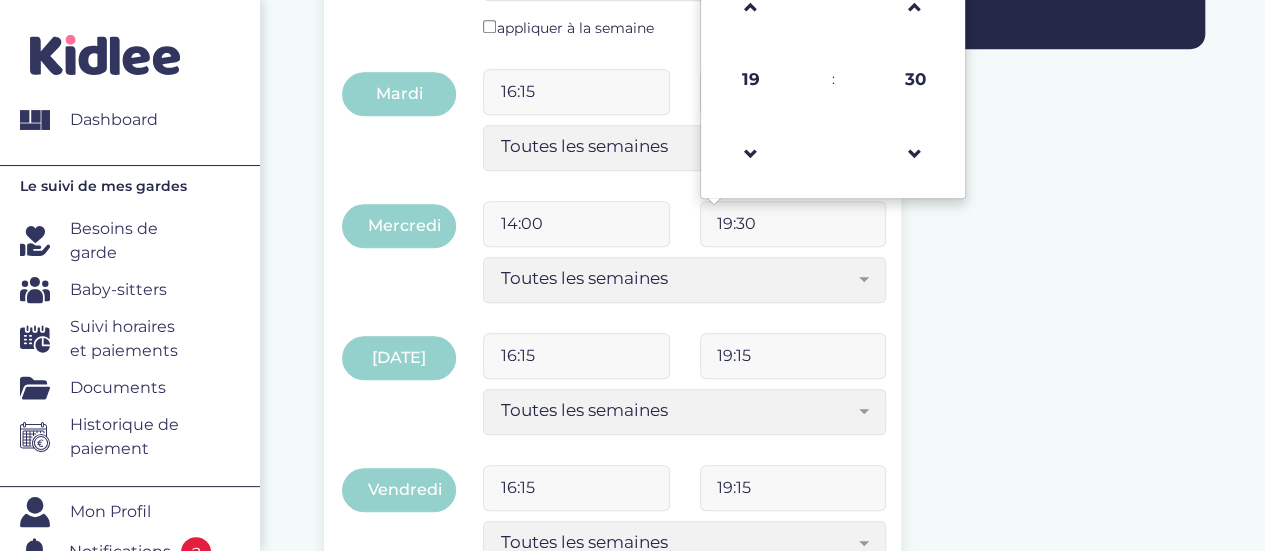 drag, startPoint x: 790, startPoint y: 224, endPoint x: 769, endPoint y: 224, distance: 21 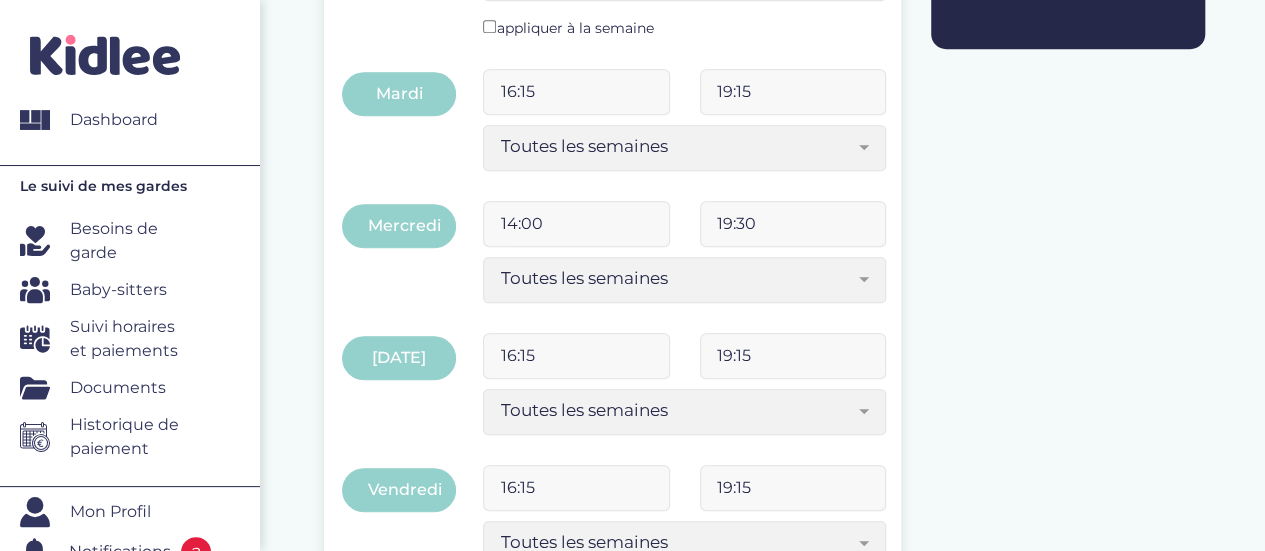 click on "19:30" at bounding box center (793, 224) 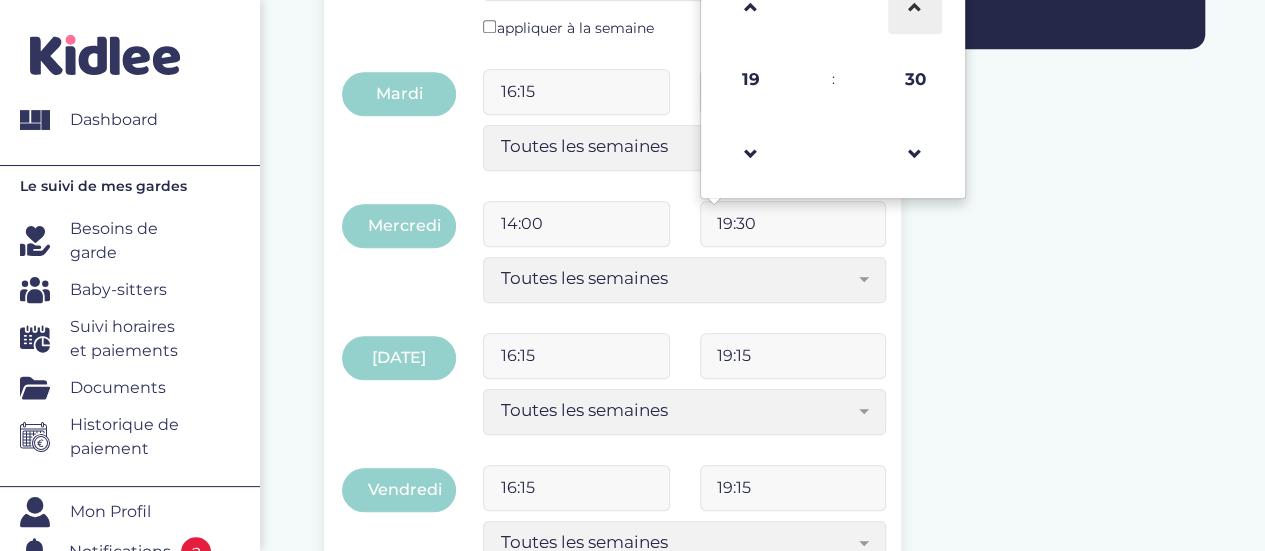 click at bounding box center (915, 7) 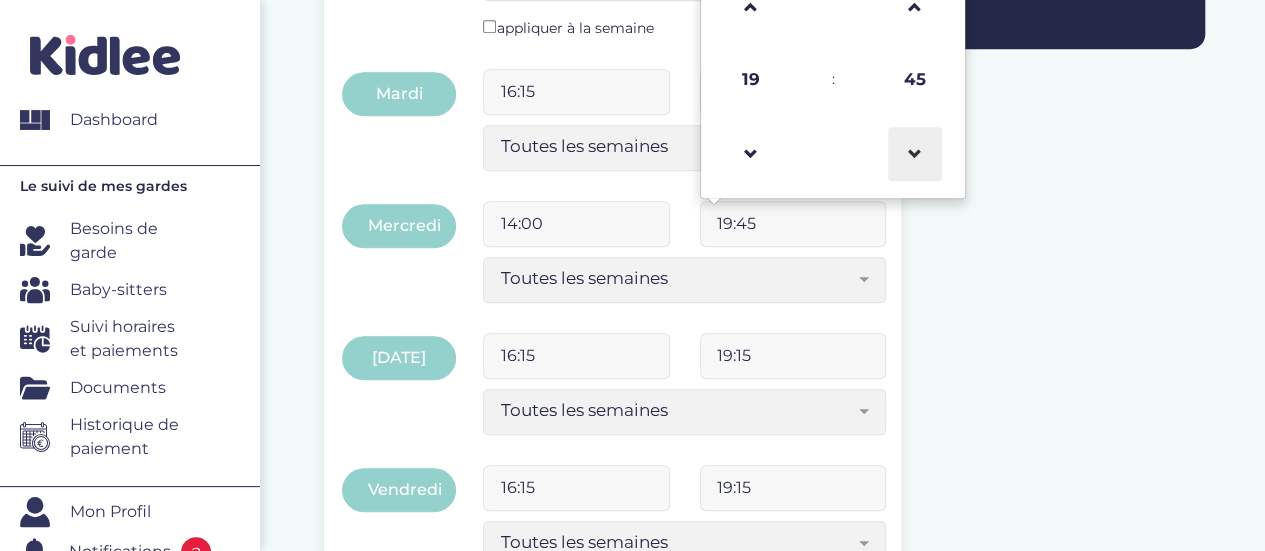 click at bounding box center (915, 154) 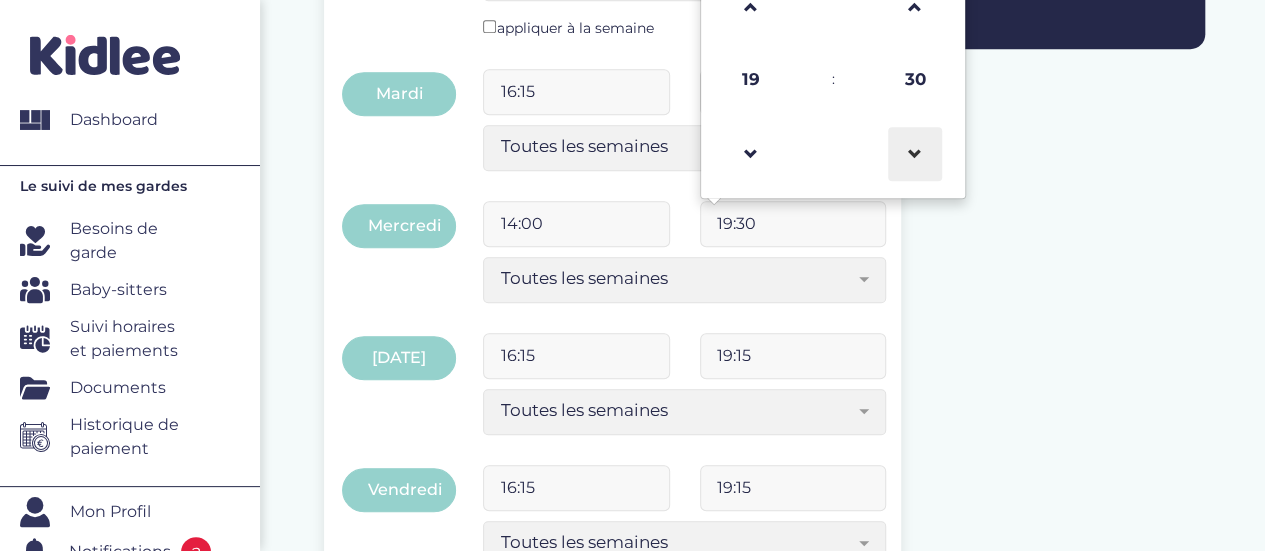 click at bounding box center [915, 154] 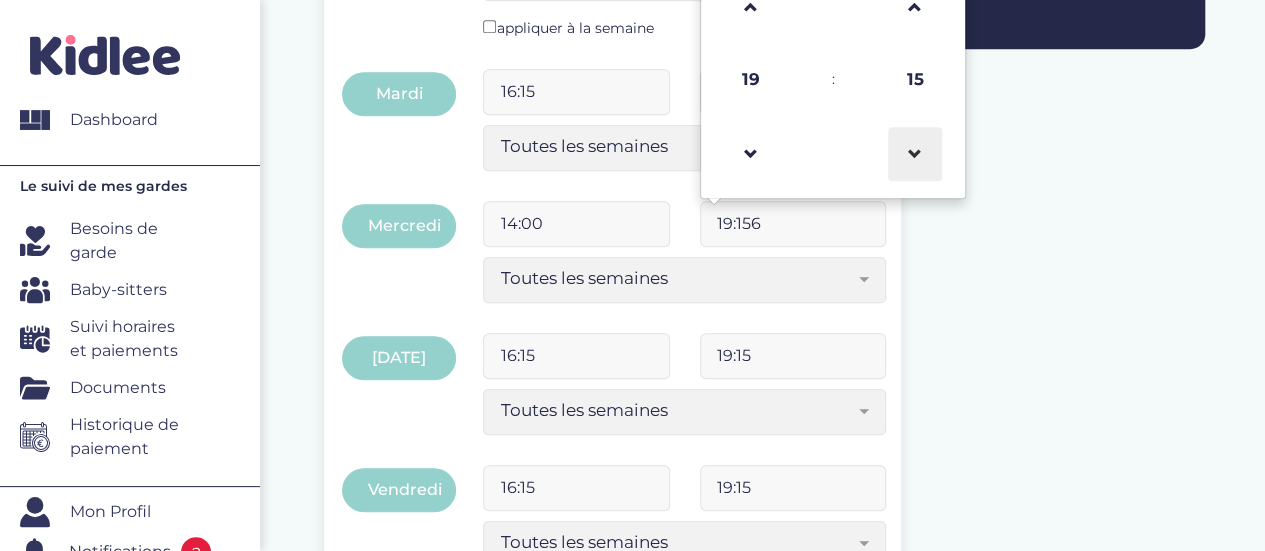 click at bounding box center [915, 154] 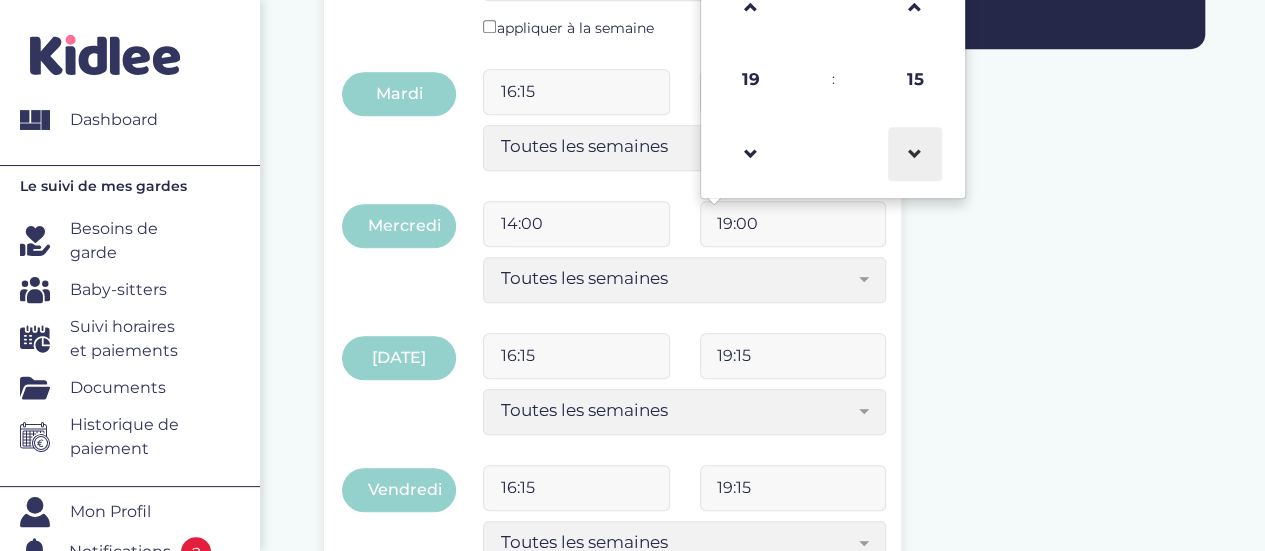 type on "19:00" 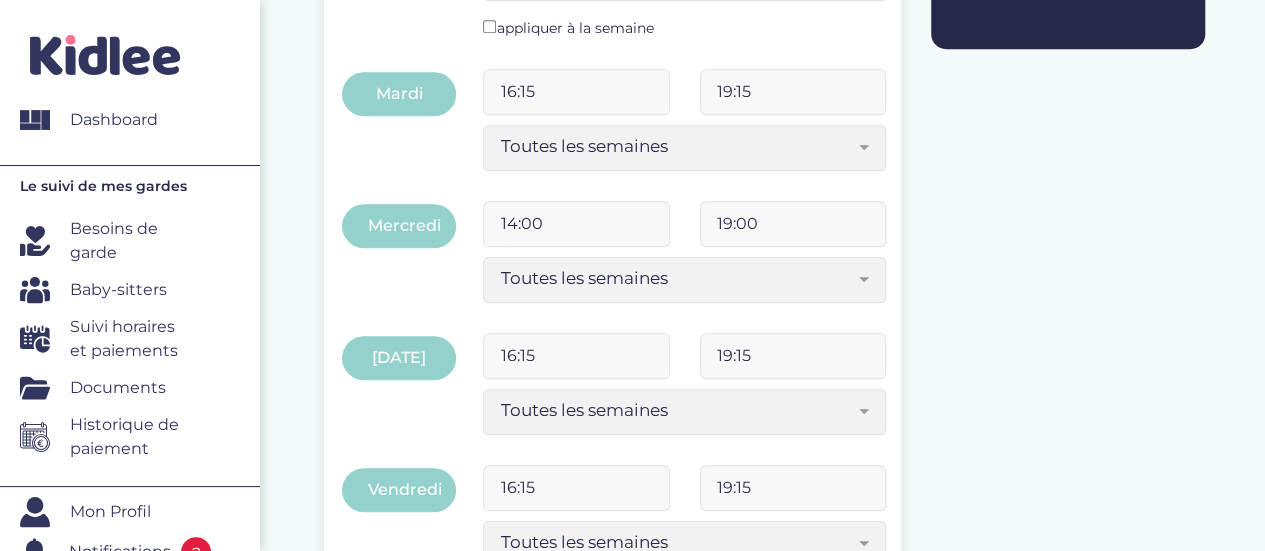 click on "Indiquez vos horaires de garde
Date de début
01-09-2025     Veuillez selectionner une date de début
Date de fin
31-07-2026     Veuillez selectionner une date de début
date de fin doit être supérieur au date de début
Avant de poursuivre veuillez vérifier que tous les champs sont remplis.
Appliquer à lundi, mardi, jeudi et vendredi   16:30   19:30   Toutes les semaines   Toutes les 2 semaines   Tous les mois Toutes les semaines
Lundi
16:15   19:15   Toutes les semaines
Tous les mois     Veuillez selection au moin un jour     16:15   19:15" at bounding box center (764, 334) 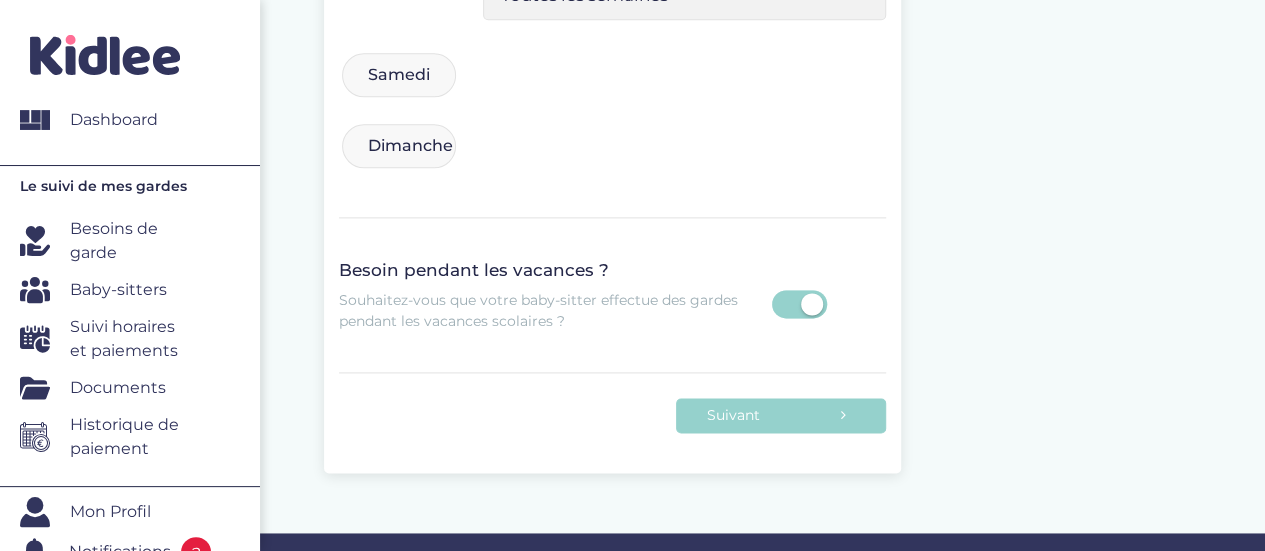 scroll, scrollTop: 1224, scrollLeft: 0, axis: vertical 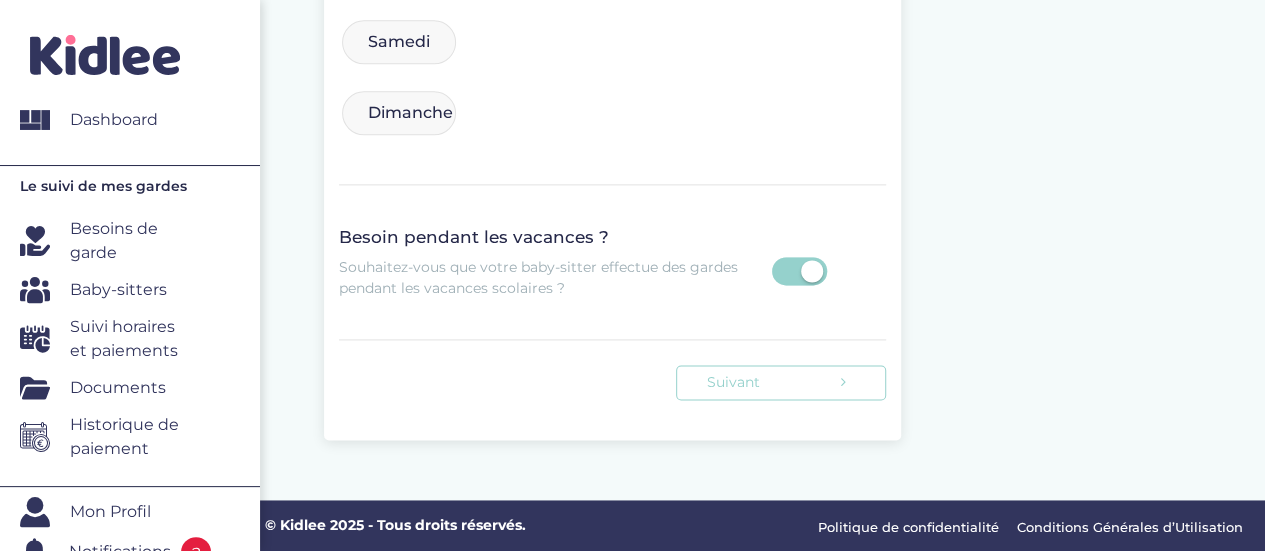 click on "Suivant" at bounding box center [781, 382] 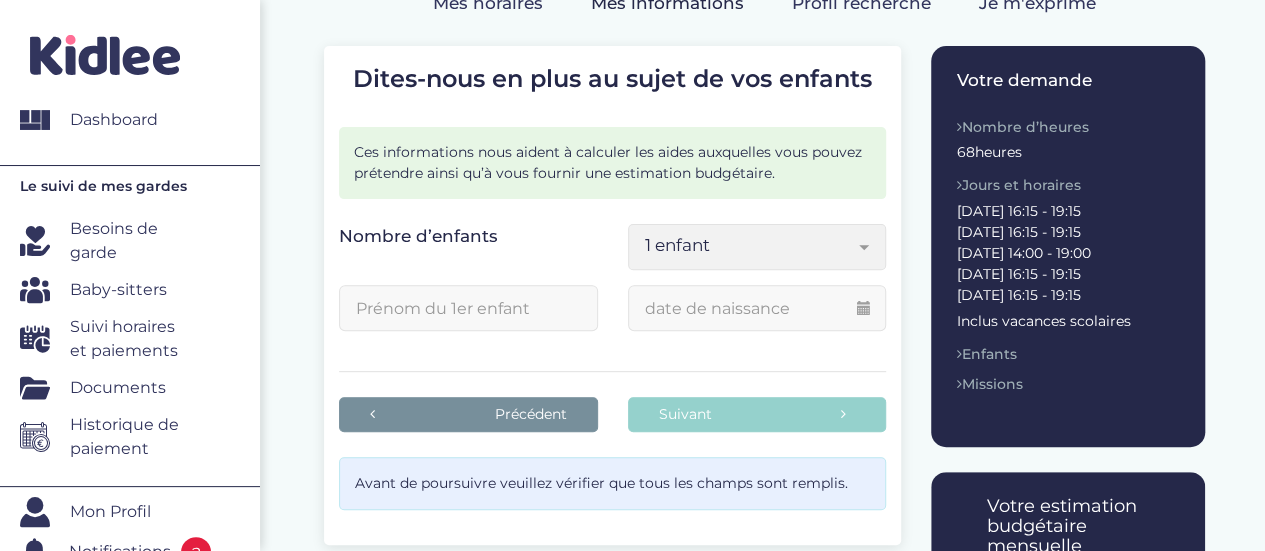 scroll, scrollTop: 247, scrollLeft: 0, axis: vertical 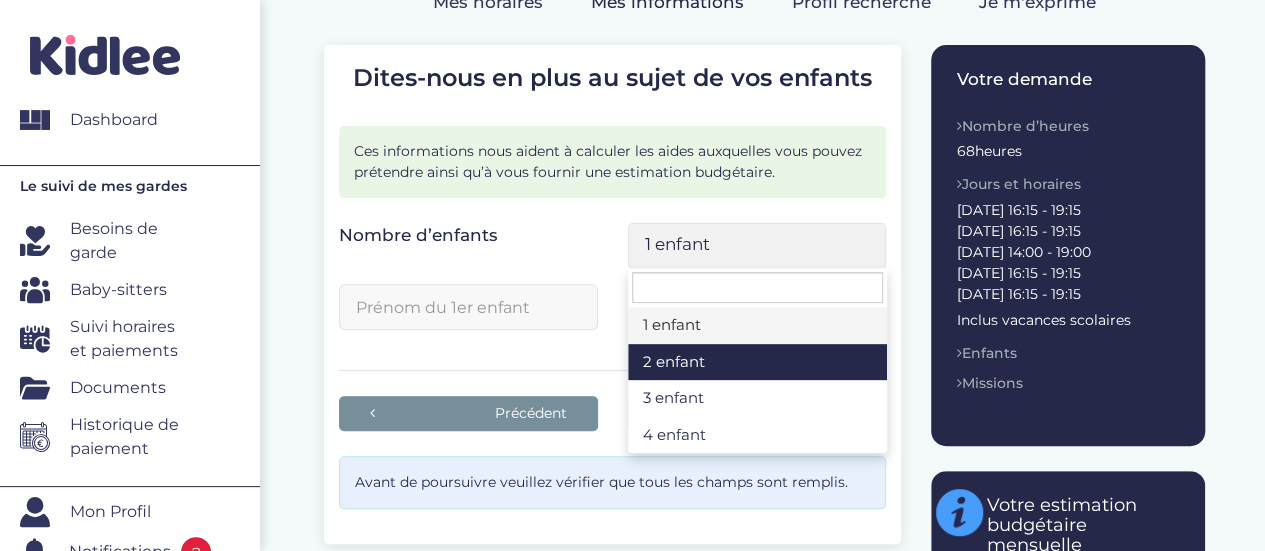 select on "2" 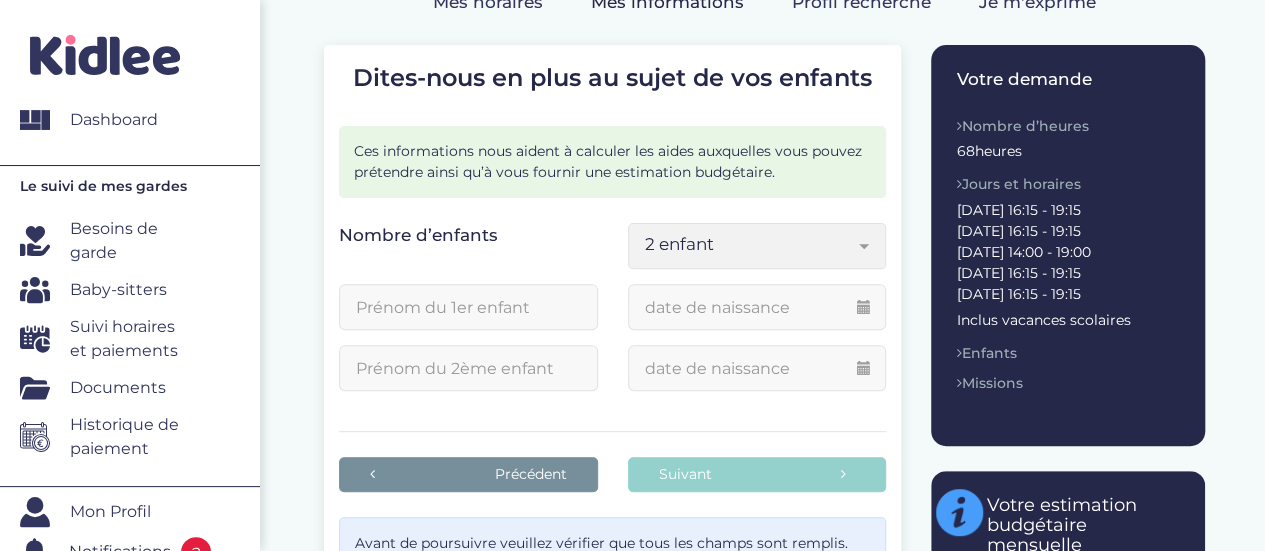 click at bounding box center (468, 307) 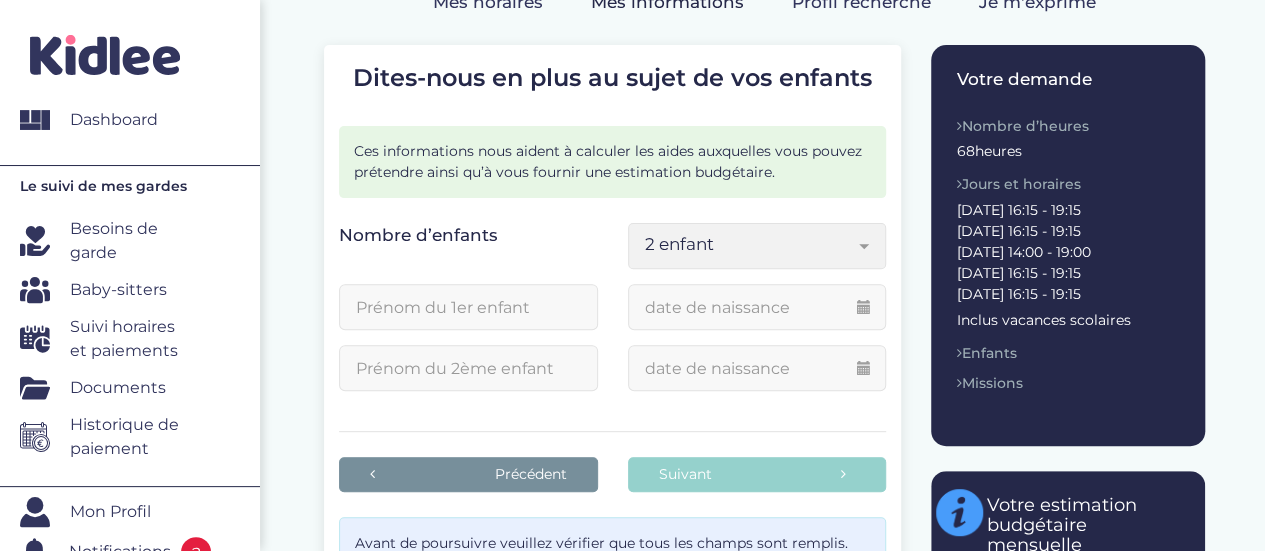 type on "Armand" 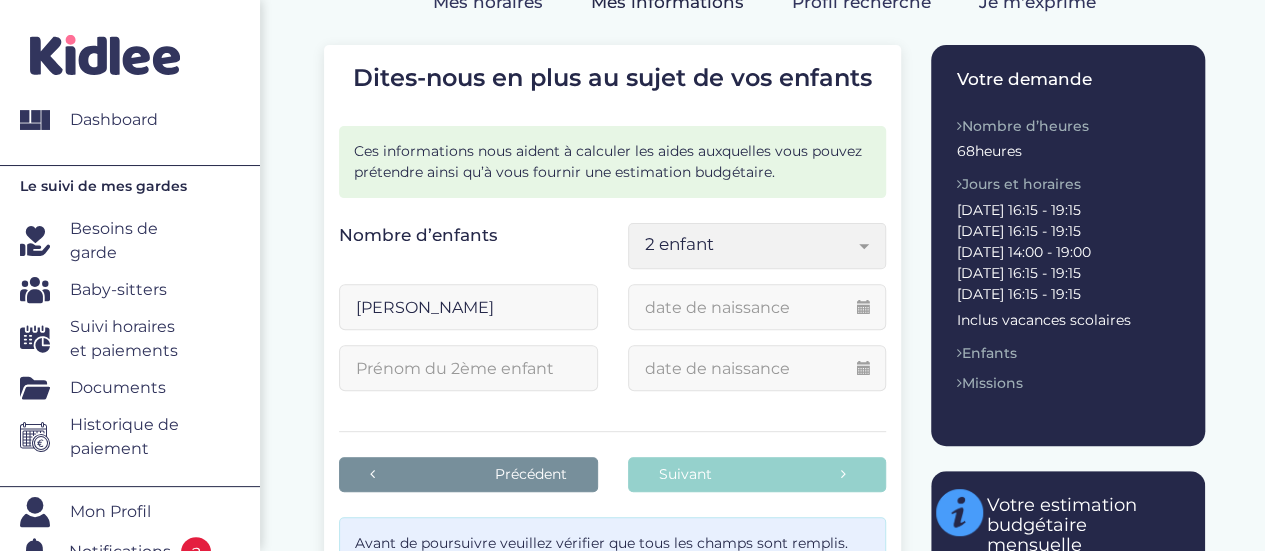 click at bounding box center [468, 368] 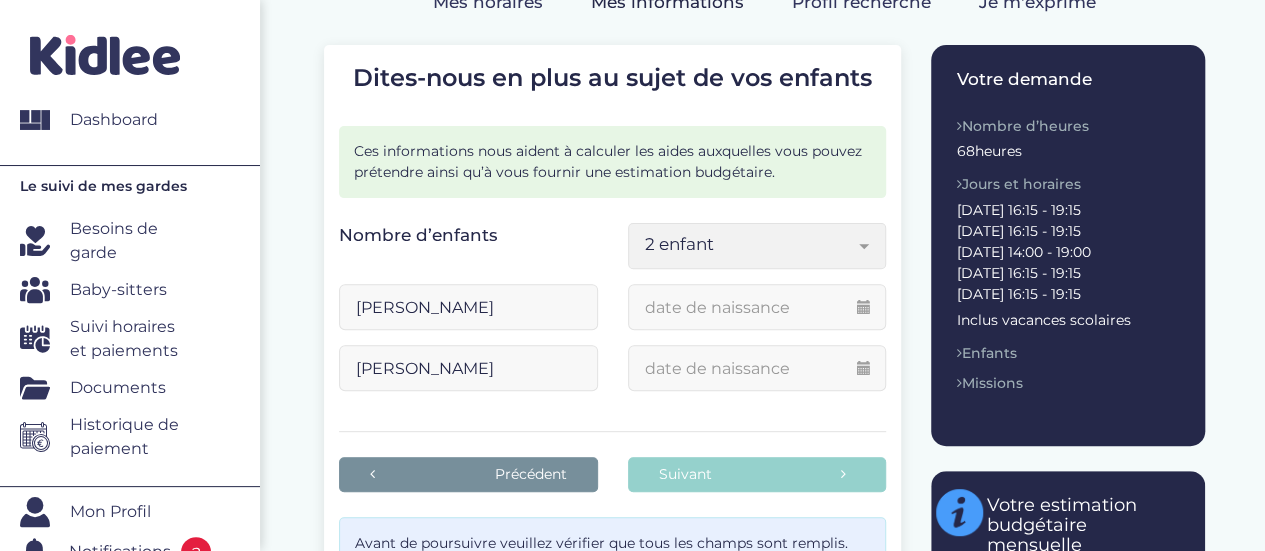 type on "Jacques" 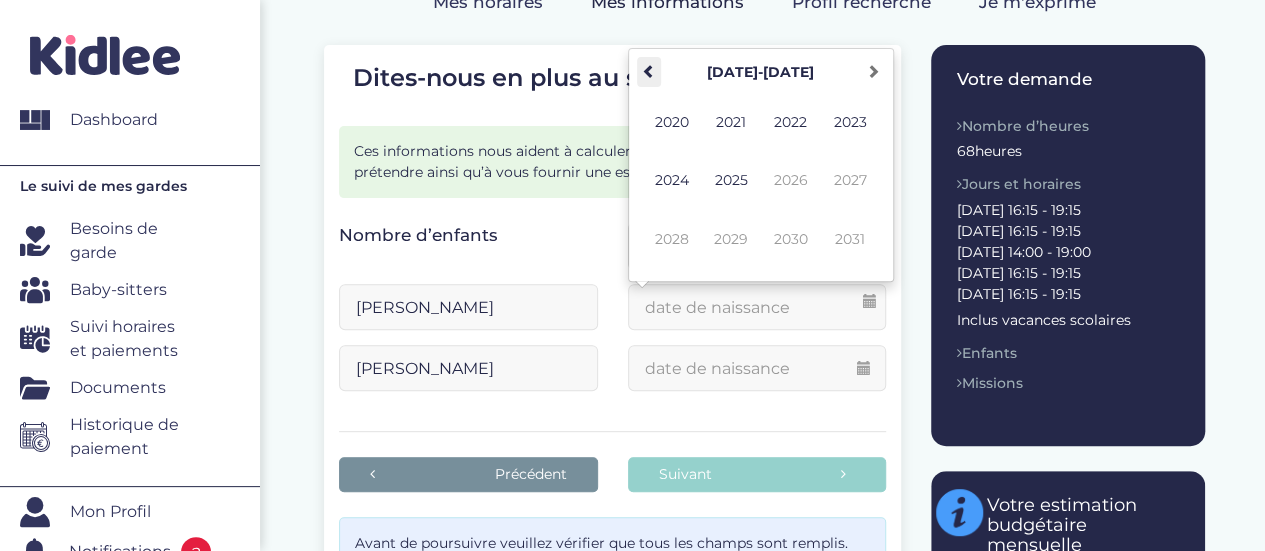 click at bounding box center [649, 72] 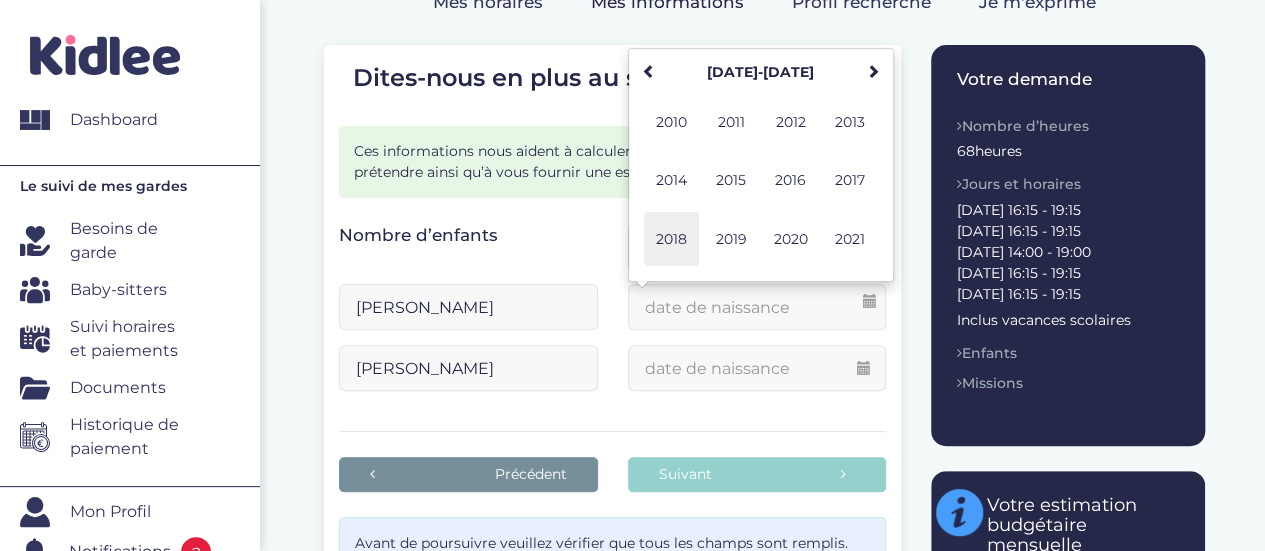click on "2018" at bounding box center [671, 239] 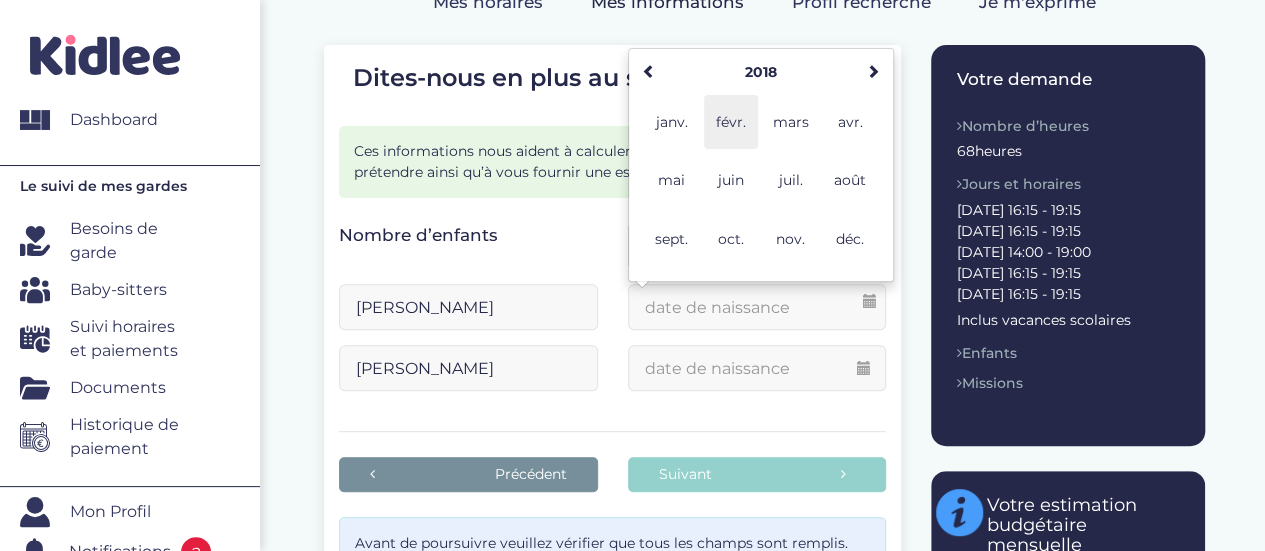 click on "févr." at bounding box center (731, 122) 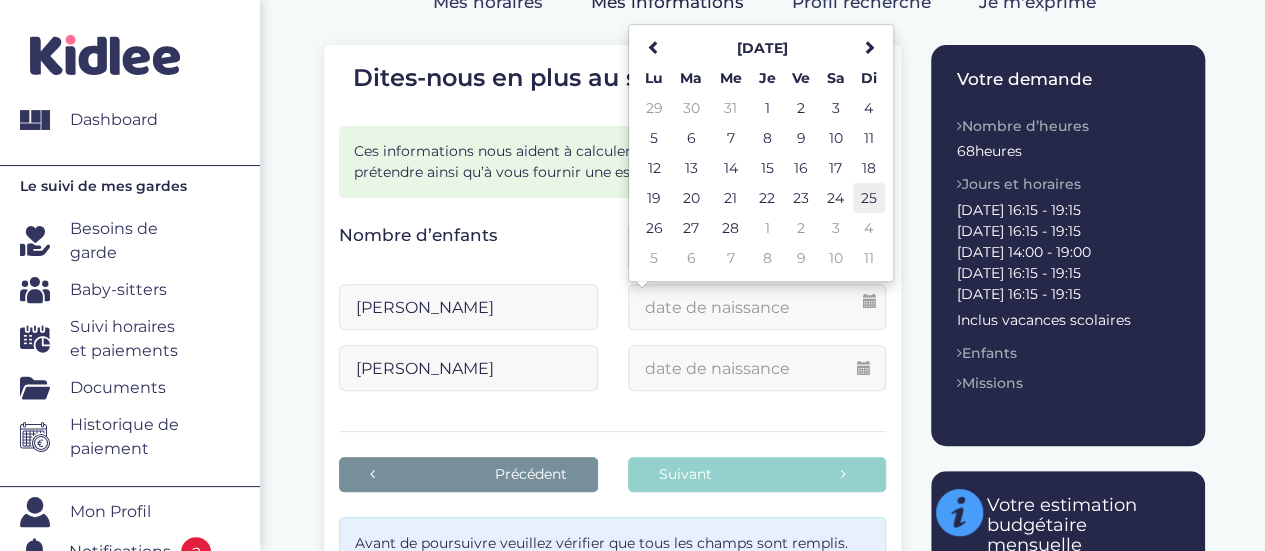 click on "25" at bounding box center [869, 198] 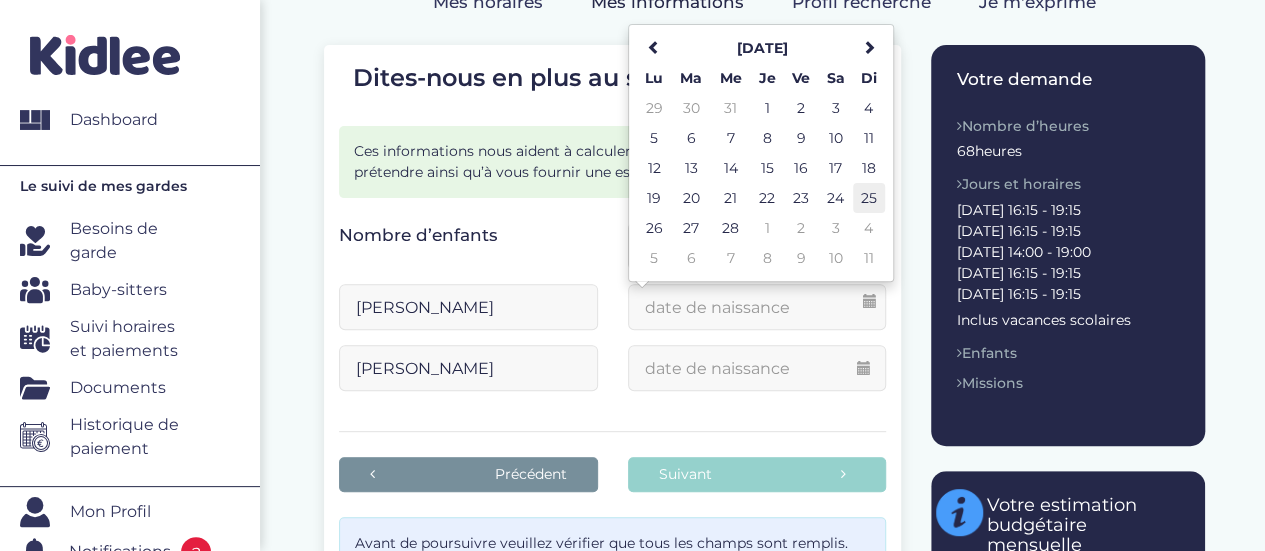 type on "25-02-2018" 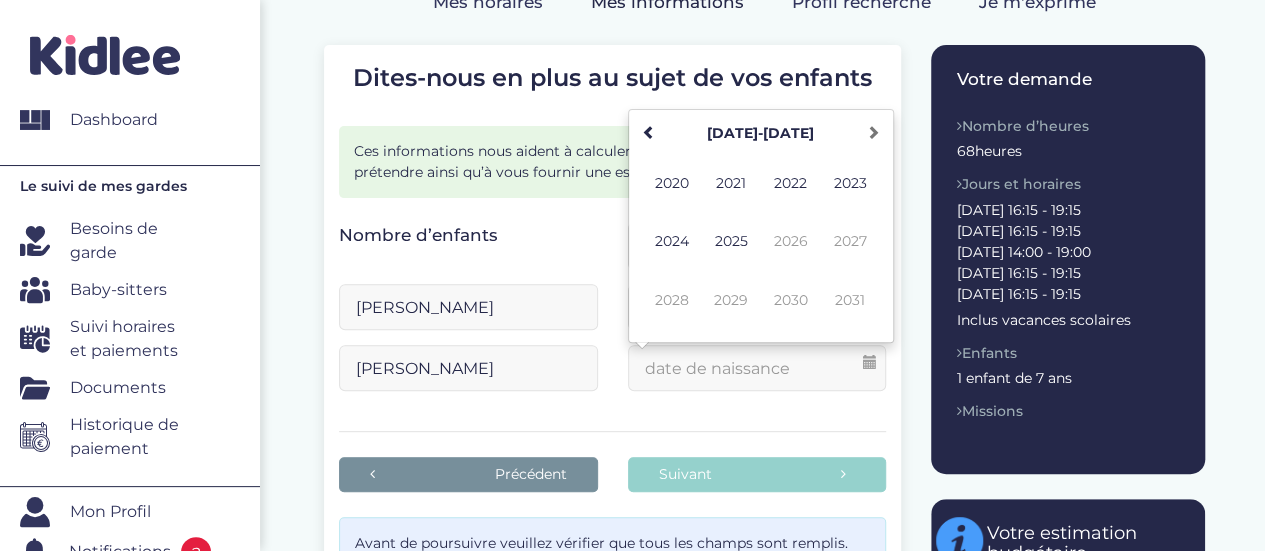 click at bounding box center (757, 368) 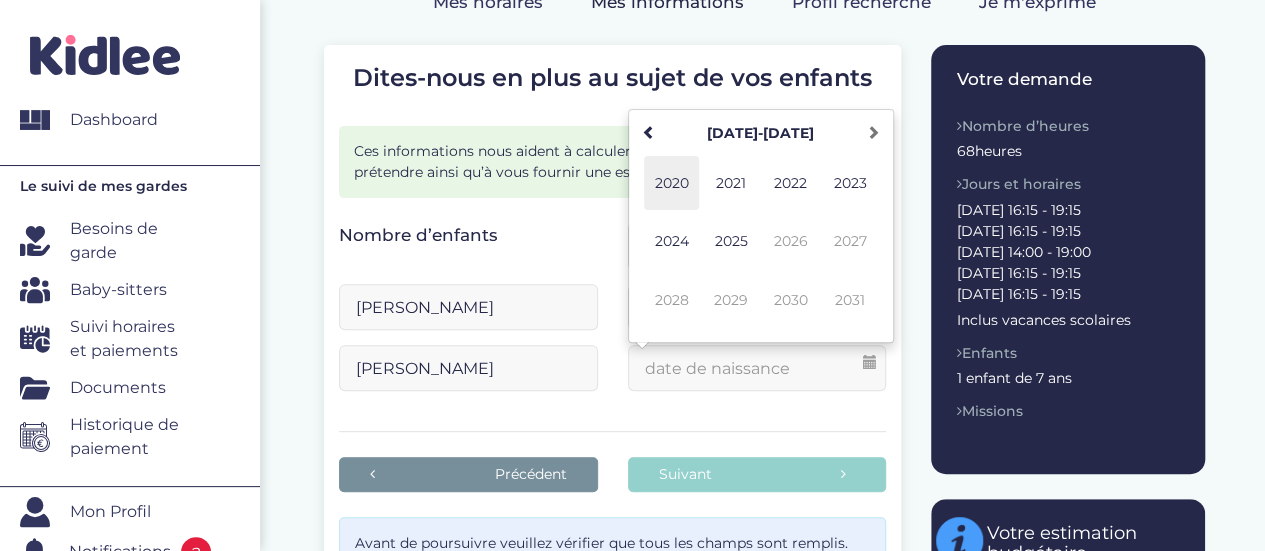 click on "2020" at bounding box center [671, 183] 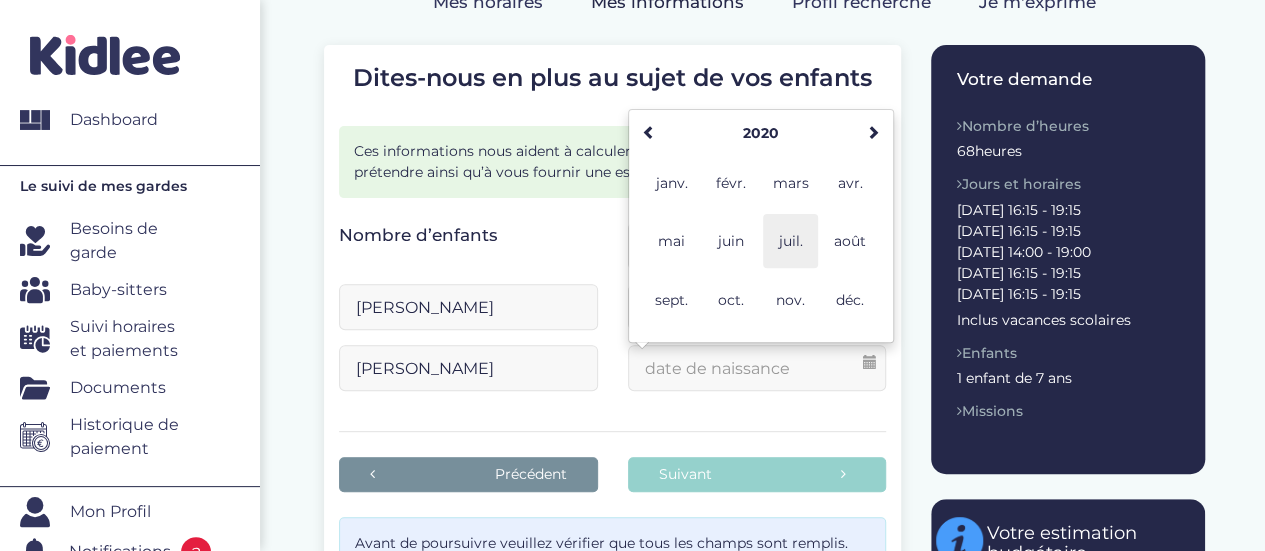 click on "juil." at bounding box center [790, 241] 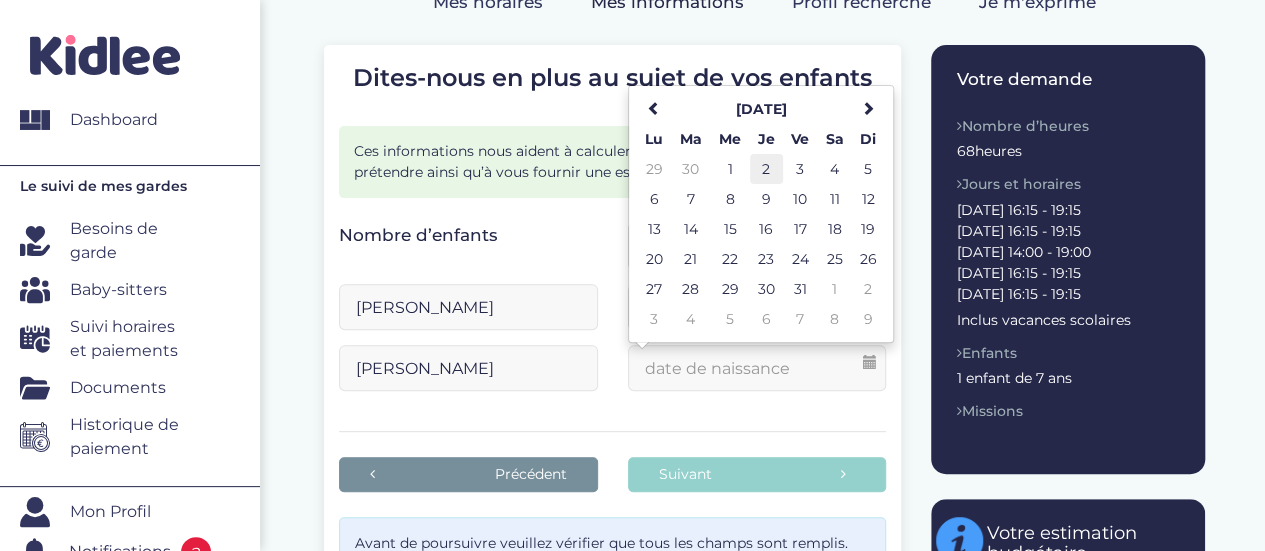 click on "2" at bounding box center (766, 169) 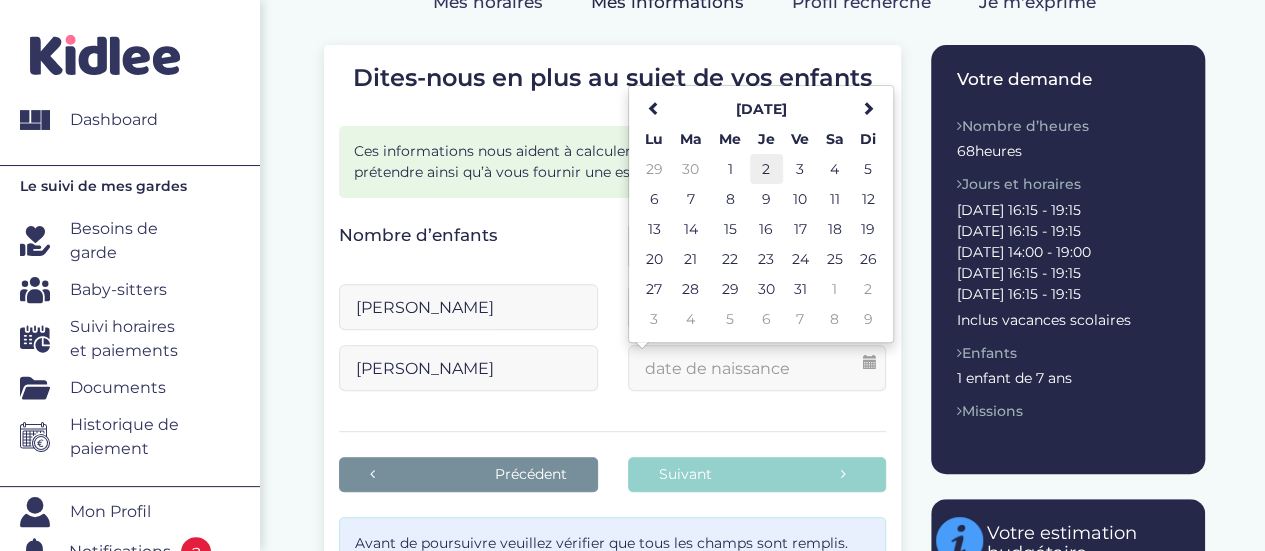 type on "02-07-2020" 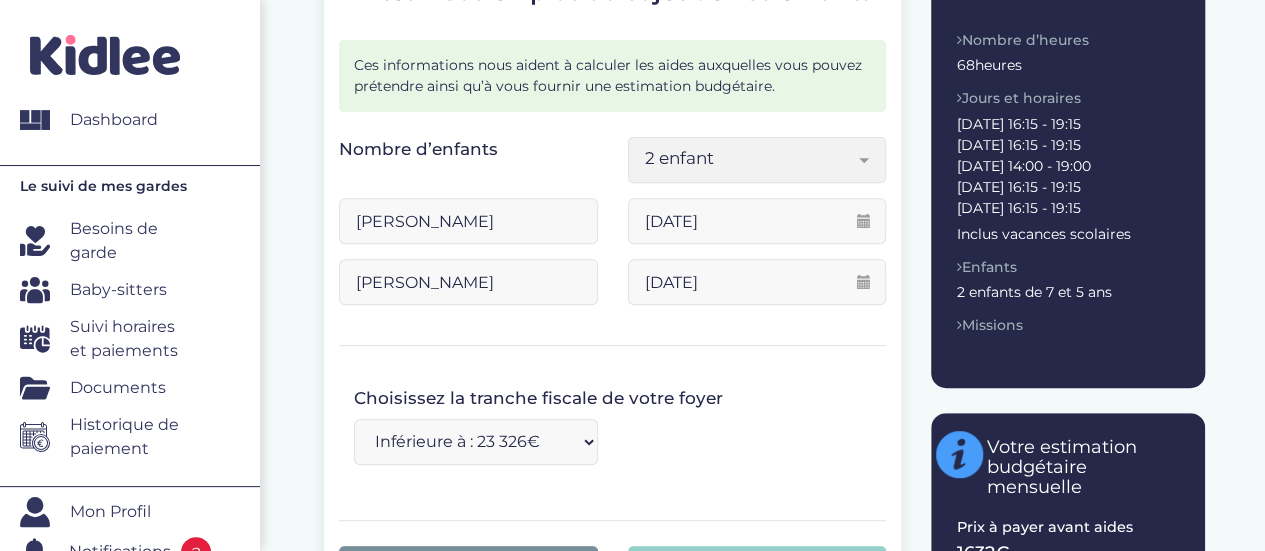 scroll, scrollTop: 387, scrollLeft: 0, axis: vertical 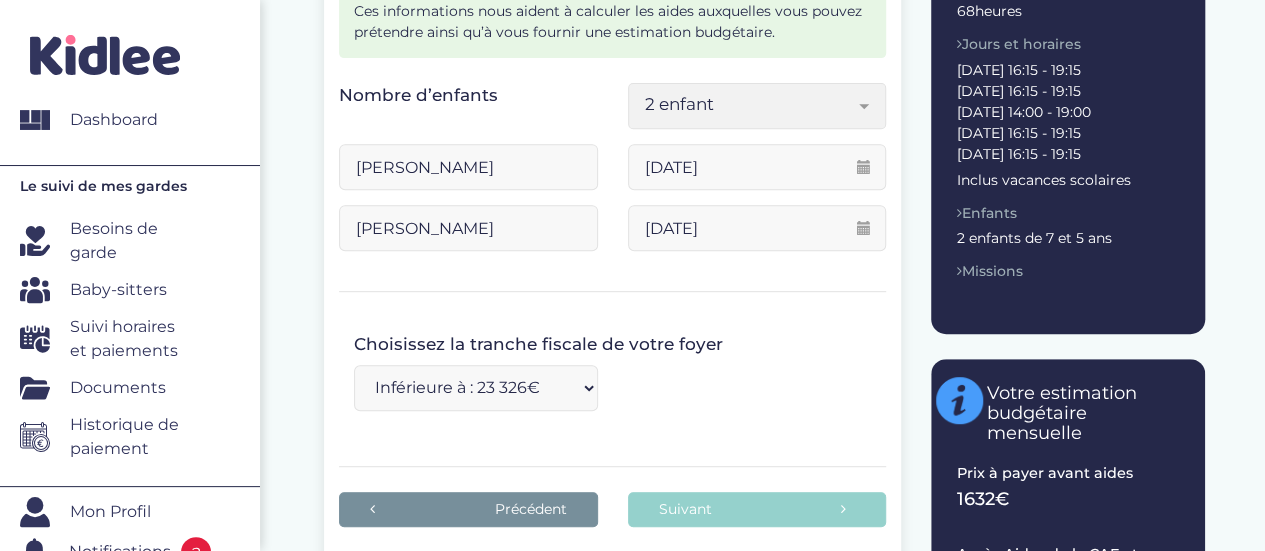 click on "Inférieure à : 23 326€   Entre : 23 326€ et 51 836€   Supérieure à : 51 836€" at bounding box center [476, 388] 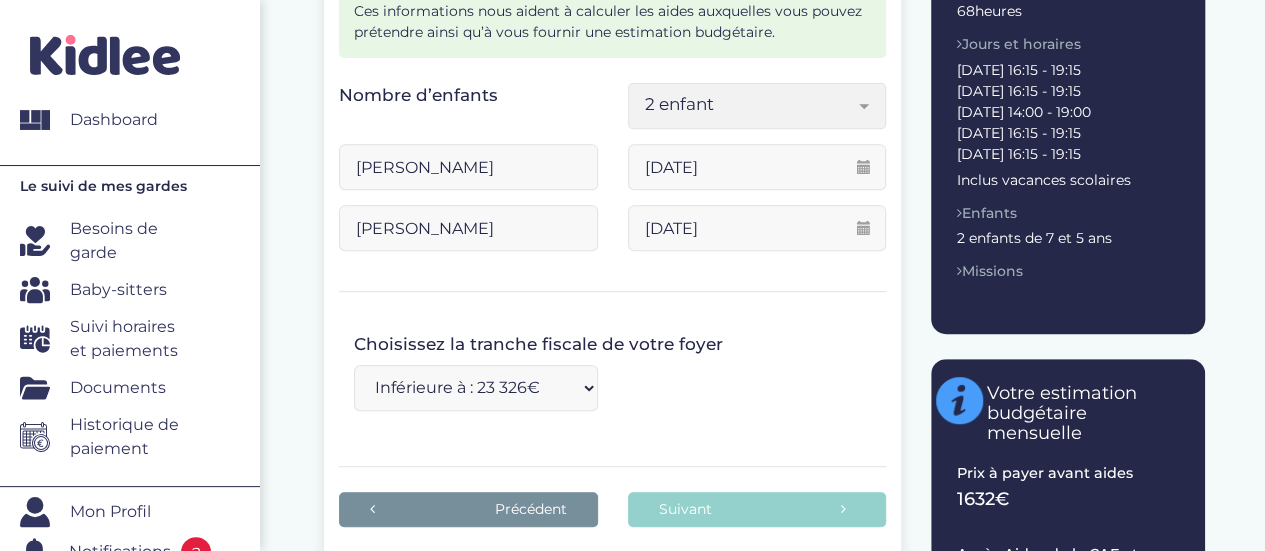 select on "supérieure à 51 836€" 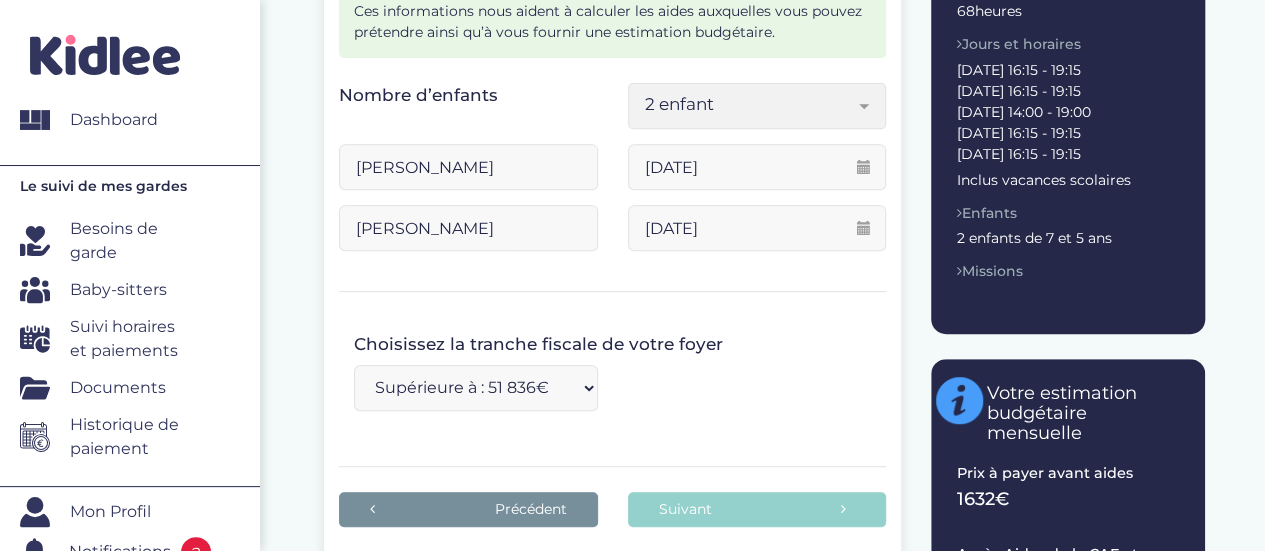 click on "Inférieure à : 23 326€   Entre : 23 326€ et 51 836€   Supérieure à : 51 836€" at bounding box center [476, 388] 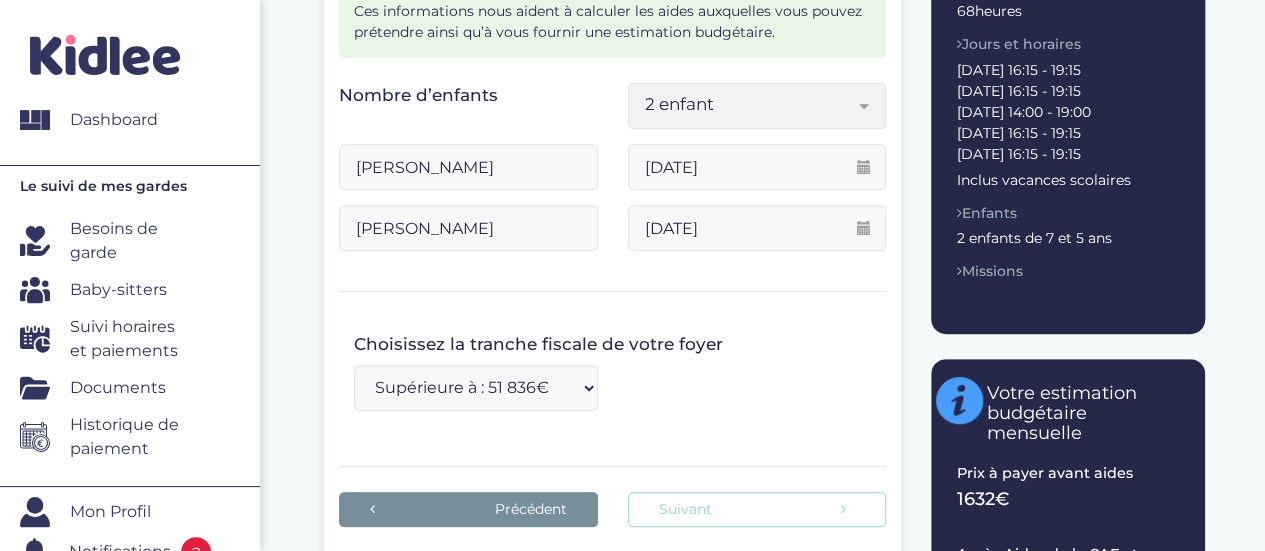 click on "Suivant" at bounding box center (757, 509) 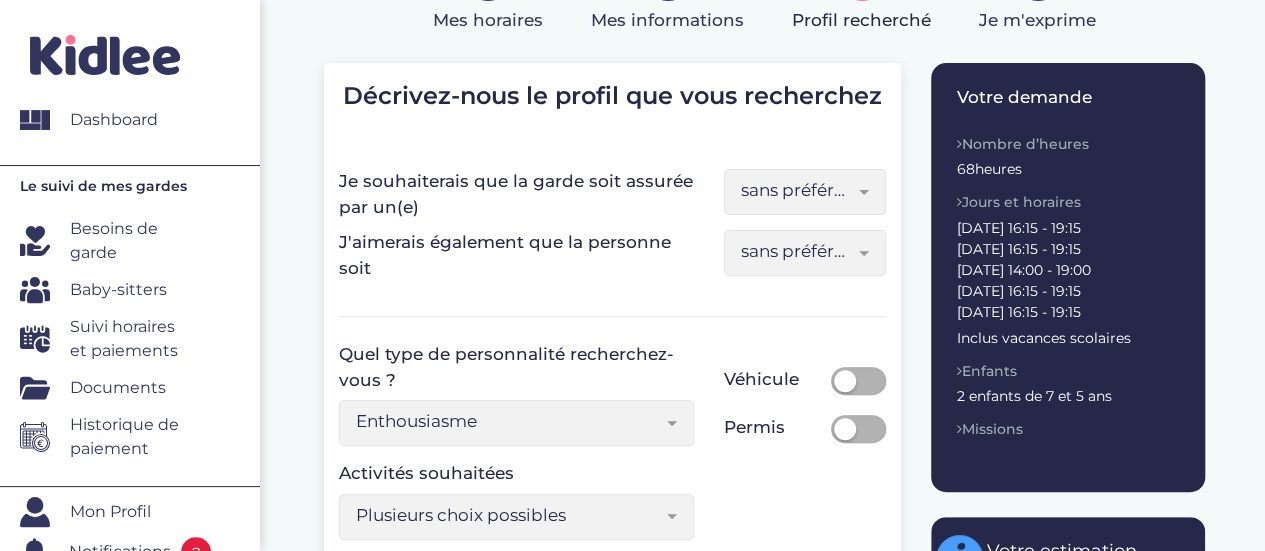 scroll, scrollTop: 239, scrollLeft: 0, axis: vertical 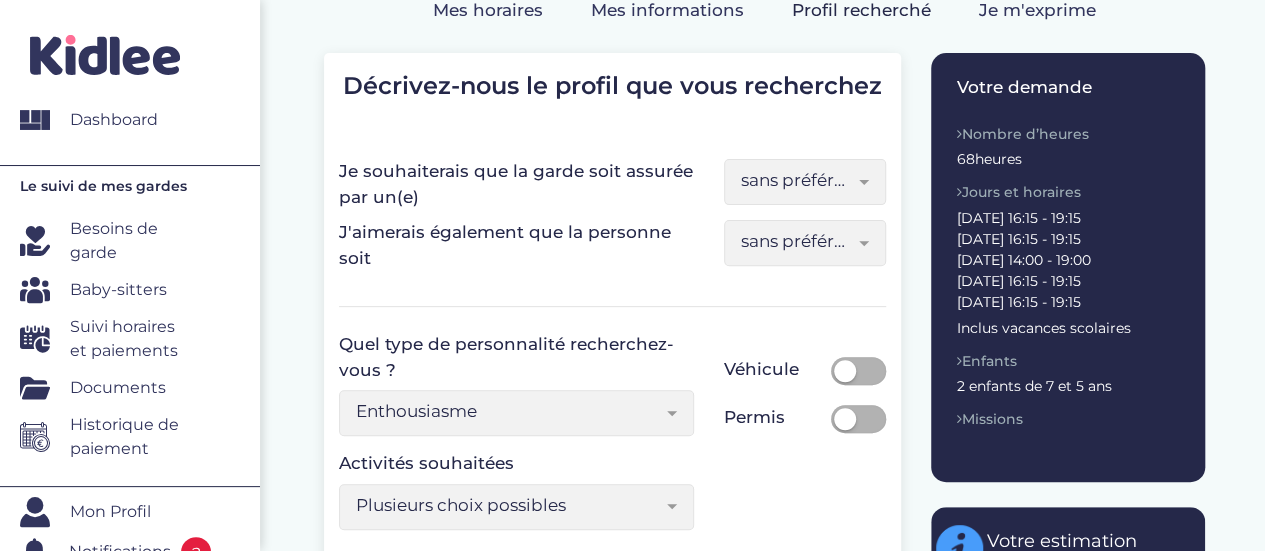 click on "sans préférence" at bounding box center [797, 180] 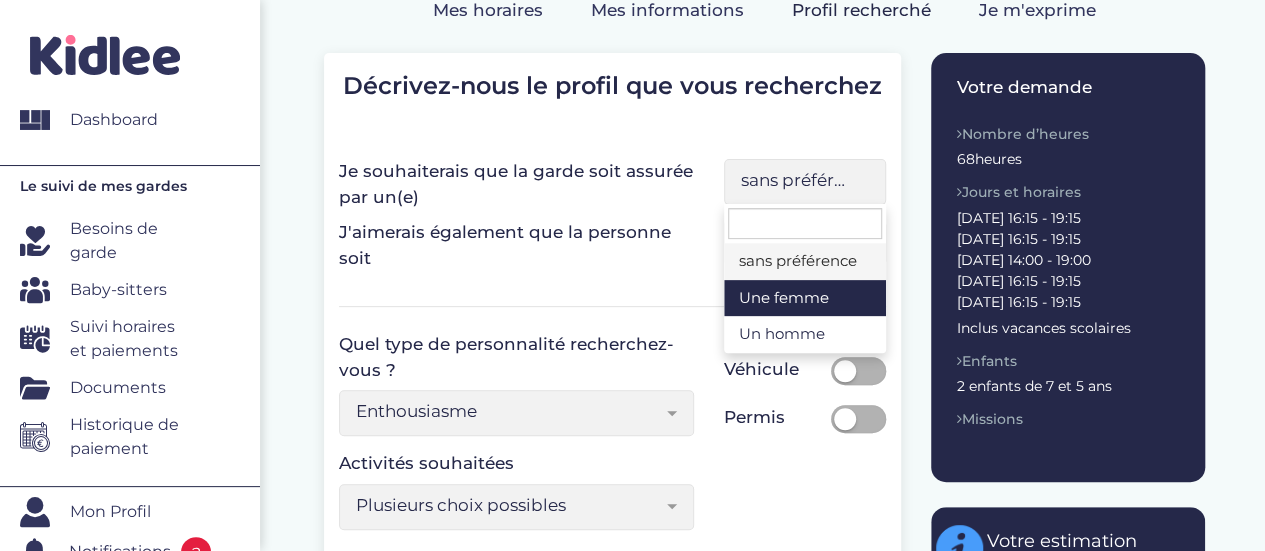 select on "1" 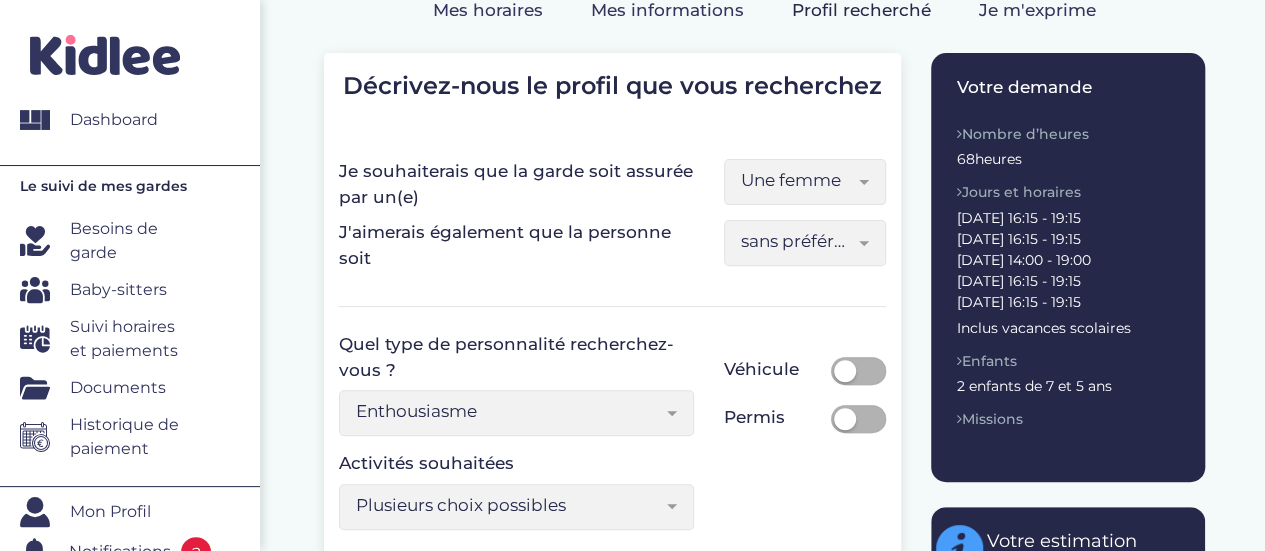 click on "sans préférence" at bounding box center (797, 241) 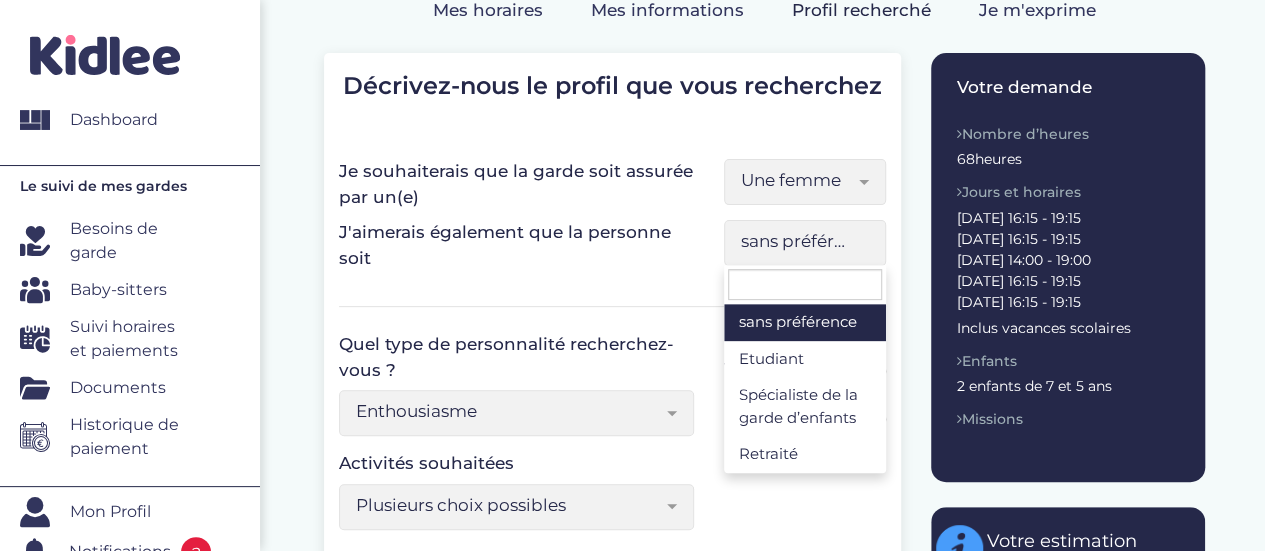 select on "5" 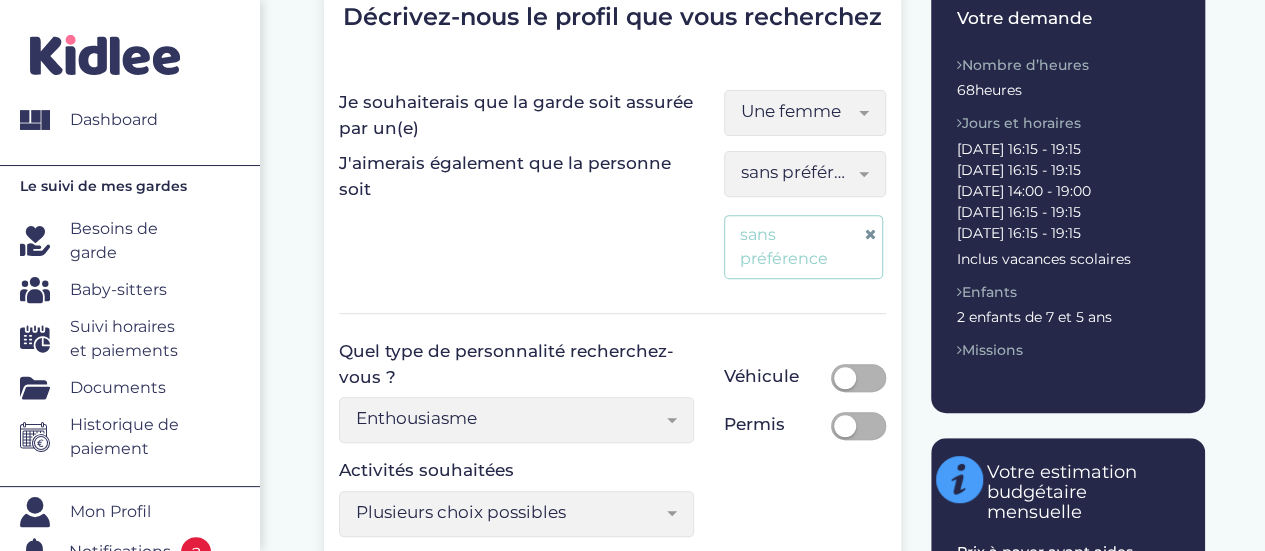 scroll, scrollTop: 309, scrollLeft: 0, axis: vertical 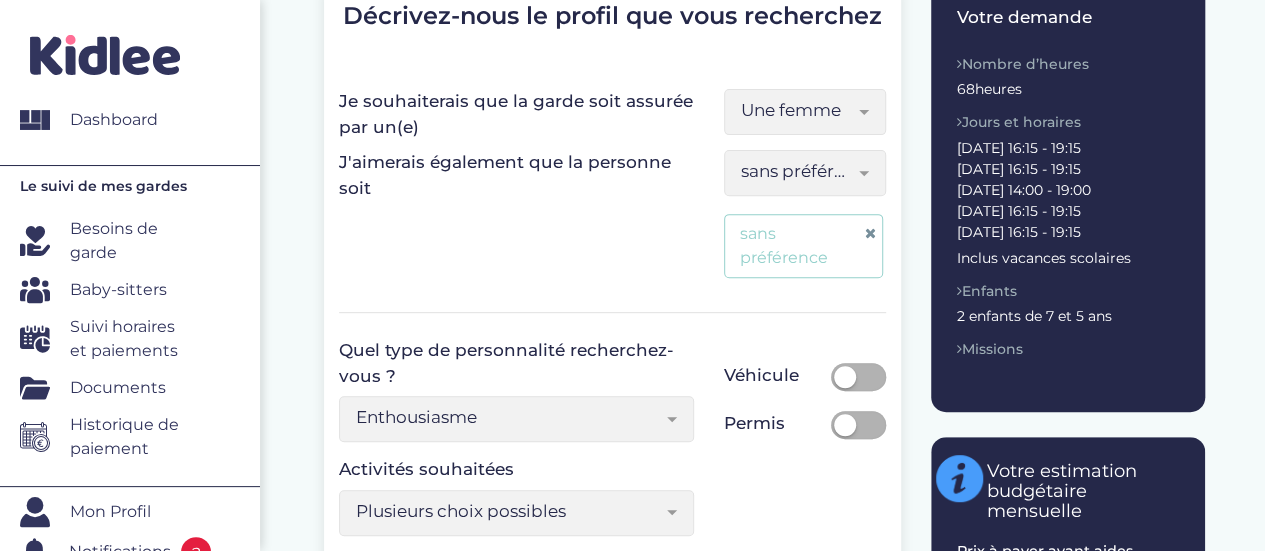 click at bounding box center (869, 233) 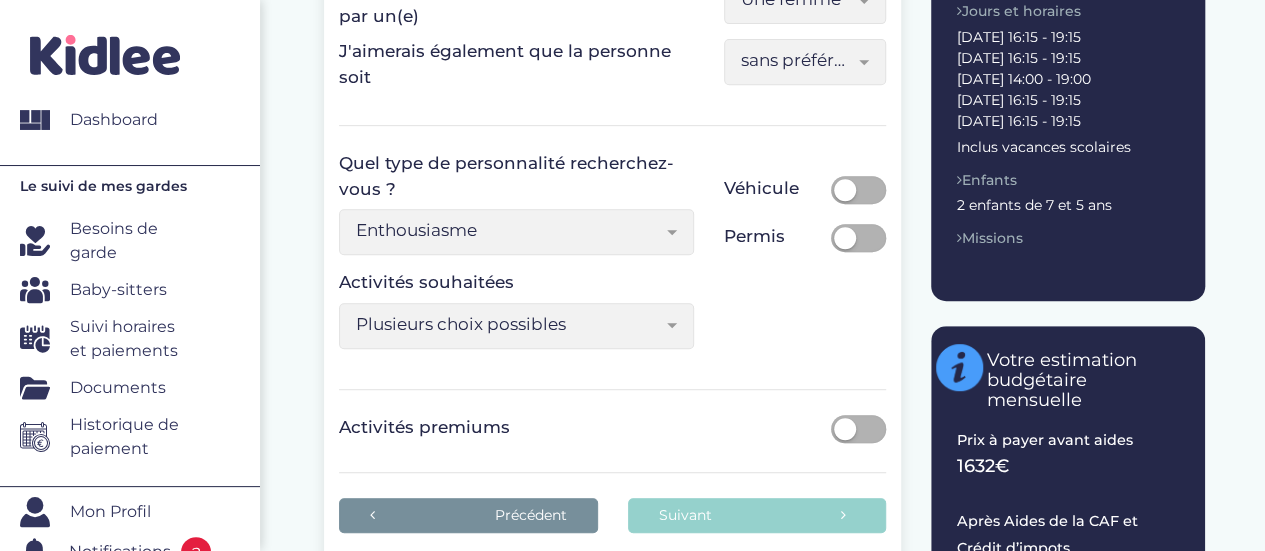 scroll, scrollTop: 421, scrollLeft: 0, axis: vertical 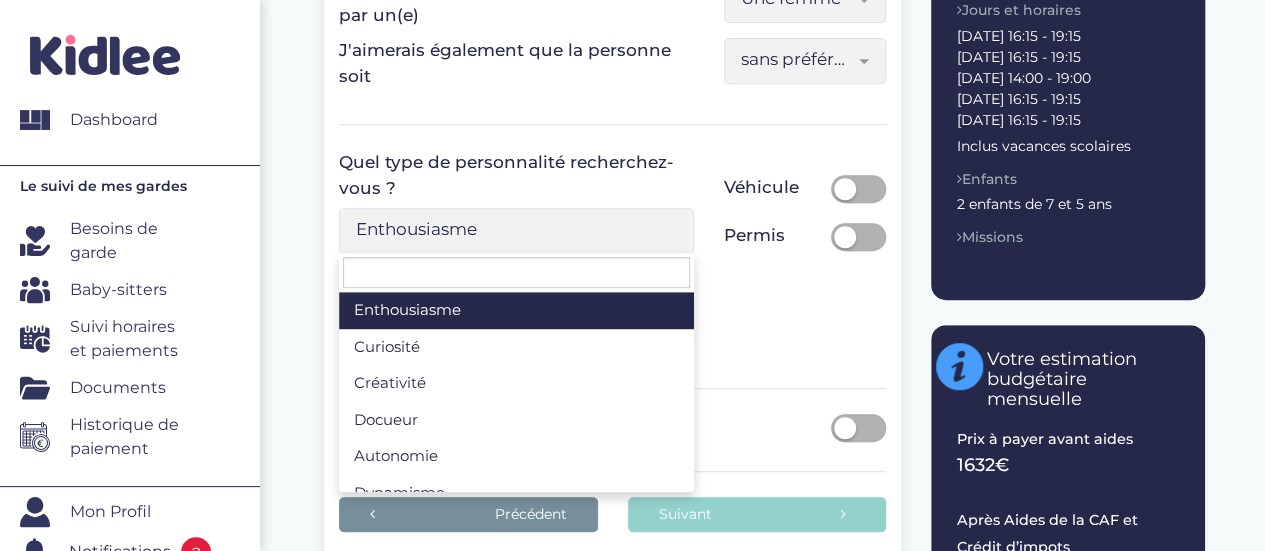 click on "Enthousiasme" at bounding box center [509, 229] 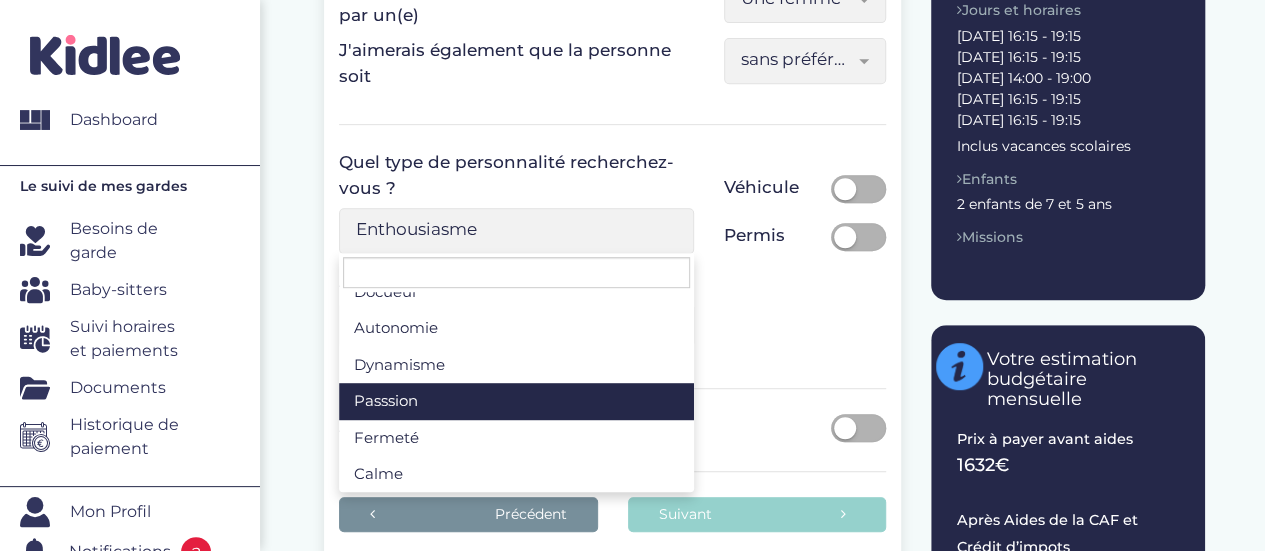 scroll, scrollTop: 128, scrollLeft: 0, axis: vertical 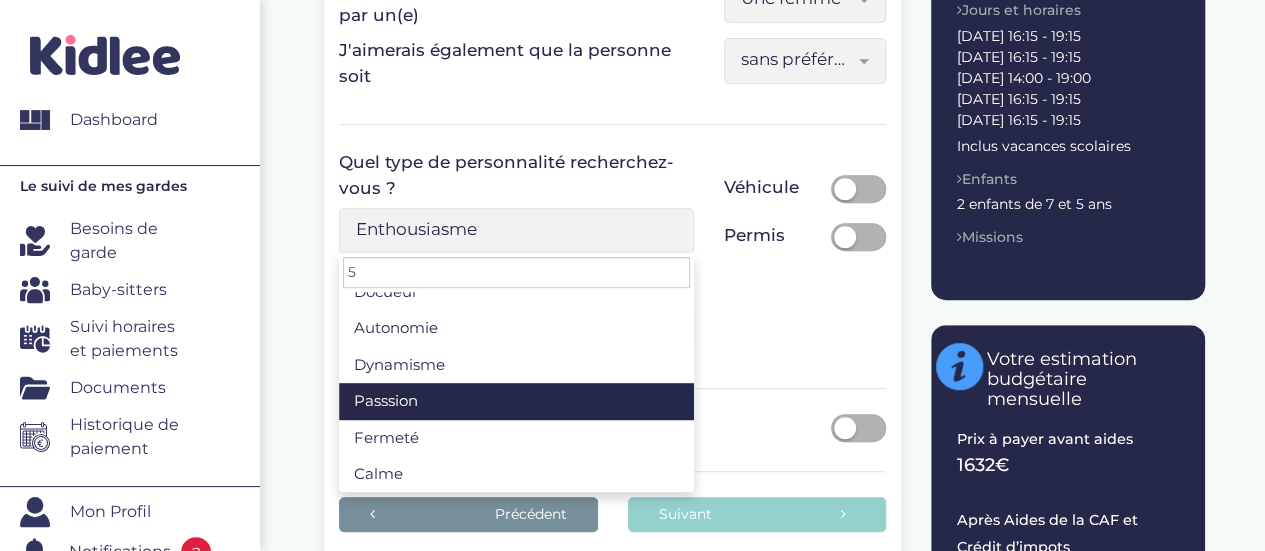 type on "59" 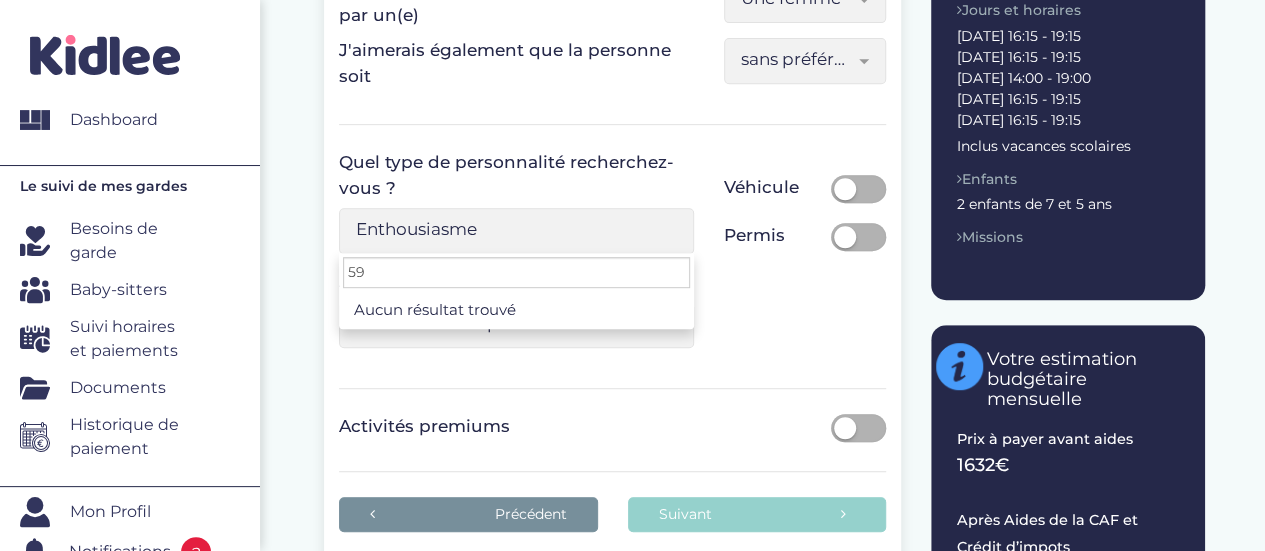 scroll, scrollTop: 0, scrollLeft: 0, axis: both 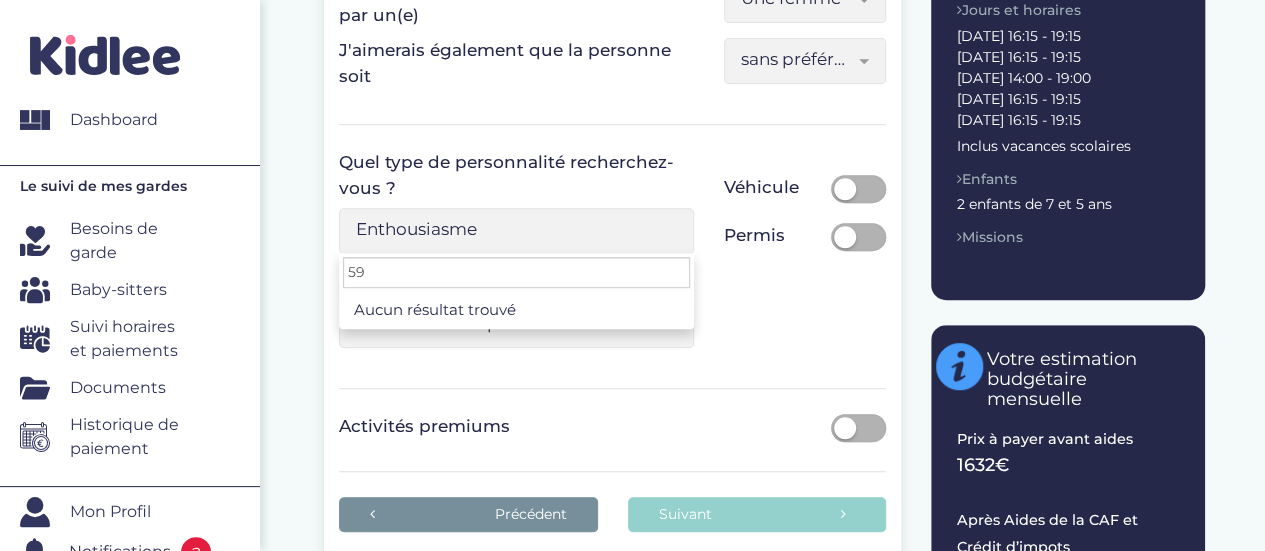 drag, startPoint x: 522, startPoint y: 276, endPoint x: 264, endPoint y: 263, distance: 258.3273 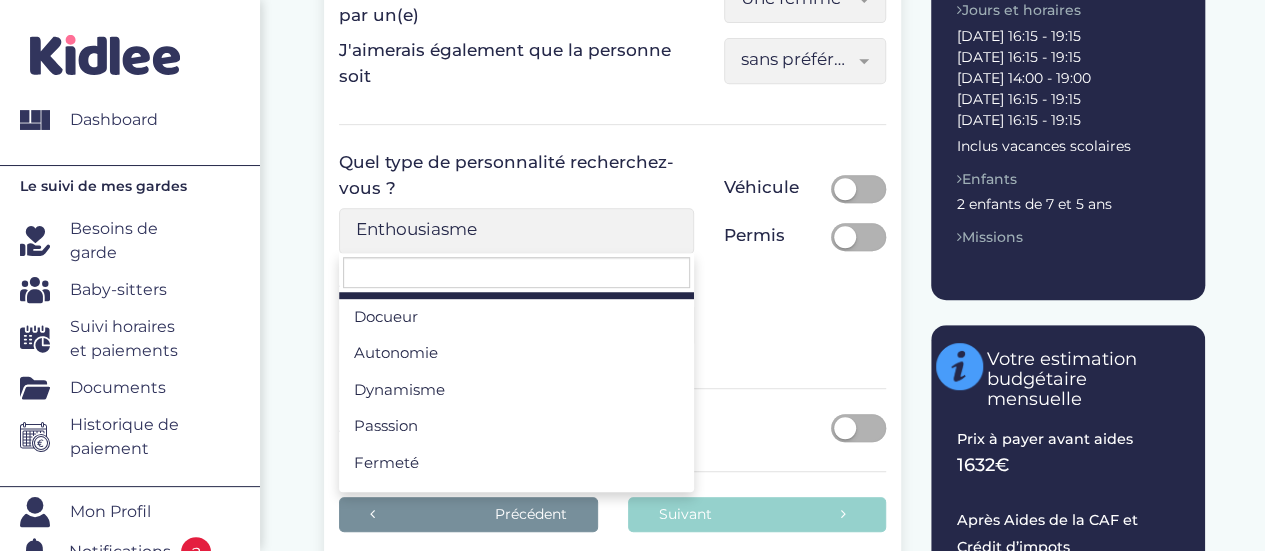 scroll, scrollTop: 128, scrollLeft: 0, axis: vertical 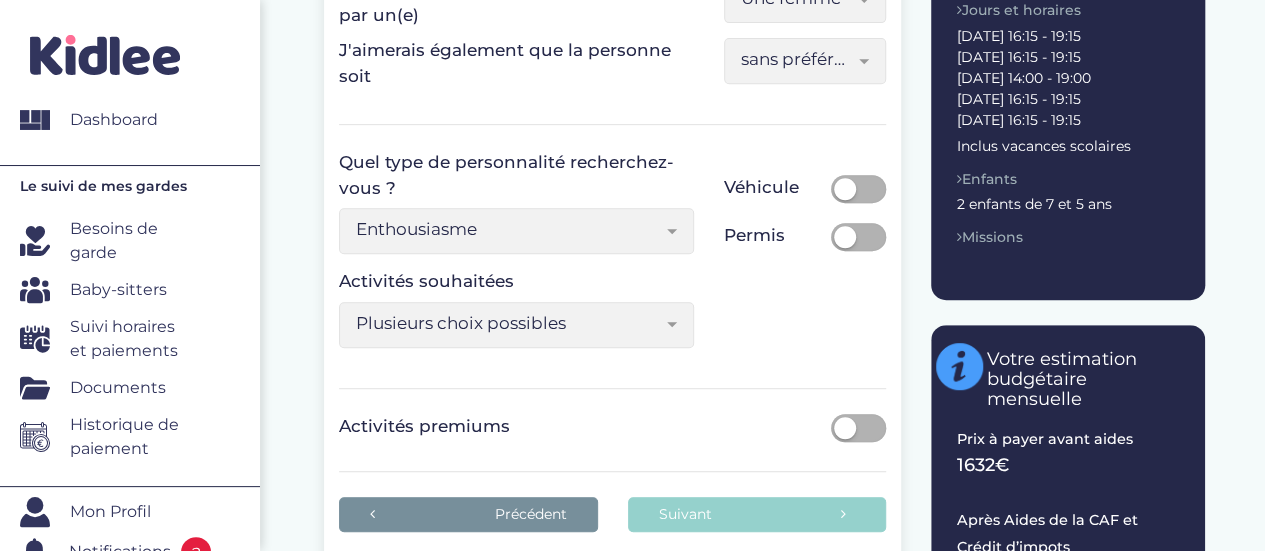 click on "Quel type de personnalité recherchez-vous ?
Enthousiasme   Curiosité   Créativité   Docueur   Autonomie   Dynamisme   Passsion   Fermeté   Calme Enthousiasme
Activités souhaitées
Plusieurs choix possibles   Accompagnement aux activités extra-scolaires   Aide aux devoirs   Bain   Dîner   Gouter   Organisation d'activités   Préparation du dîner   Sorties extérieures Plusieurs choix possibles
Véhicule
Permis" at bounding box center (612, 257) 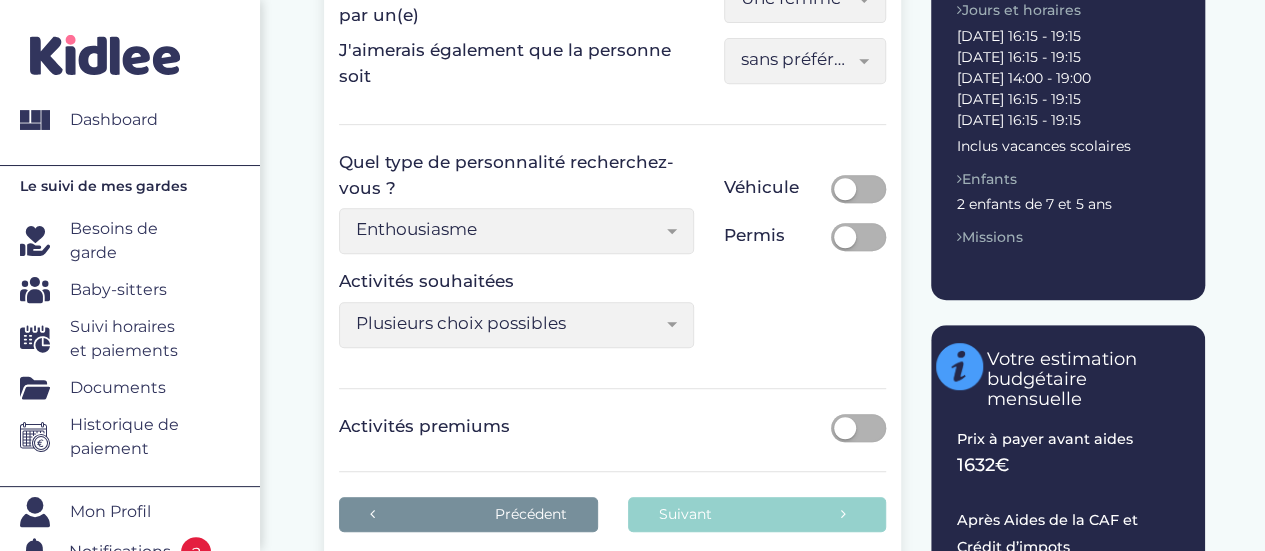 click on "Plusieurs choix possibles" at bounding box center [509, 323] 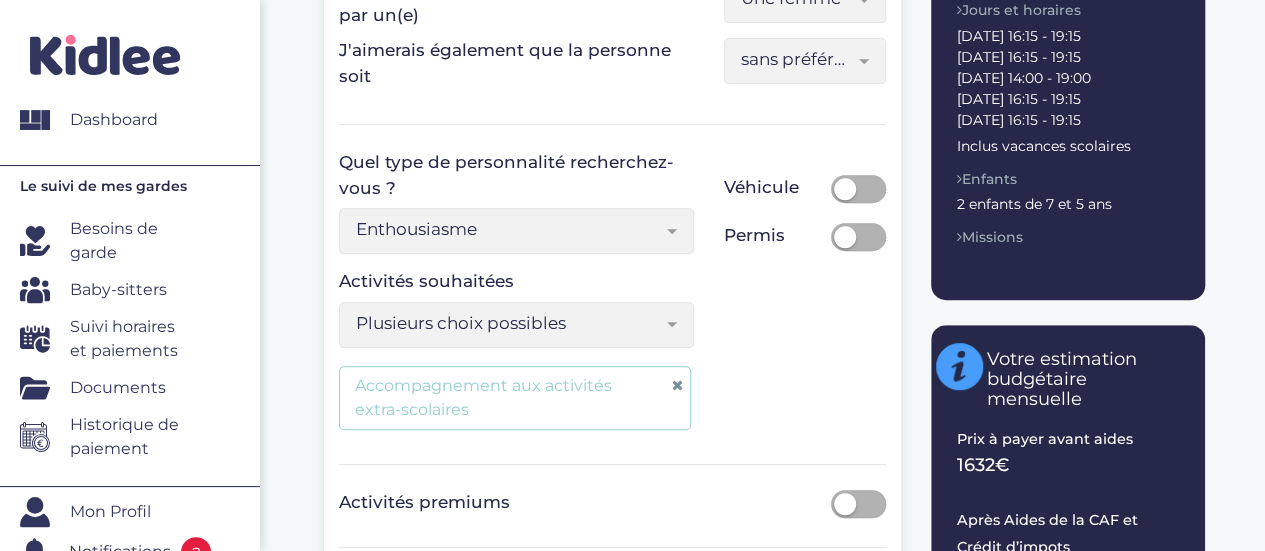 click on "Plusieurs choix possibles" at bounding box center (509, 323) 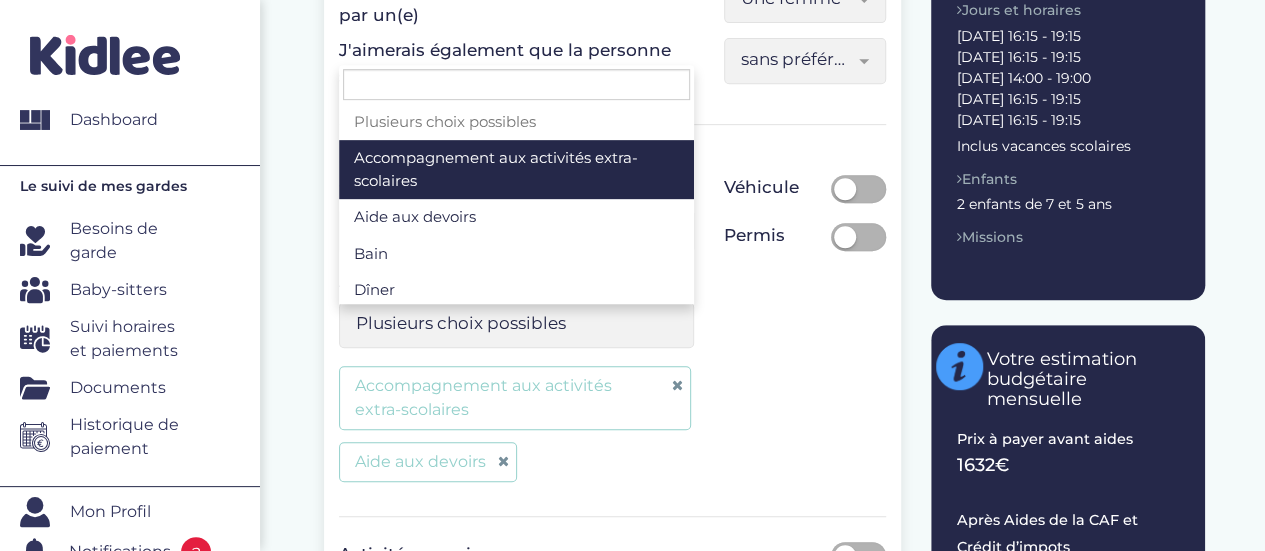 click on "Plusieurs choix possibles" at bounding box center (509, 323) 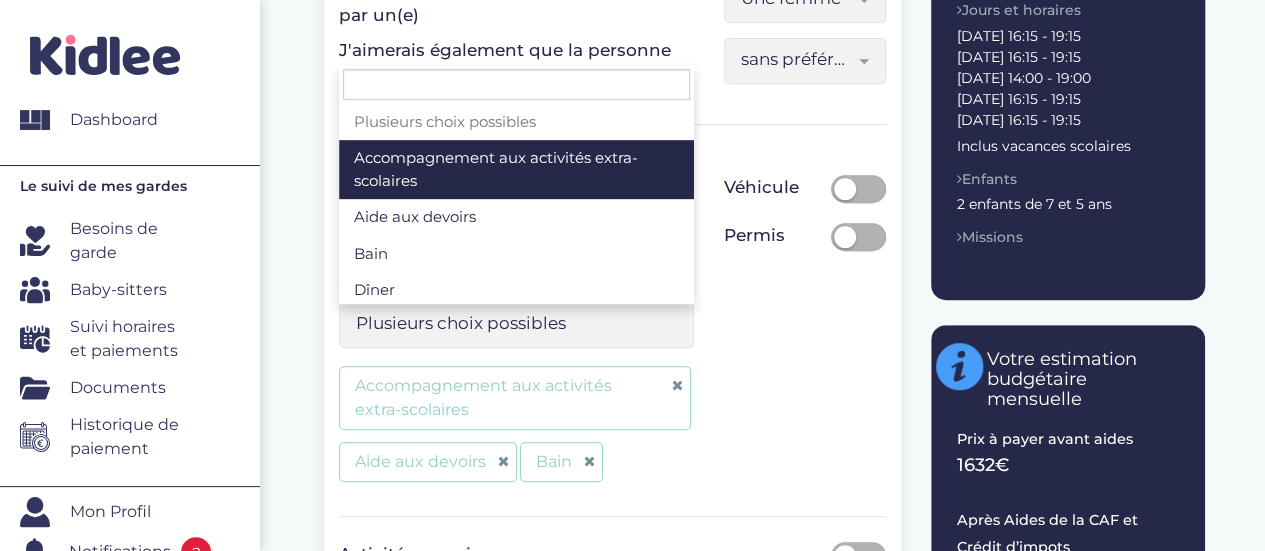 click on "Plusieurs choix possibles" at bounding box center [509, 323] 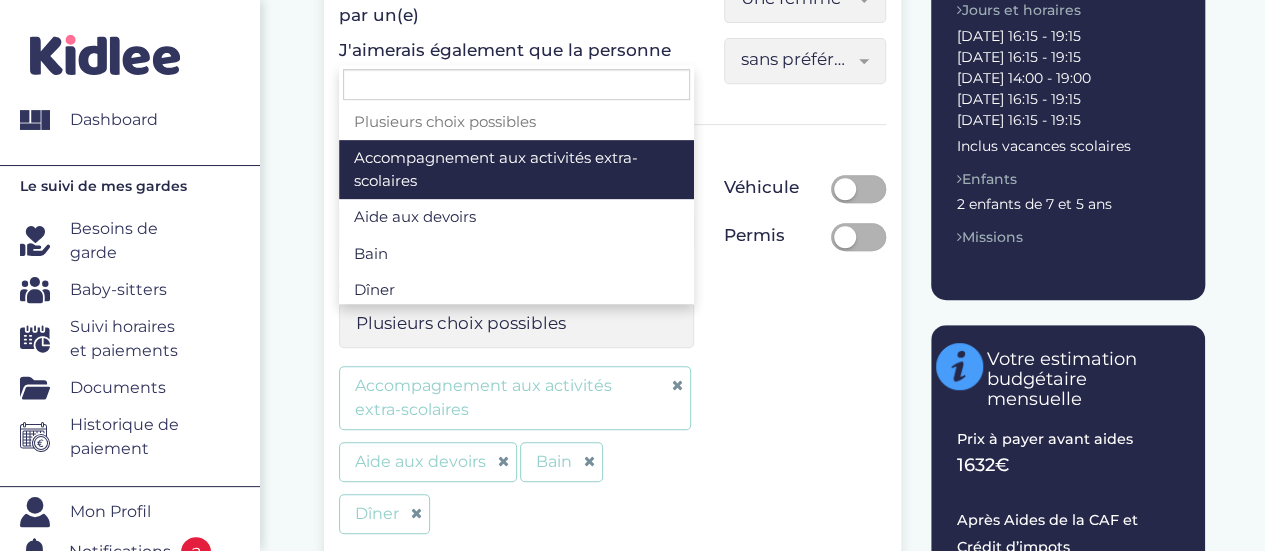 click on "Plusieurs choix possibles" at bounding box center (509, 323) 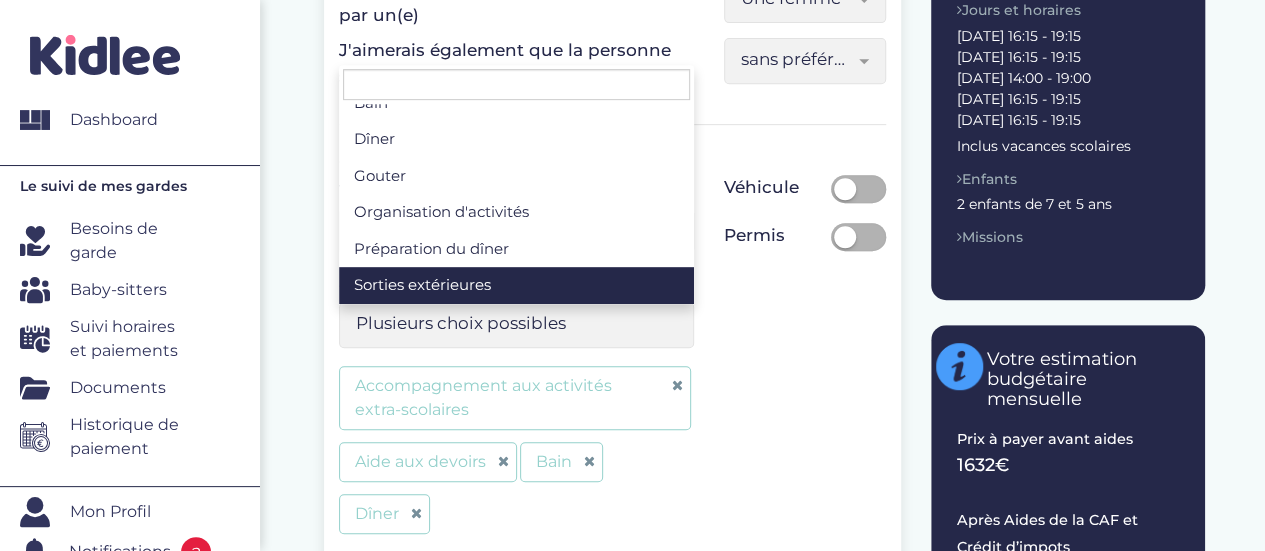 scroll, scrollTop: 151, scrollLeft: 0, axis: vertical 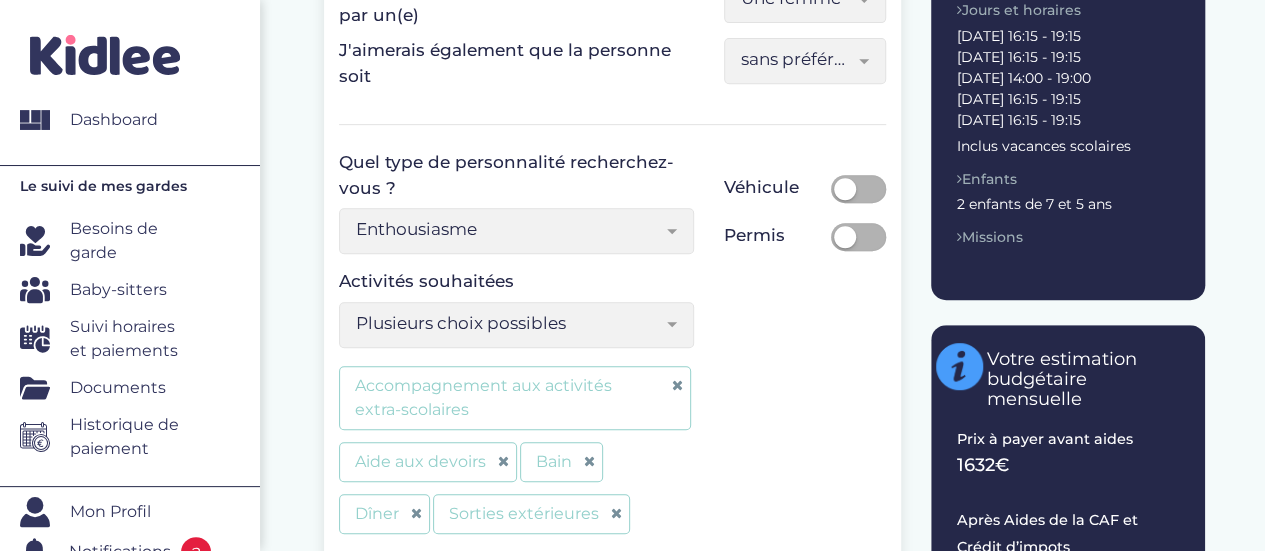 click on "Plusieurs choix possibles" at bounding box center [509, 323] 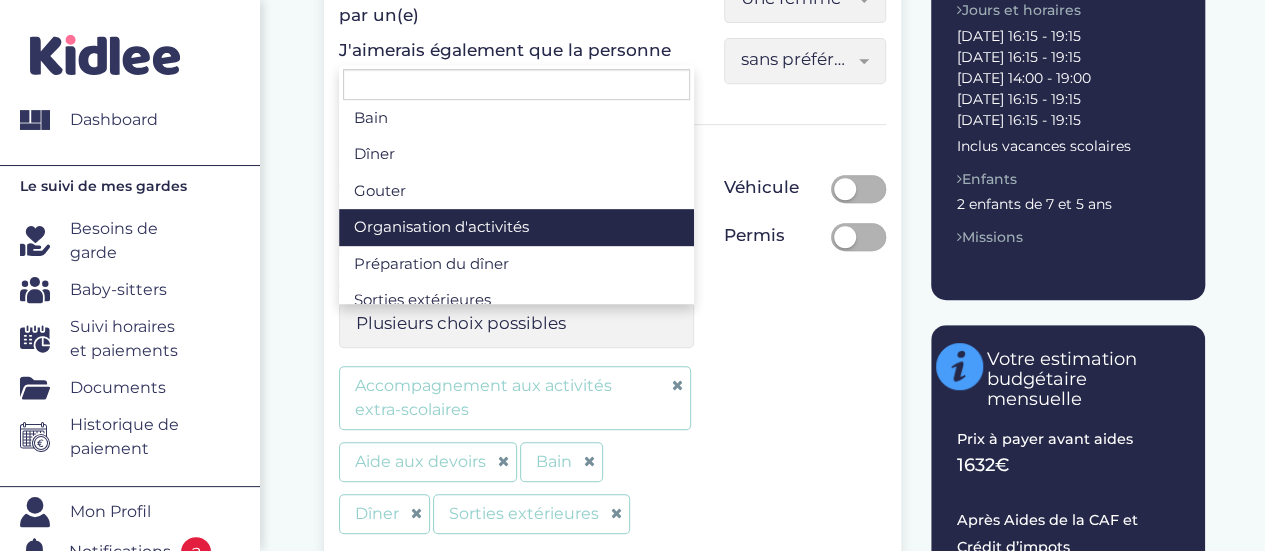scroll, scrollTop: 151, scrollLeft: 0, axis: vertical 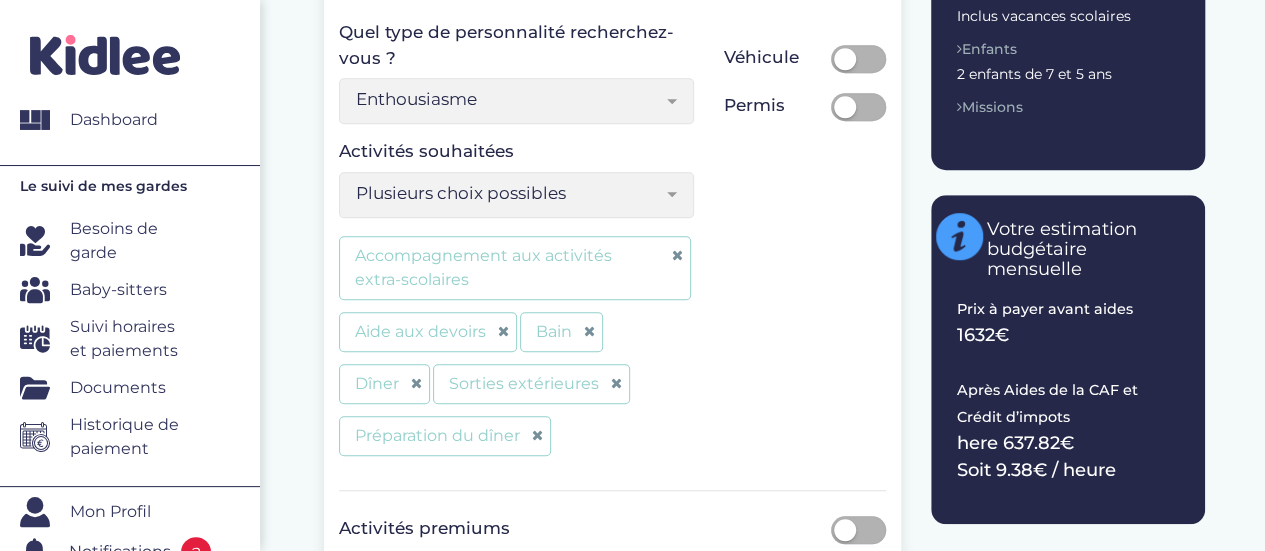 click on "Plusieurs choix possibles" at bounding box center (516, 195) 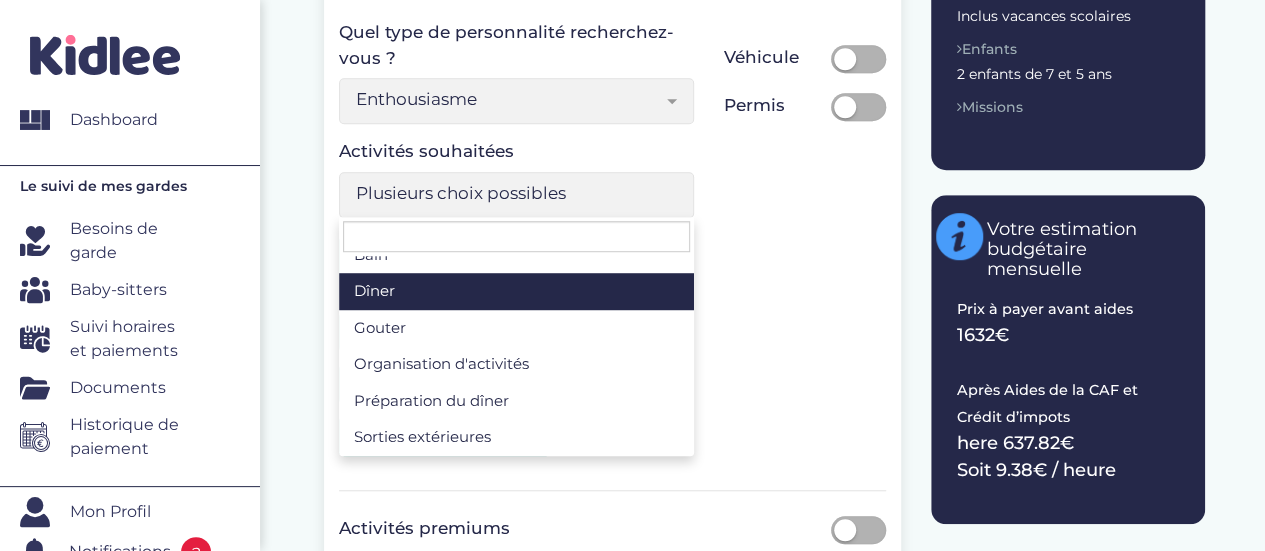 scroll, scrollTop: 151, scrollLeft: 0, axis: vertical 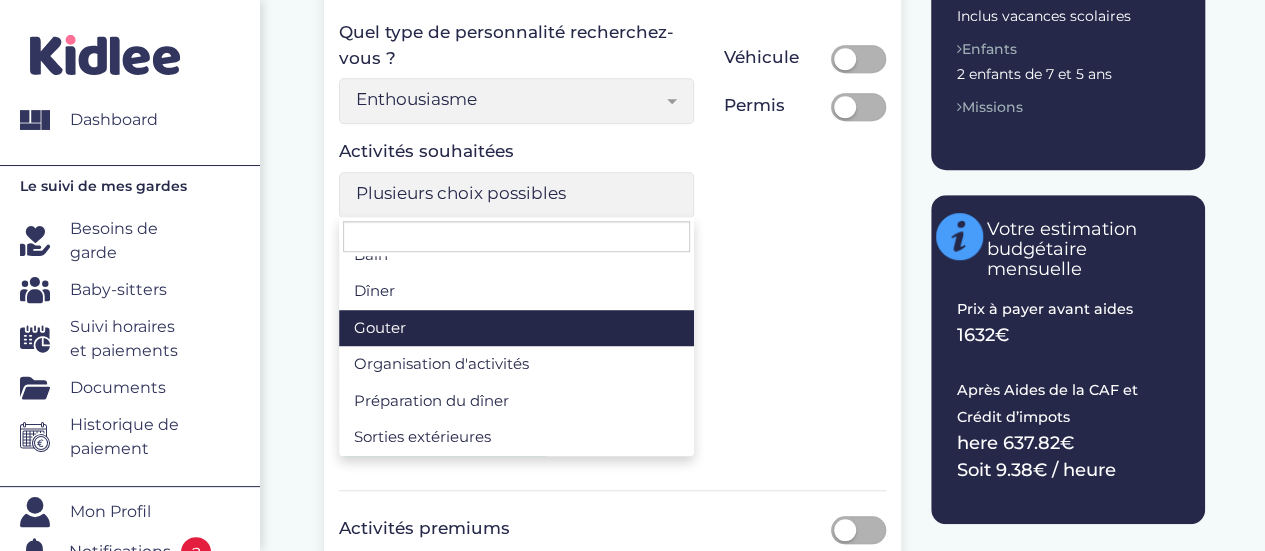 select on "Plusieurs choix possibles" 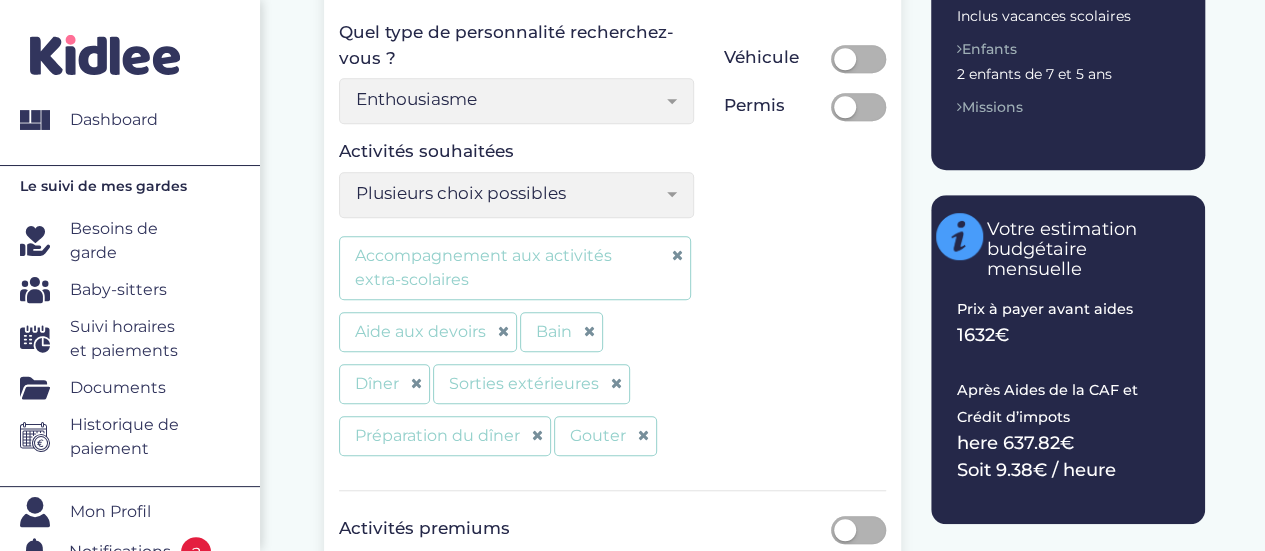 click on "Plusieurs choix possibles" at bounding box center (509, 193) 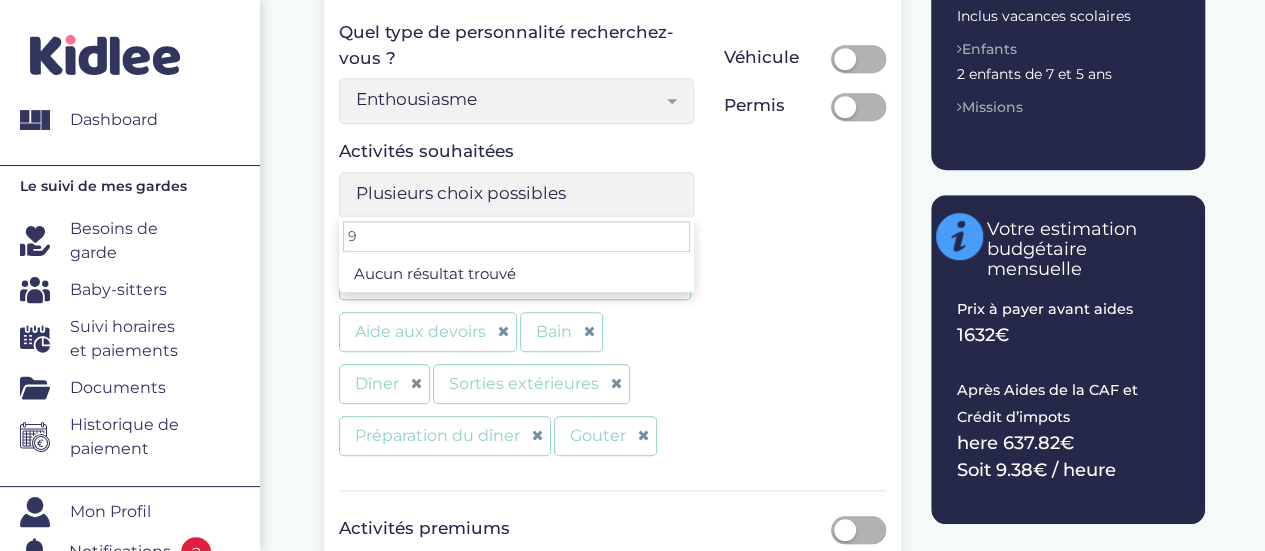 scroll, scrollTop: 0, scrollLeft: 0, axis: both 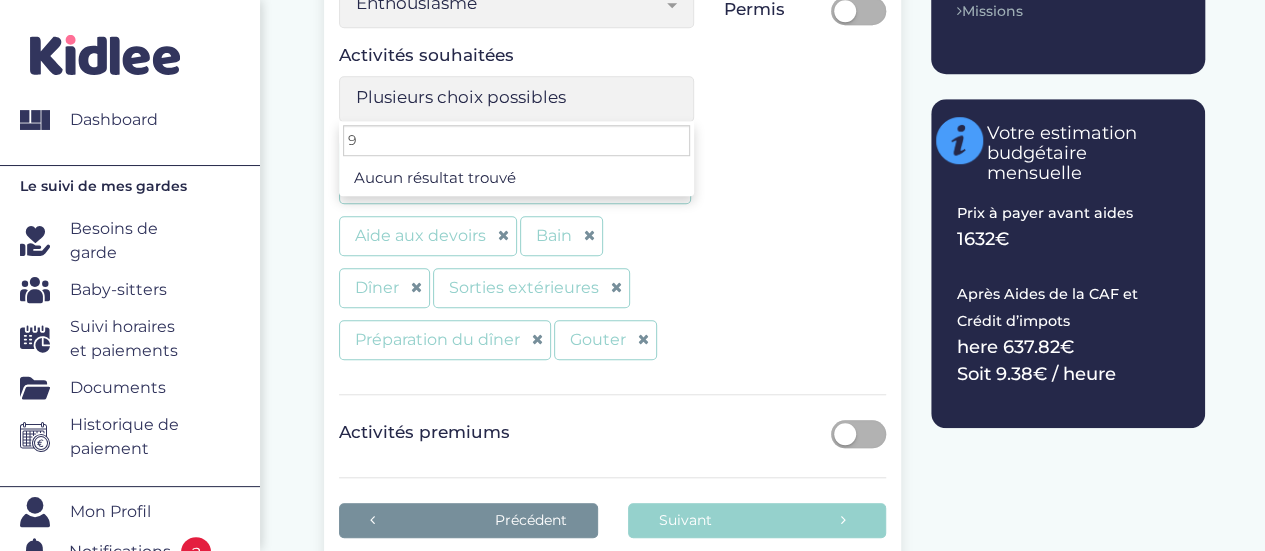 type on "9" 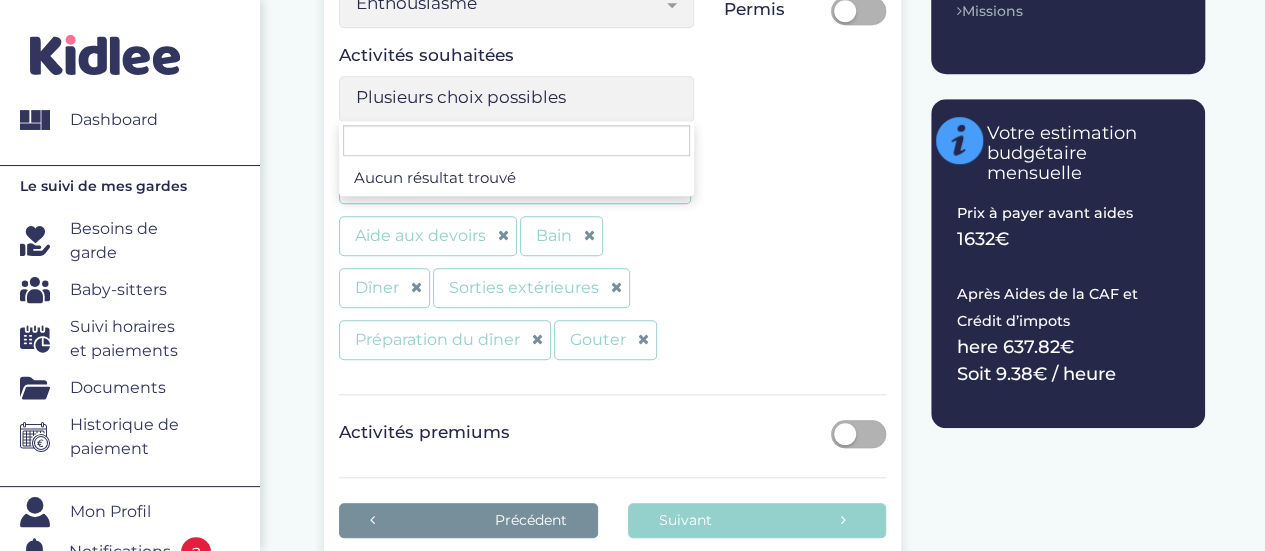 click on "Plusieurs choix possibles" at bounding box center (509, 97) 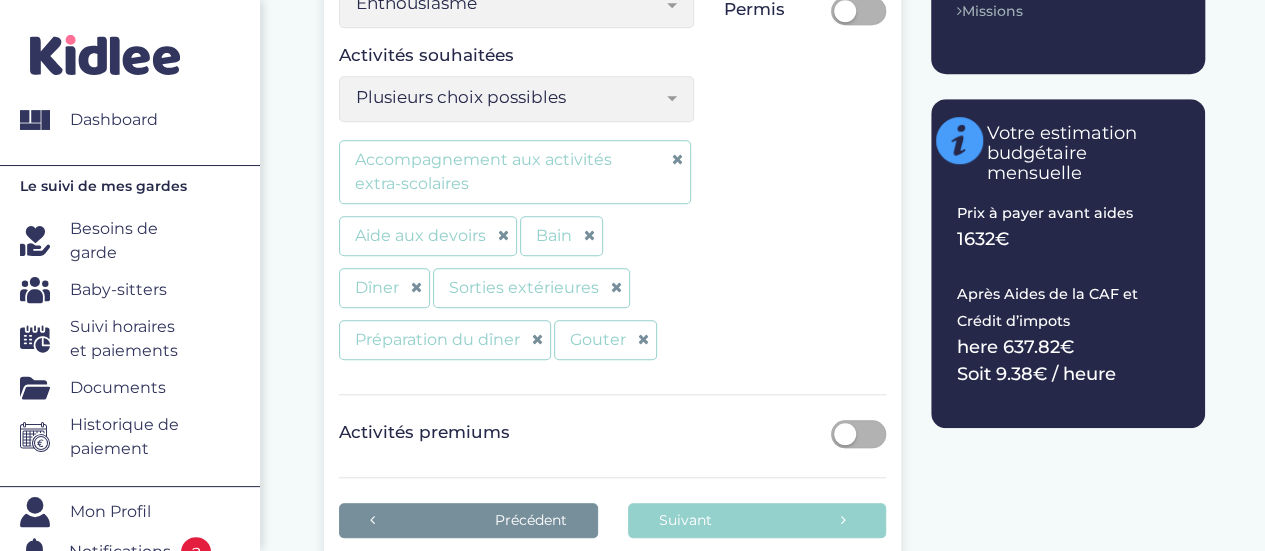 click on "Plusieurs choix possibles" at bounding box center (509, 97) 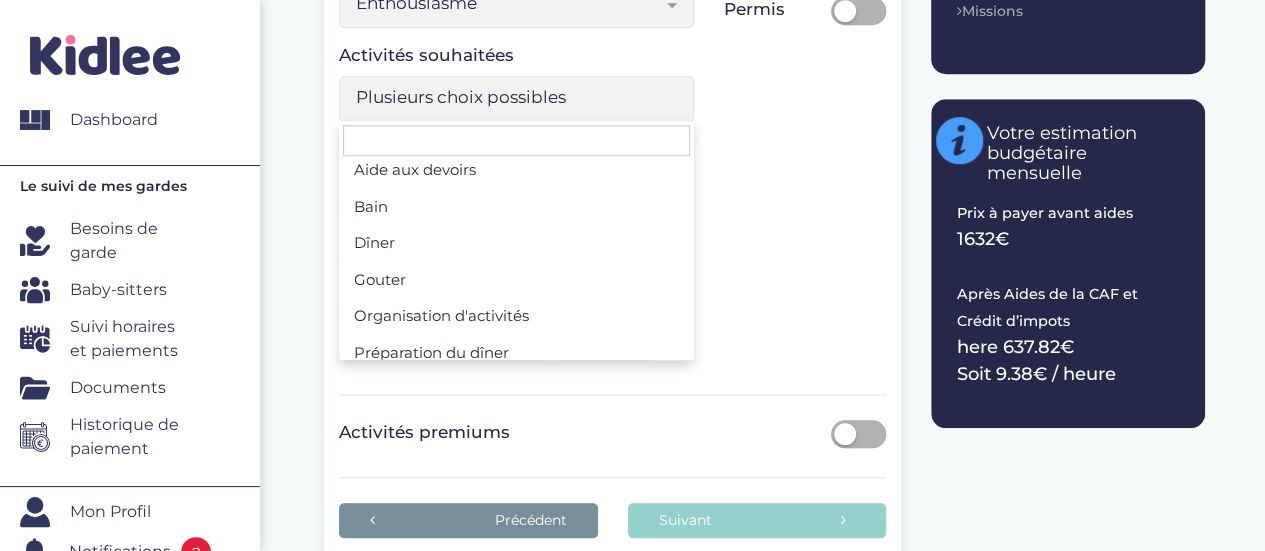 scroll, scrollTop: 104, scrollLeft: 0, axis: vertical 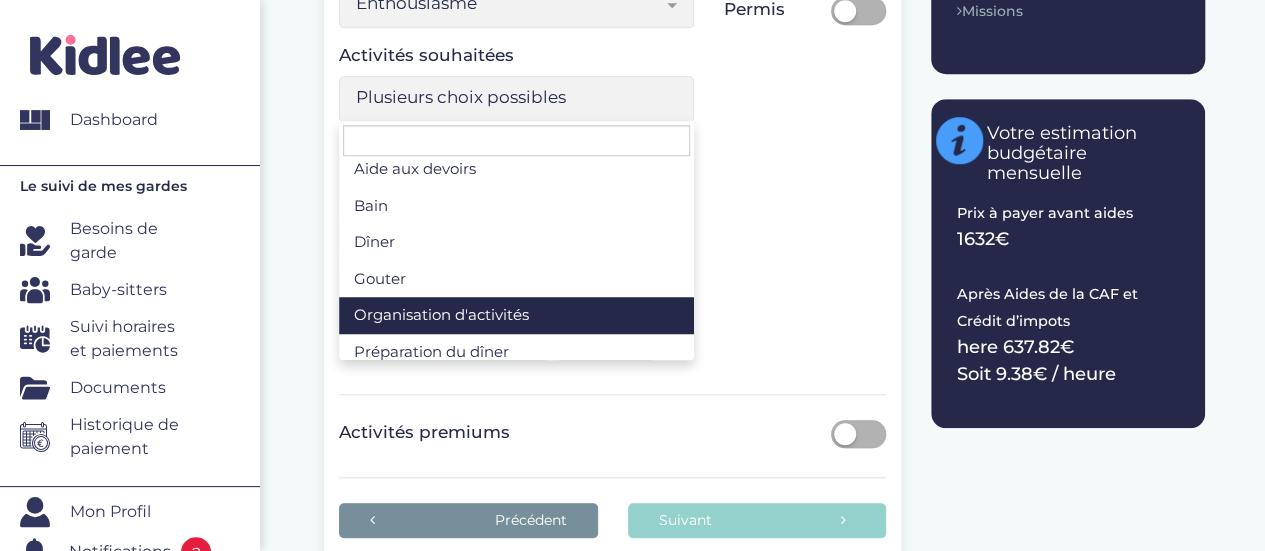 select on "Plusieurs choix possibles" 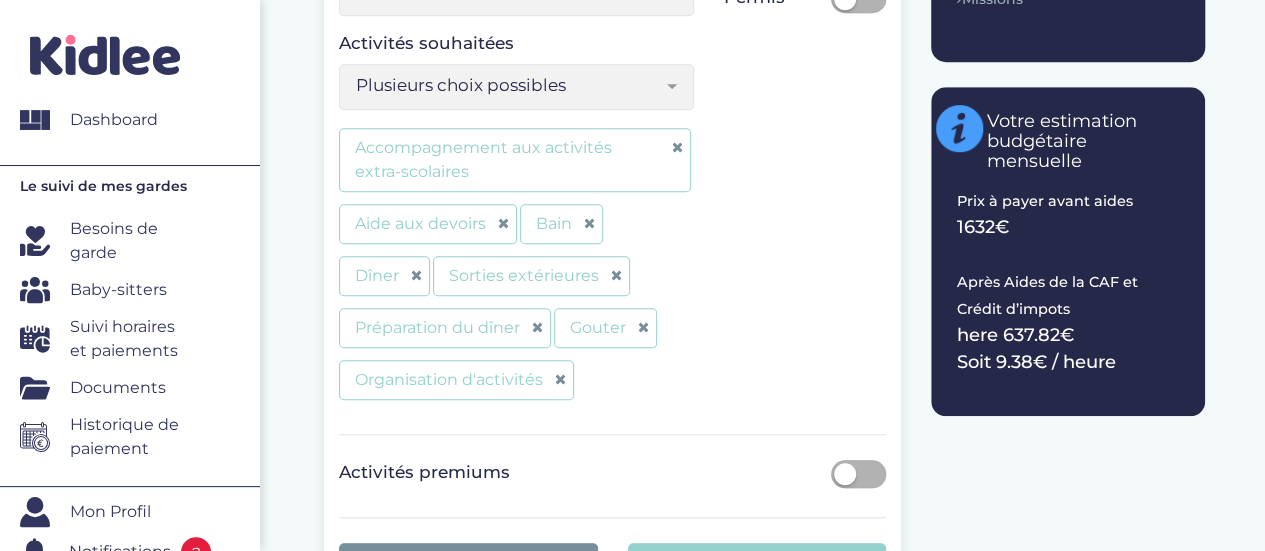 scroll, scrollTop: 906, scrollLeft: 0, axis: vertical 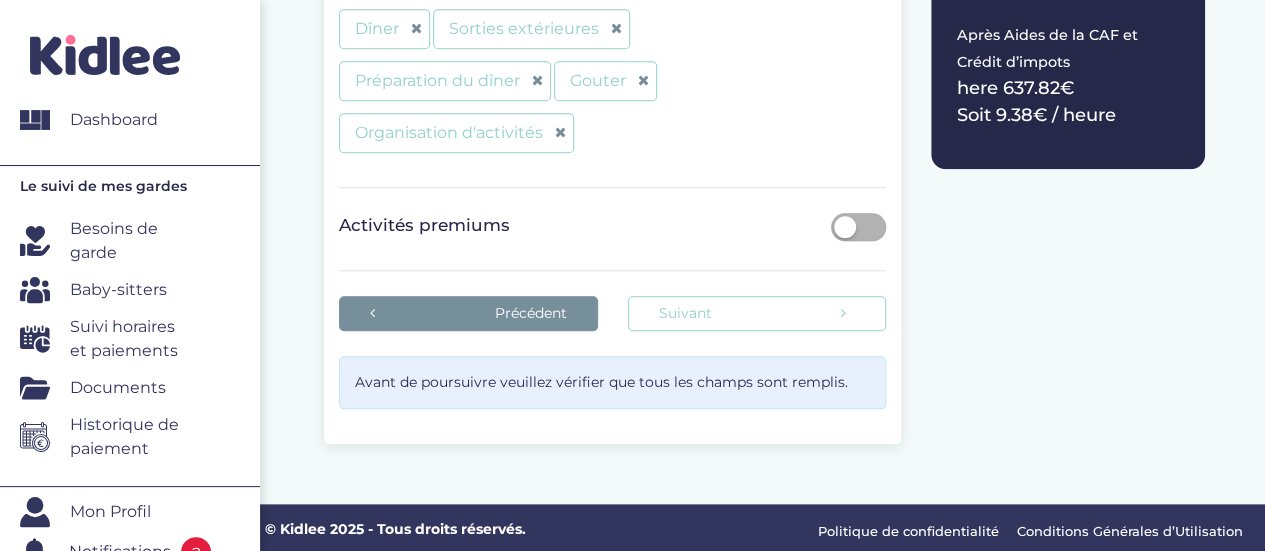 click on "Suivant" at bounding box center (757, 313) 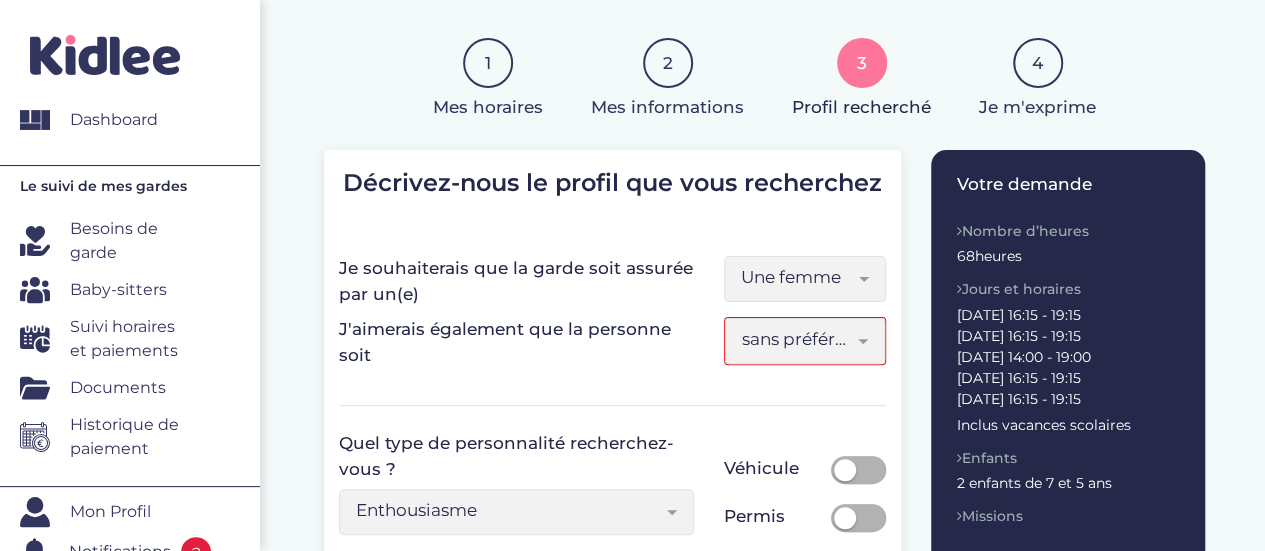 scroll, scrollTop: 100, scrollLeft: 0, axis: vertical 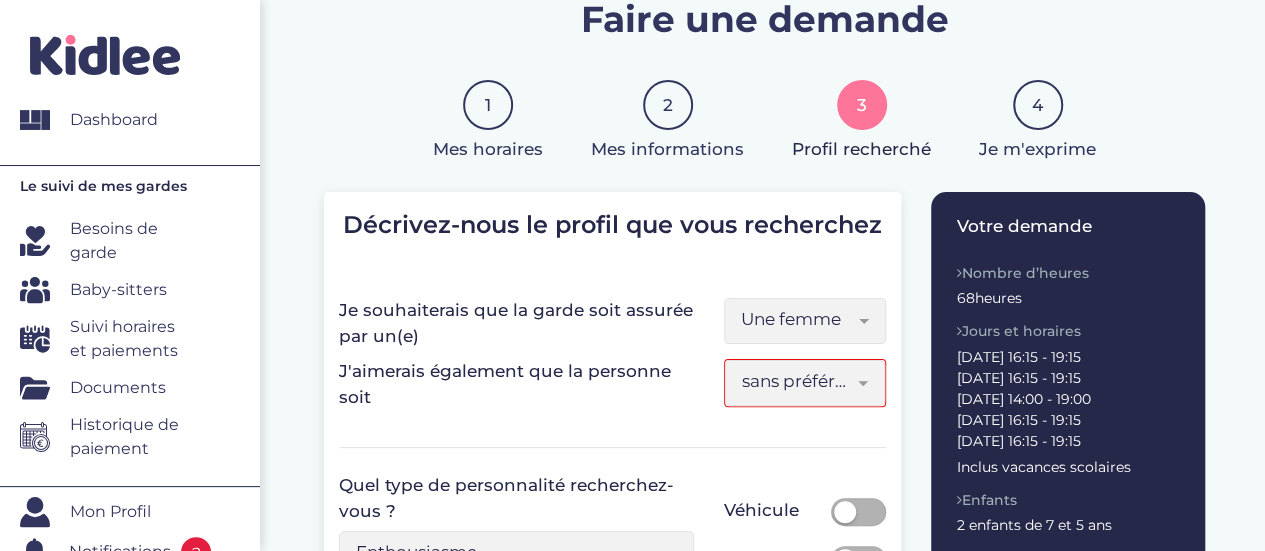 click on "sans préférence" at bounding box center [797, 381] 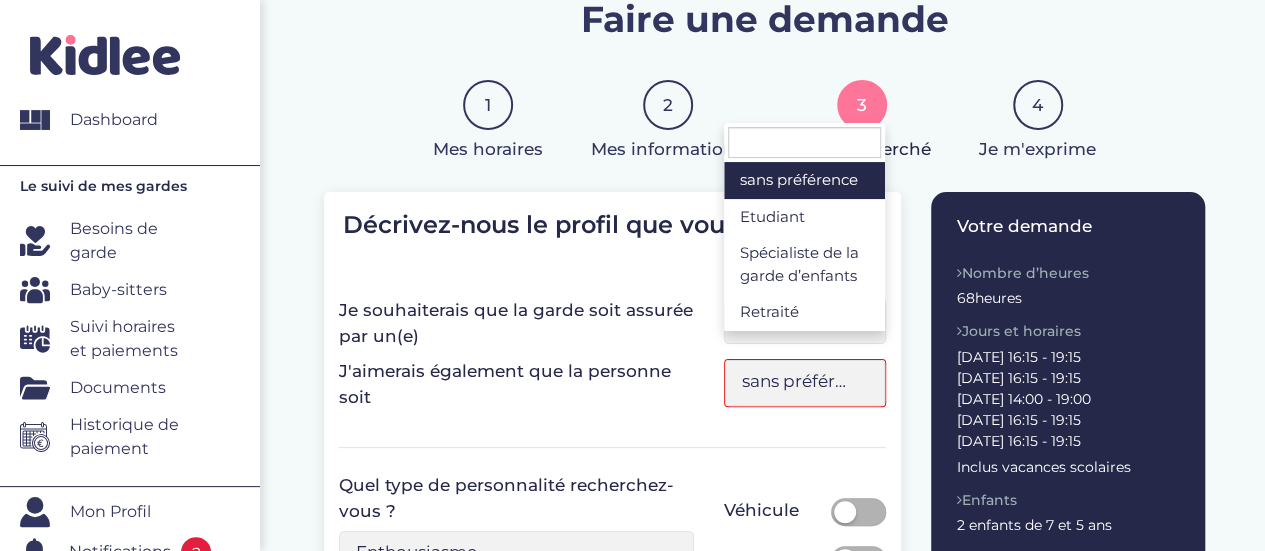 select on "5" 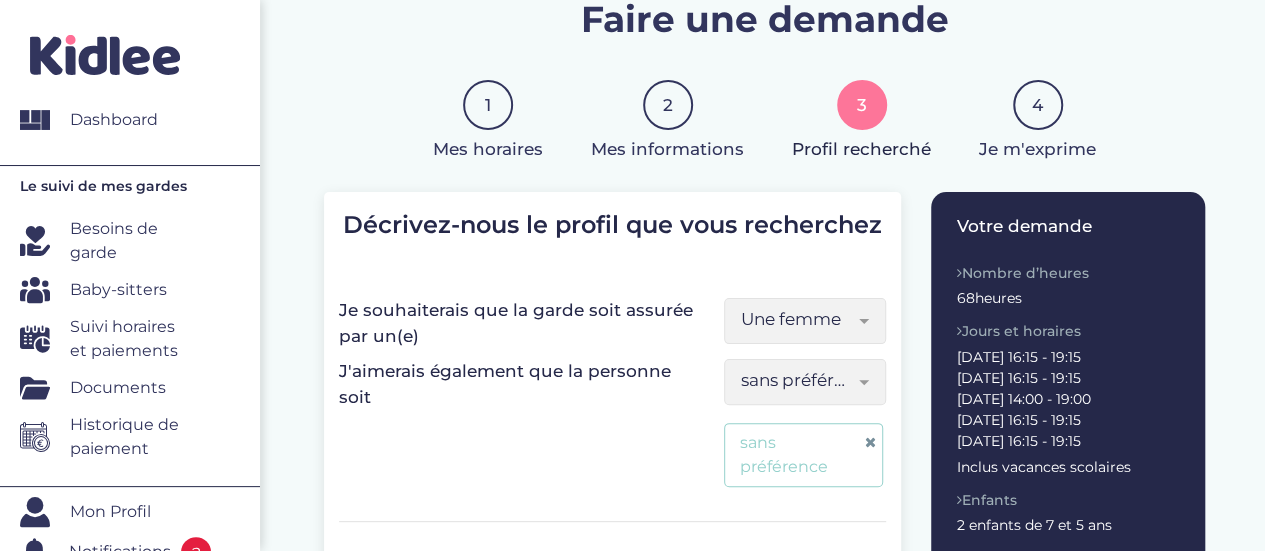 click on "J'aimerais également que la personne soit
sans préférence   Etudiant   Spécialiste de la garde d’enfants   Retraité sans préférence   sans préférence" at bounding box center [612, 427] 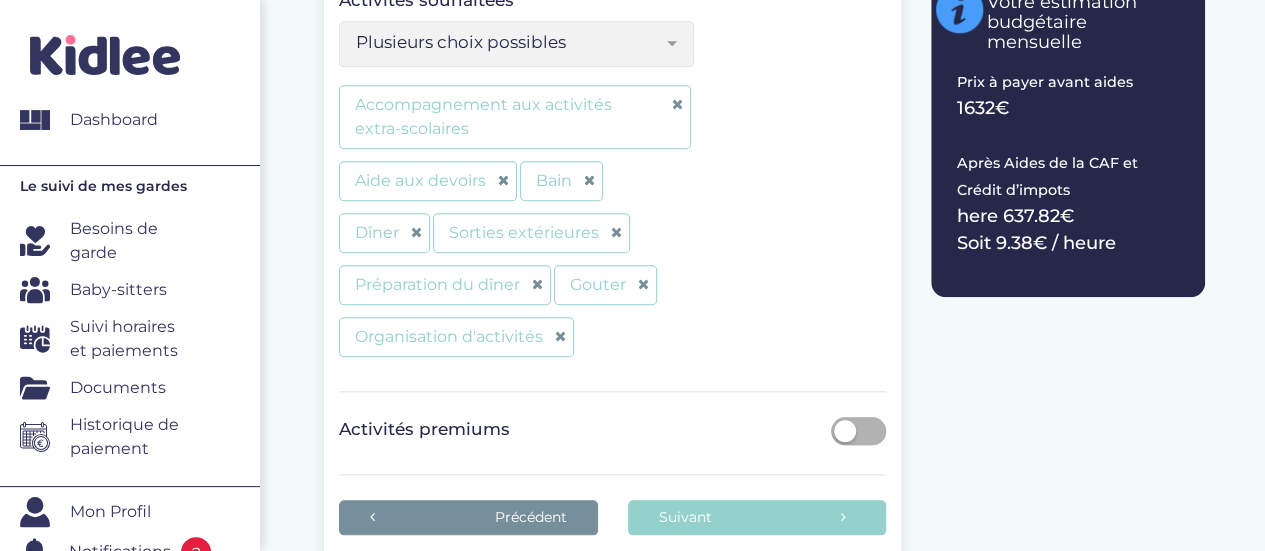 scroll, scrollTop: 909, scrollLeft: 0, axis: vertical 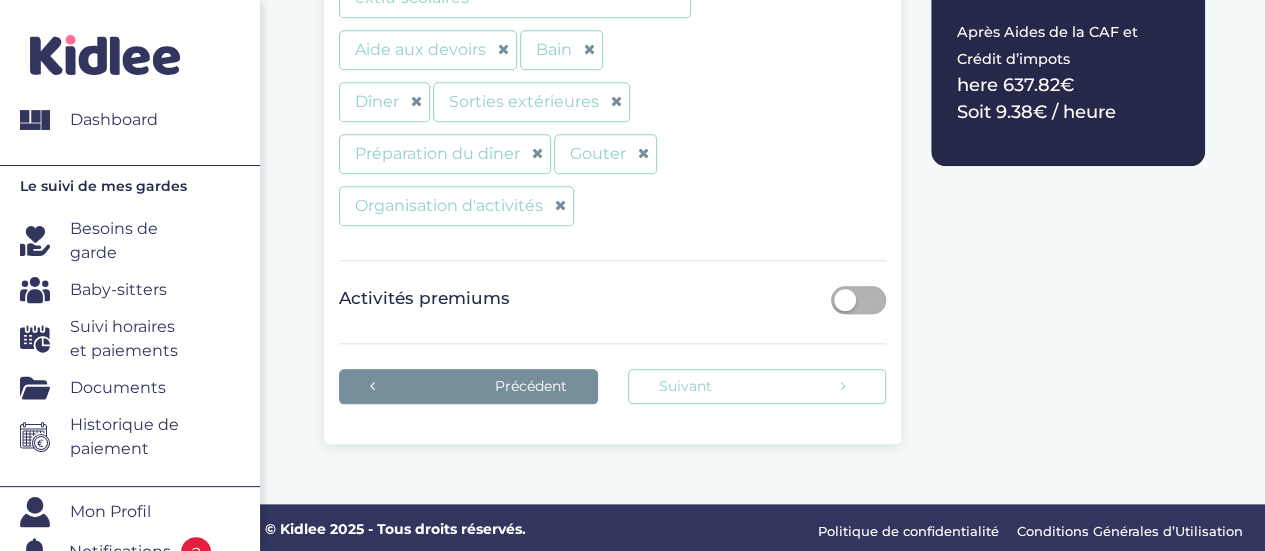 click on "Suivant" at bounding box center (757, 386) 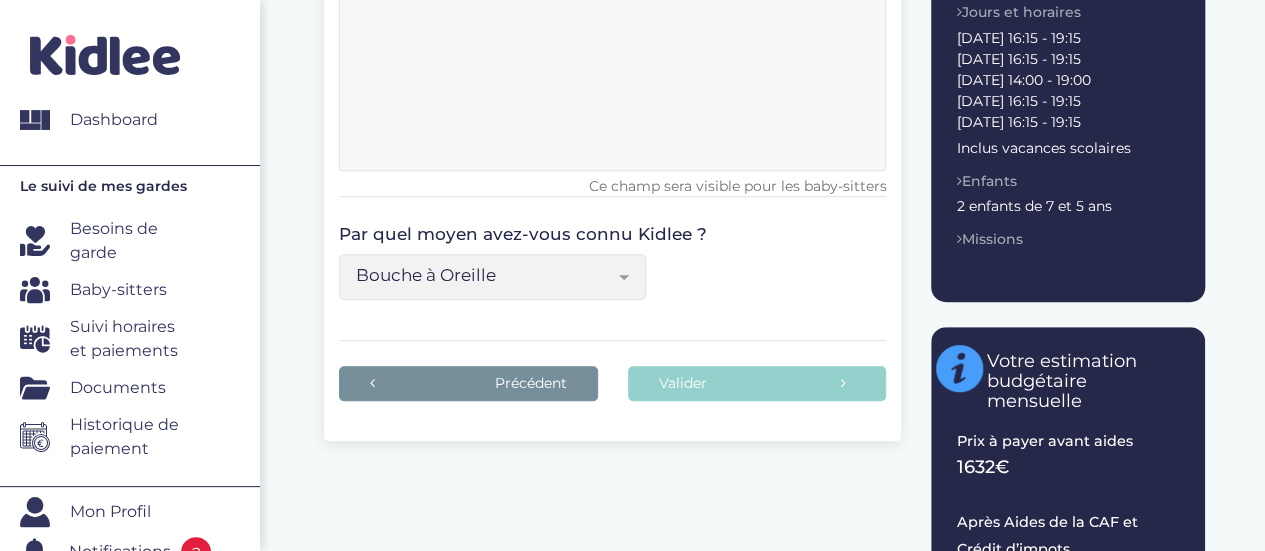 scroll, scrollTop: 421, scrollLeft: 0, axis: vertical 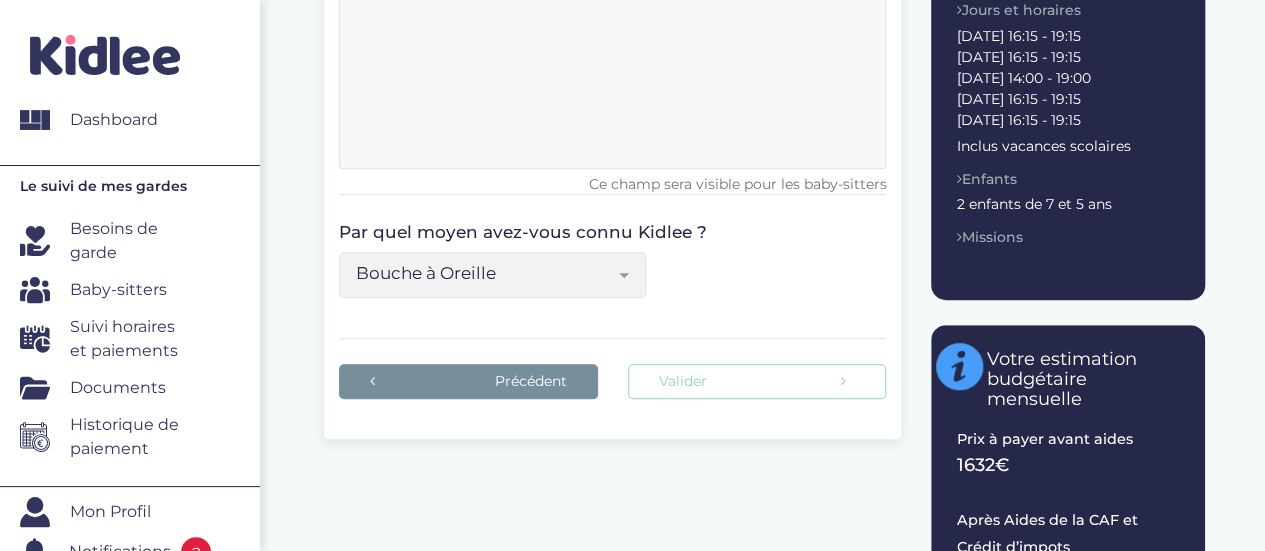 click on "Valider" at bounding box center [757, 381] 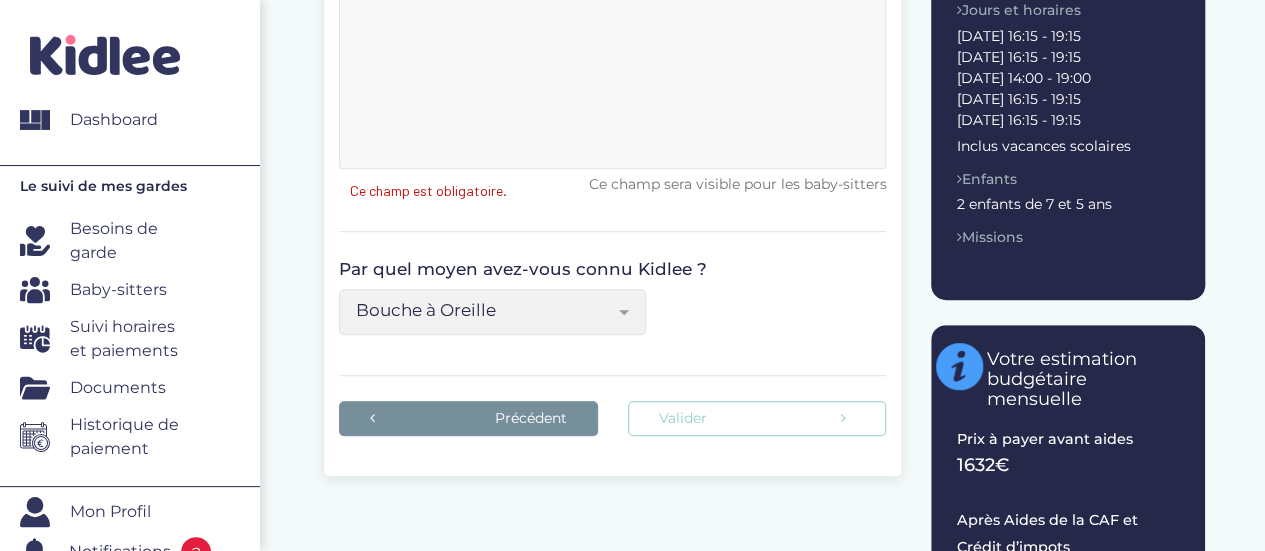 scroll, scrollTop: 132, scrollLeft: 0, axis: vertical 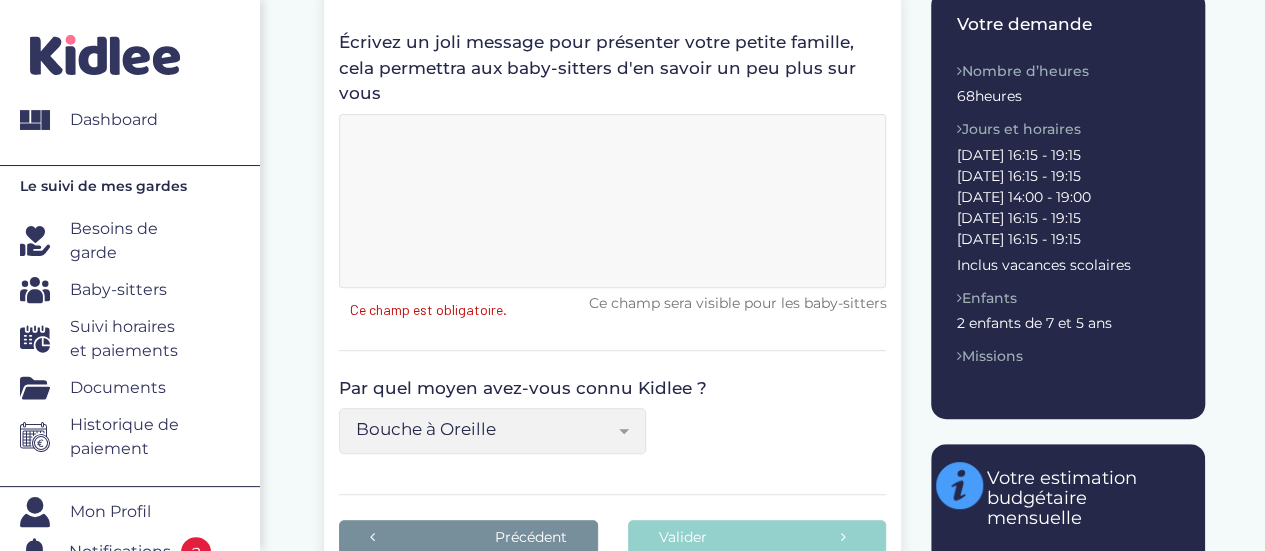 type on "0" 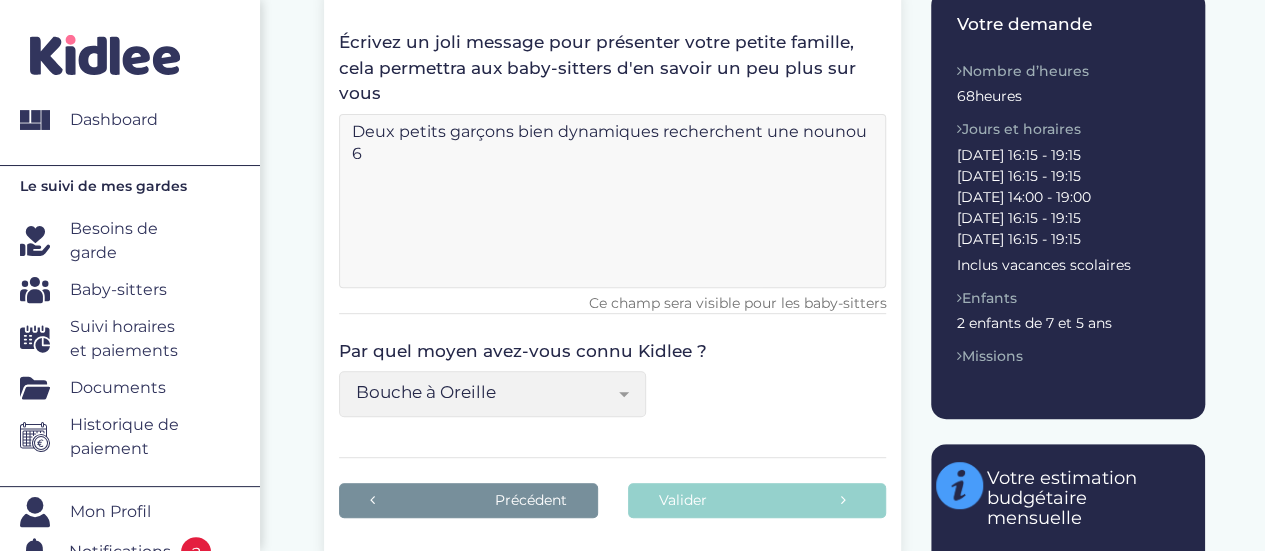 drag, startPoint x: 866, startPoint y: 107, endPoint x: 662, endPoint y: 107, distance: 204 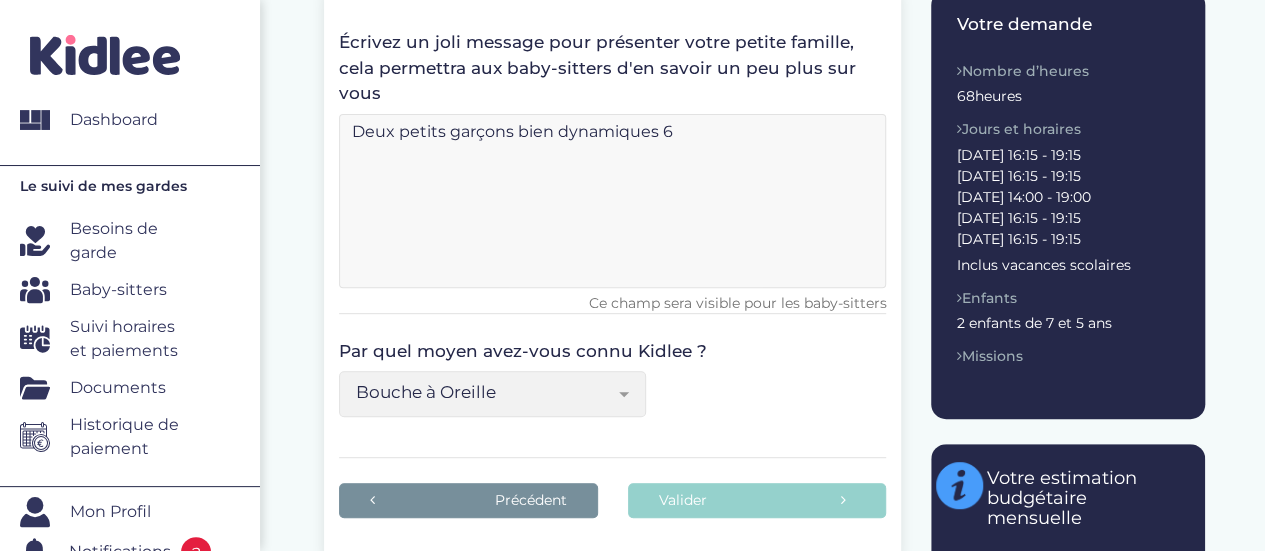 click on "Deux petits garçons bien dynamiques 6" at bounding box center [612, 201] 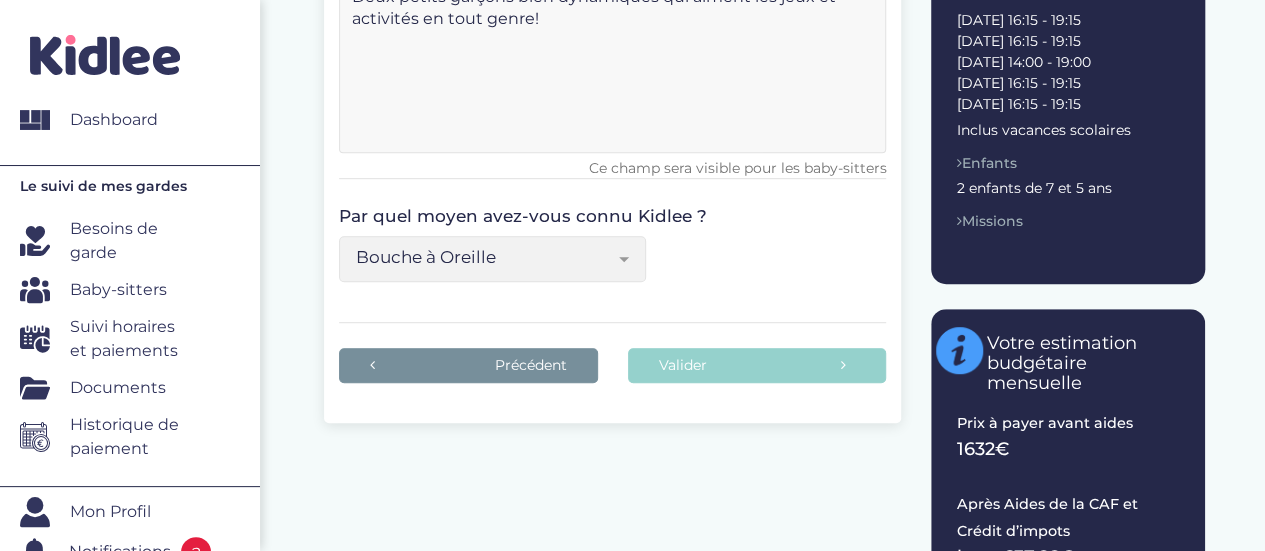 scroll, scrollTop: 438, scrollLeft: 0, axis: vertical 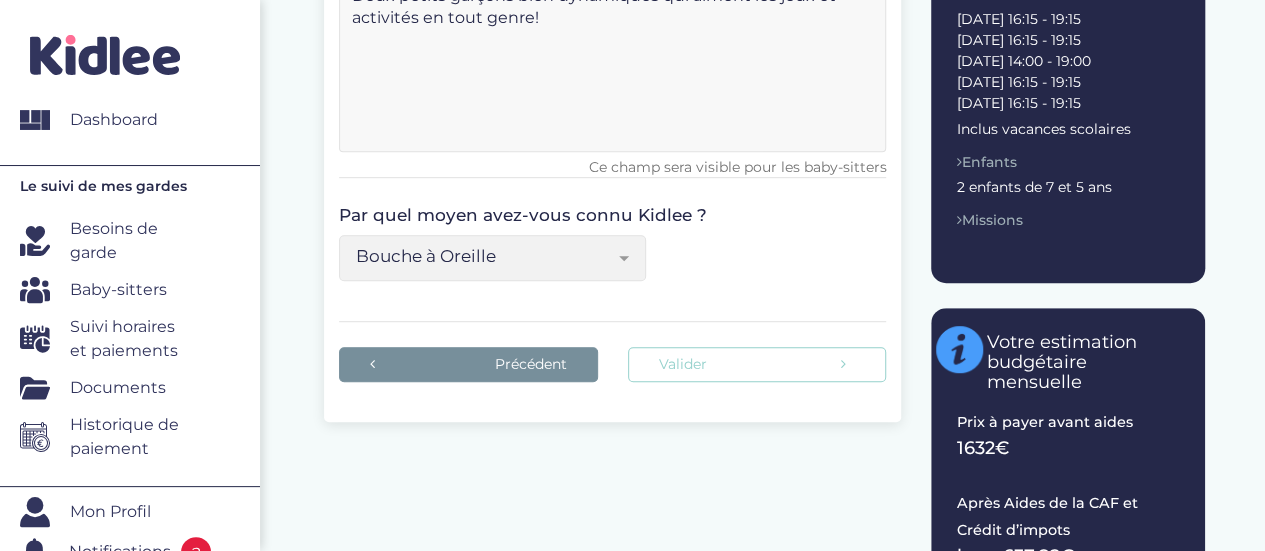 type on "Deux petits garçons bien dynamiques qui aiment les jeux et activités en tout genre!" 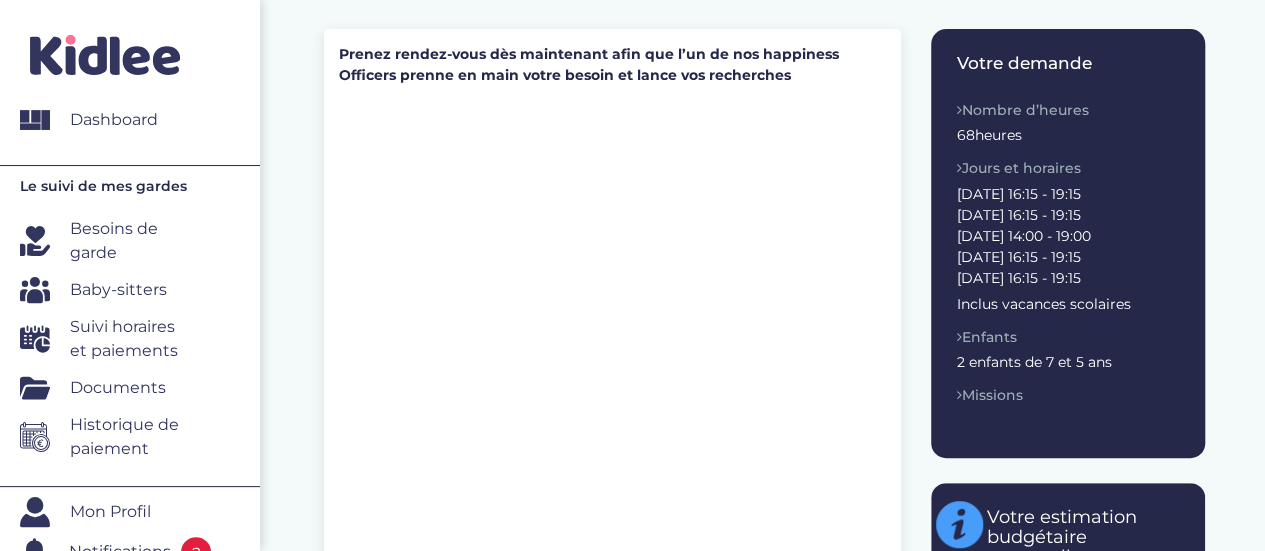 scroll, scrollTop: 265, scrollLeft: 0, axis: vertical 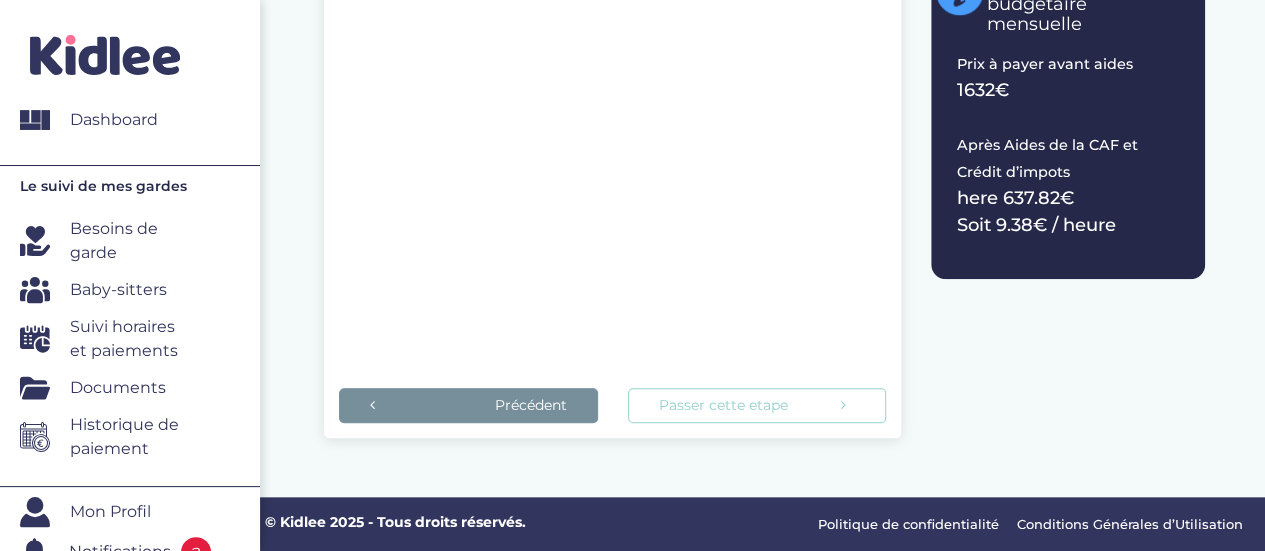 click on "Passer cette etape" at bounding box center [757, 405] 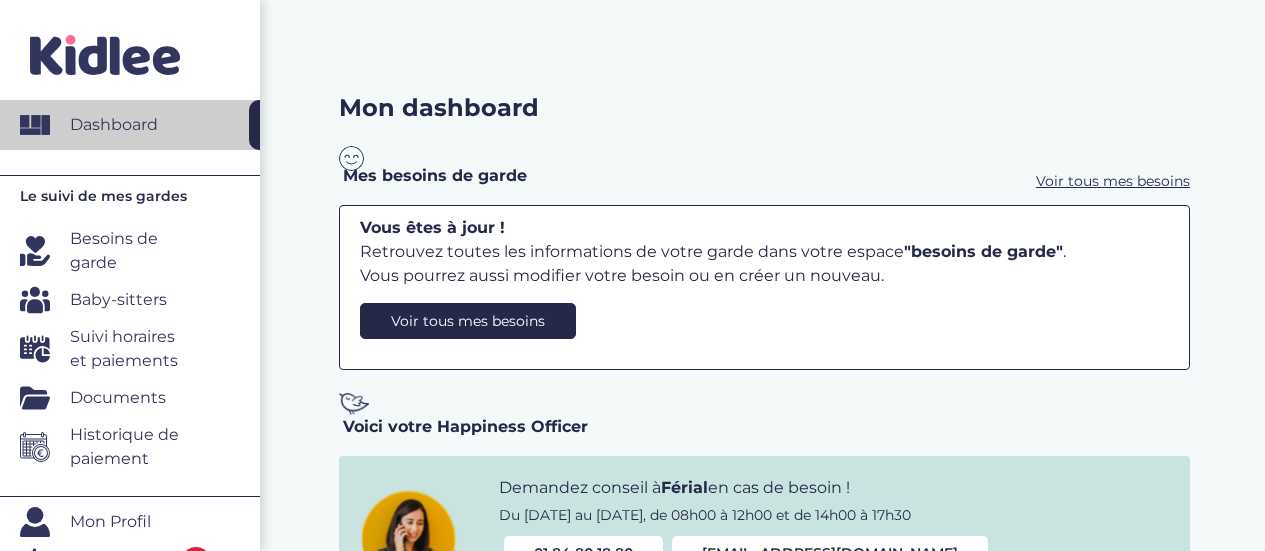 scroll, scrollTop: 0, scrollLeft: 0, axis: both 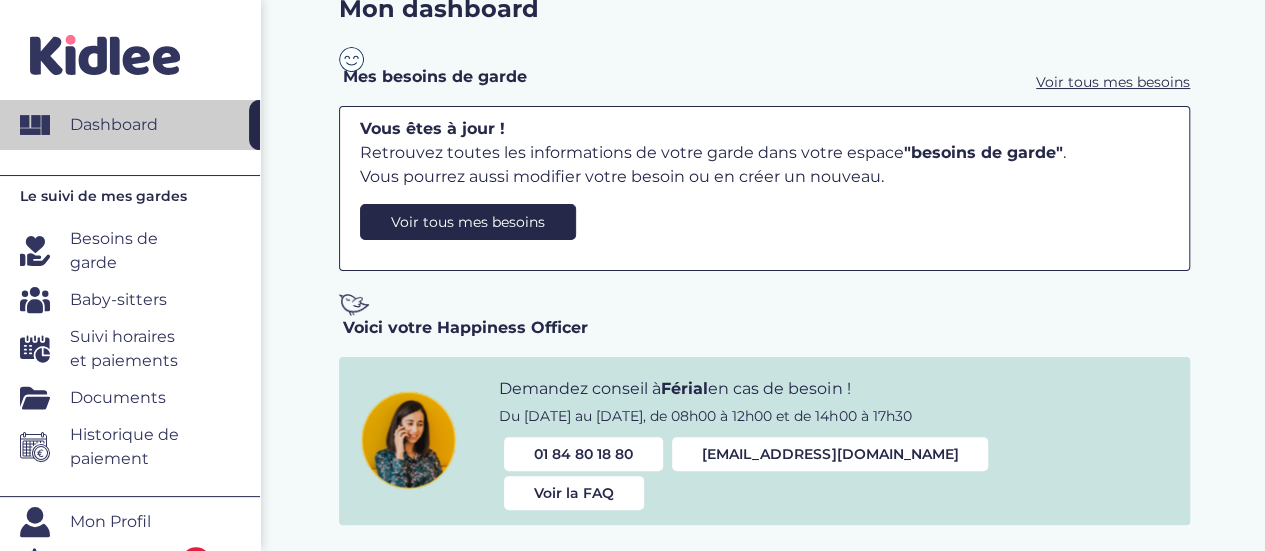 click on "Besoins de garde" at bounding box center (132, 251) 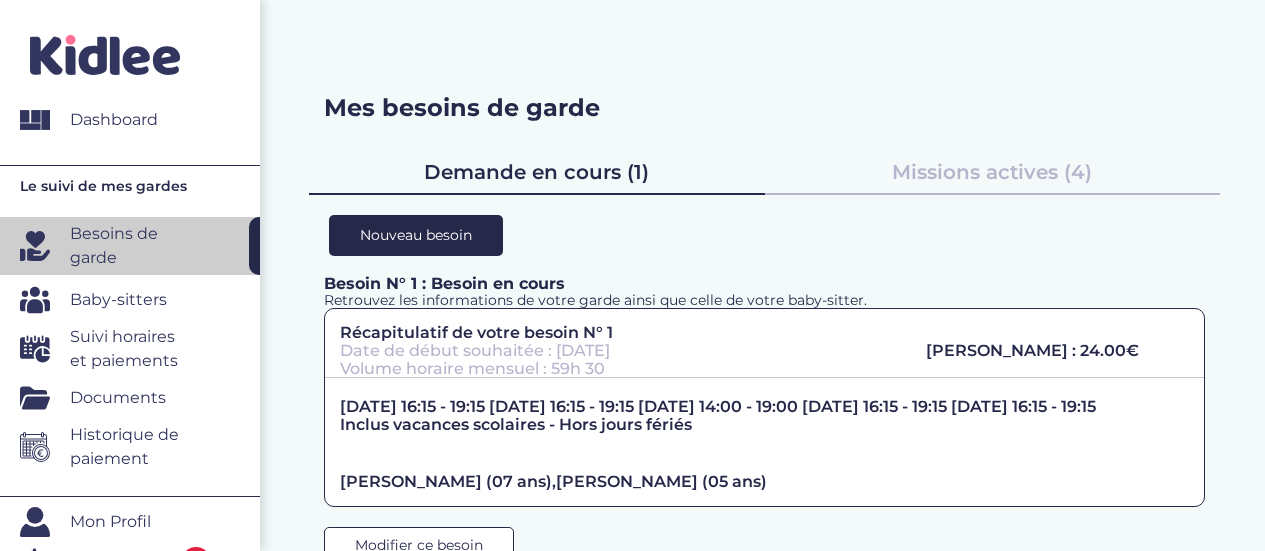 scroll, scrollTop: 0, scrollLeft: 0, axis: both 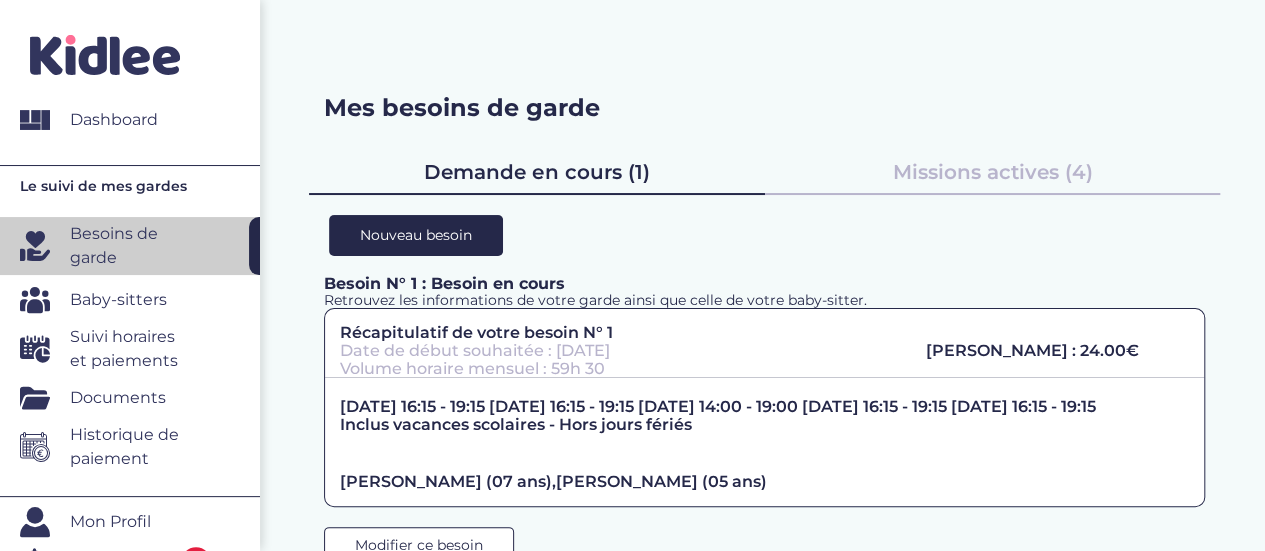 click on "Missions actives (4)" at bounding box center [992, 172] 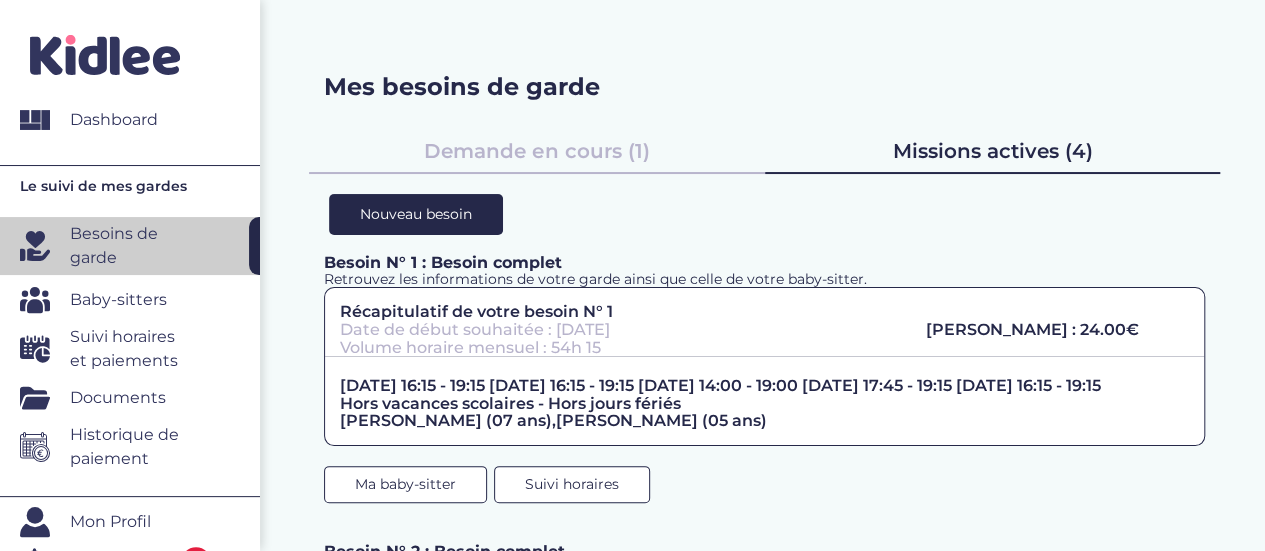 scroll, scrollTop: 0, scrollLeft: 0, axis: both 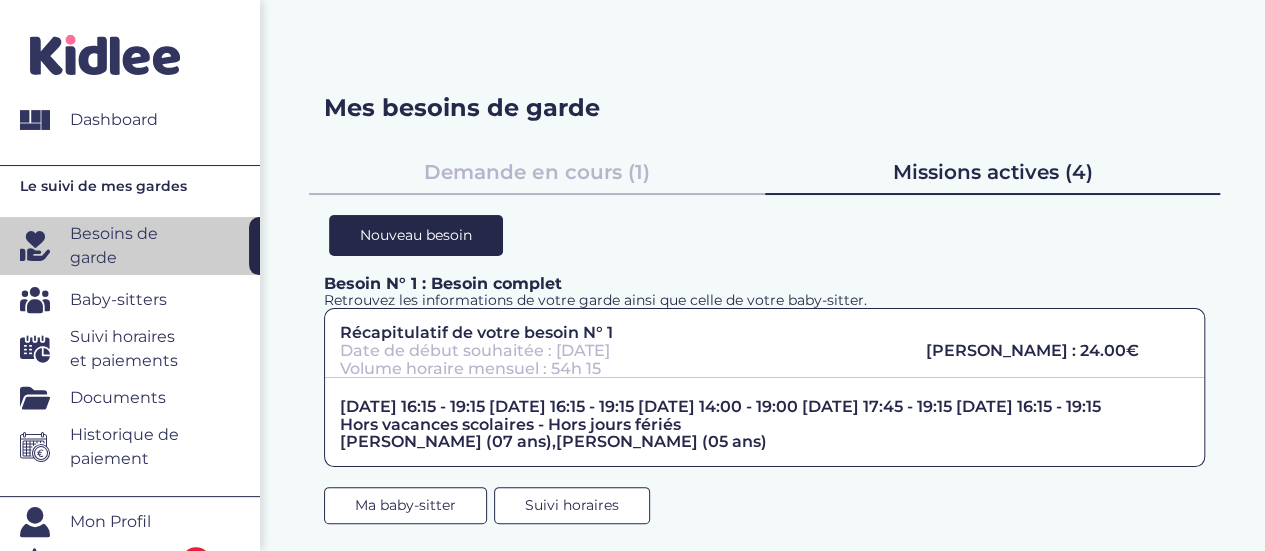 click on "Demande en cours (1)" at bounding box center (536, 172) 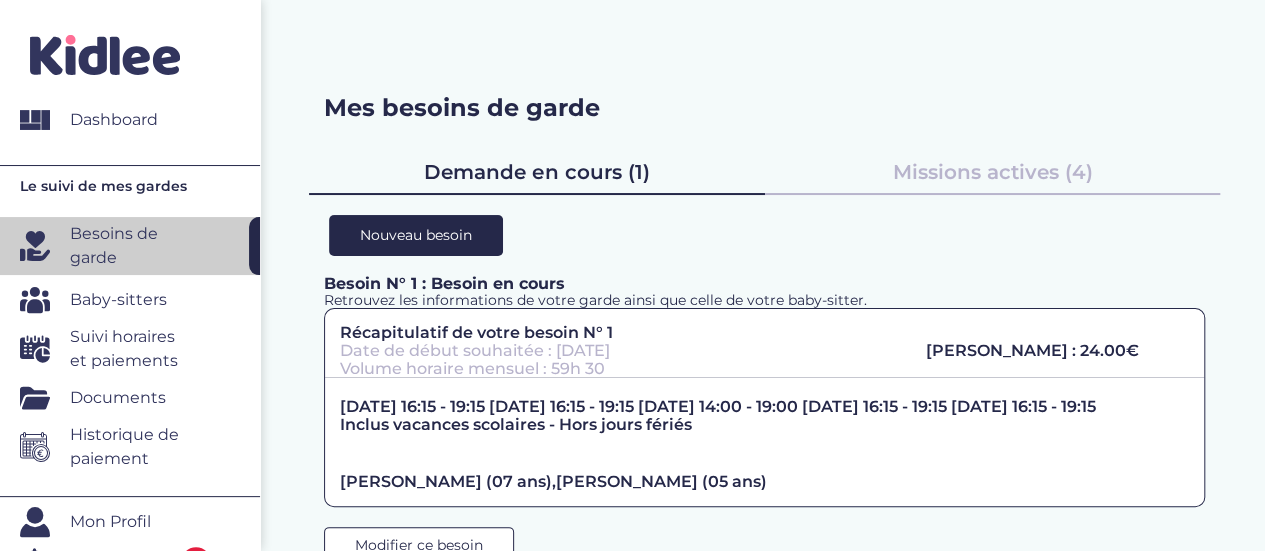 click on "Baby-sitters" at bounding box center (118, 300) 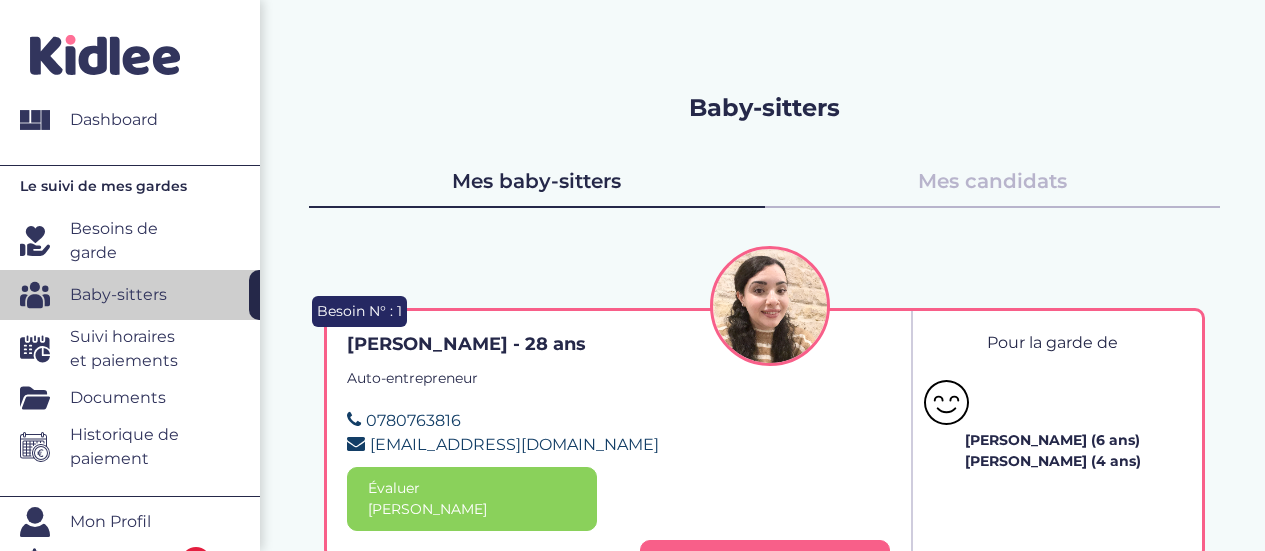 scroll, scrollTop: 0, scrollLeft: 0, axis: both 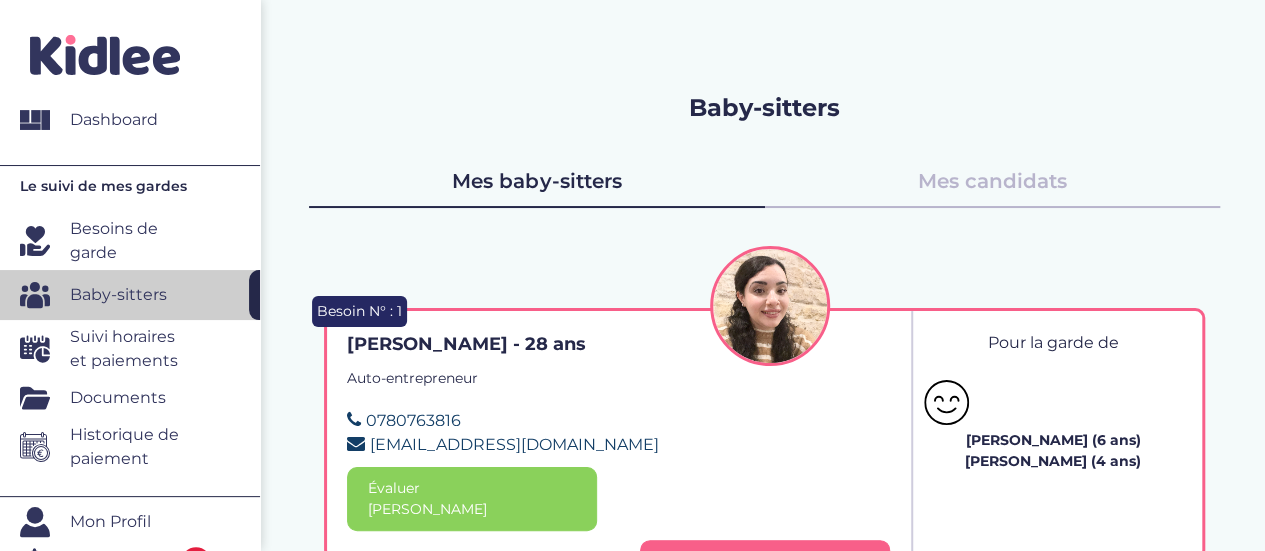 click on "Suivi horaires et paiements" at bounding box center [132, 349] 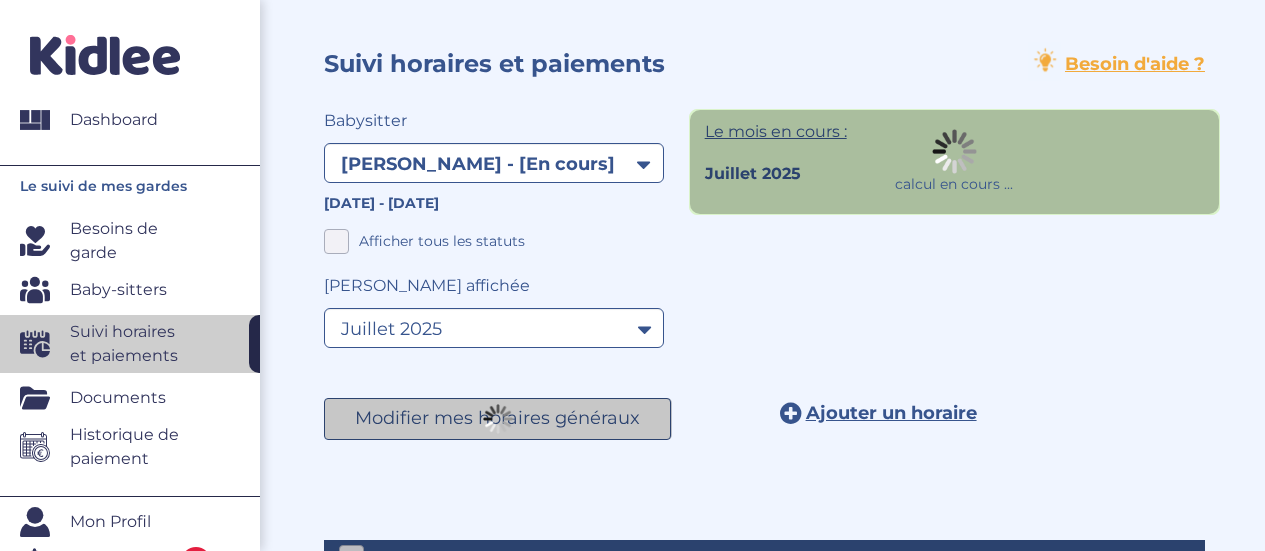 select on "1950" 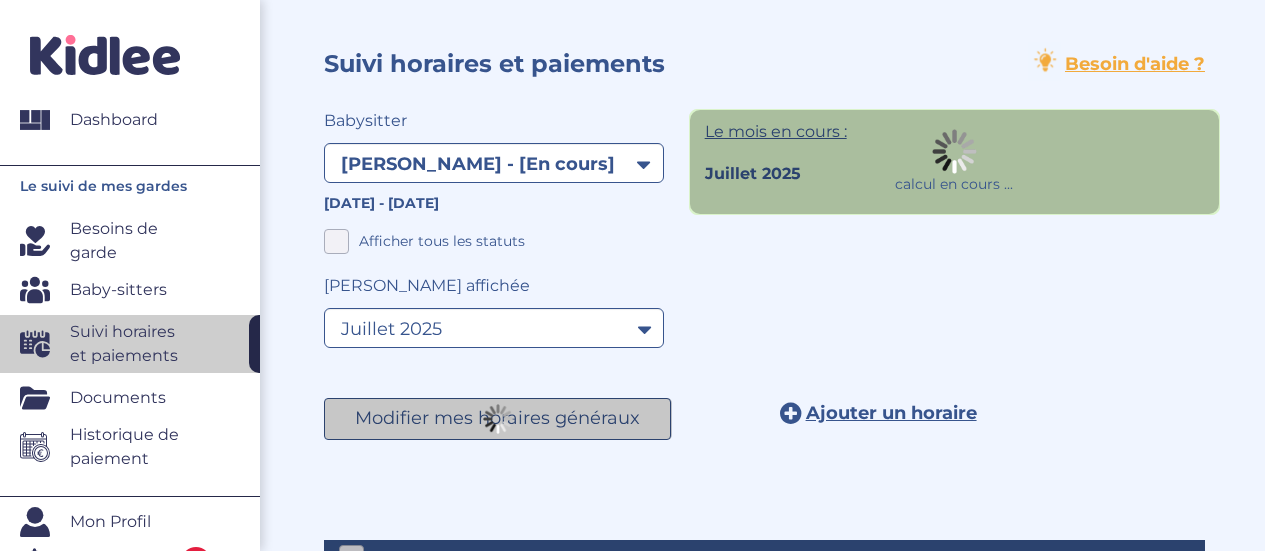 select on "juillet 2025" 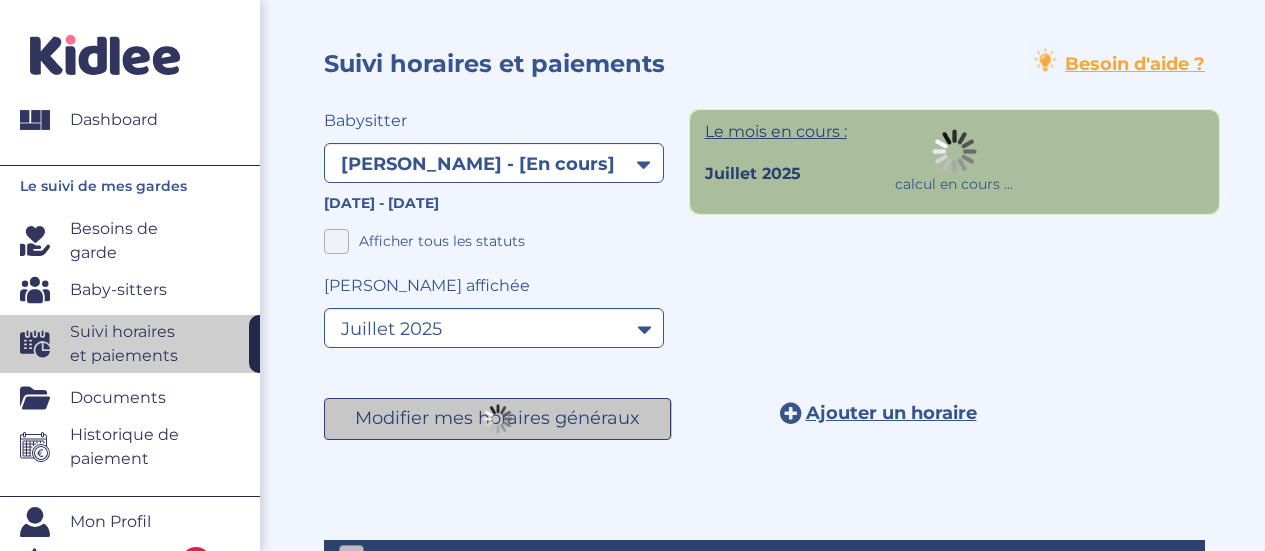 scroll, scrollTop: 0, scrollLeft: 0, axis: both 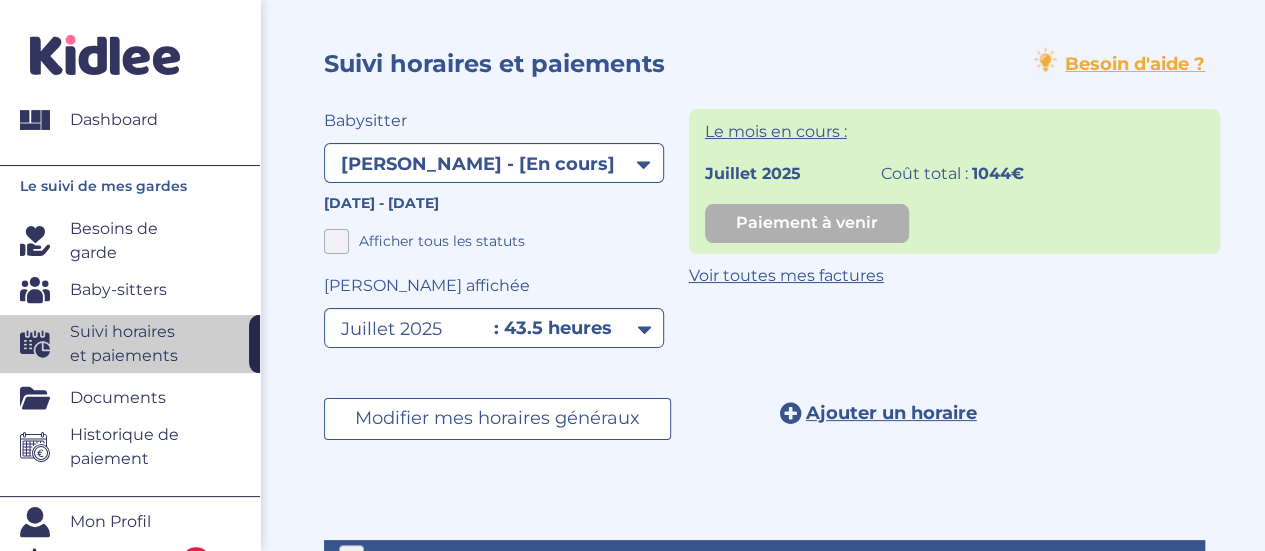 click on "Documents" at bounding box center [118, 398] 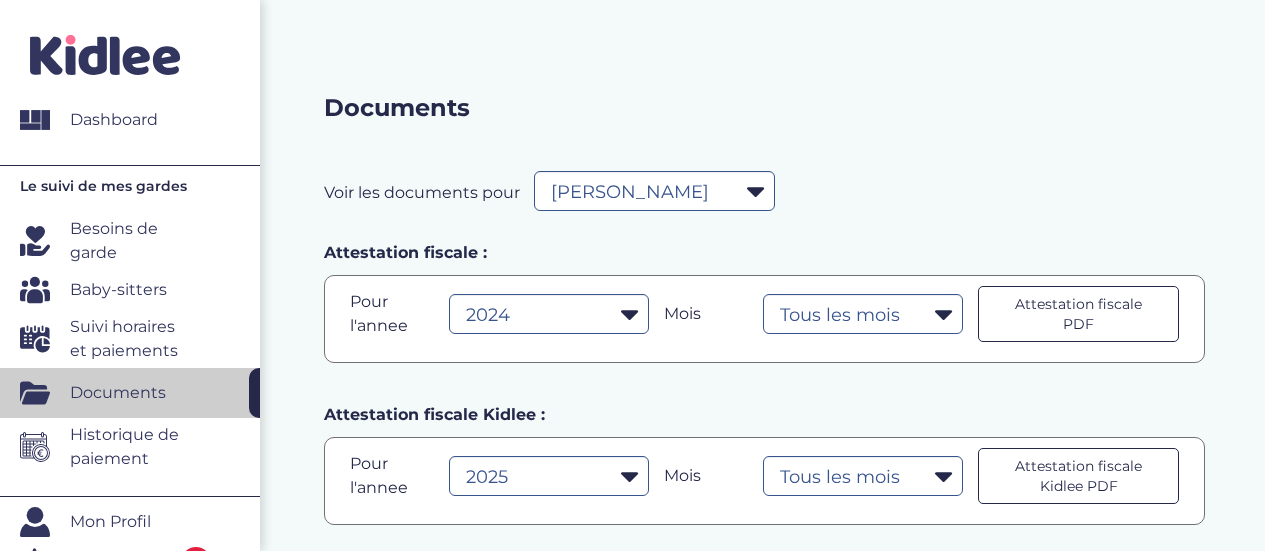 select on "29073" 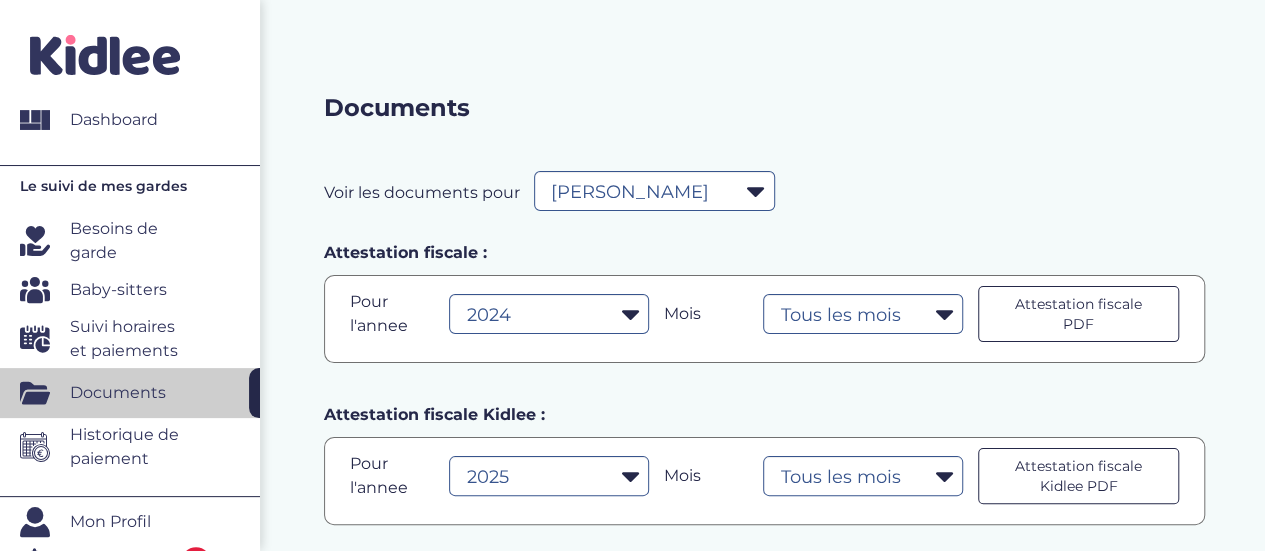 scroll, scrollTop: 0, scrollLeft: 0, axis: both 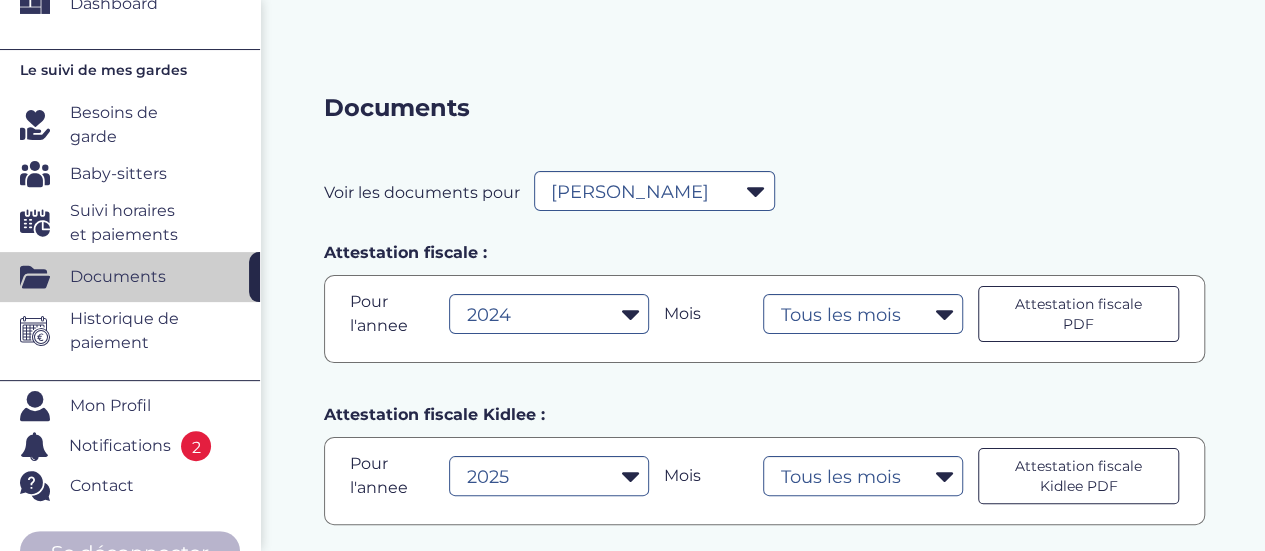 click on "Historique de paiement" at bounding box center (132, 331) 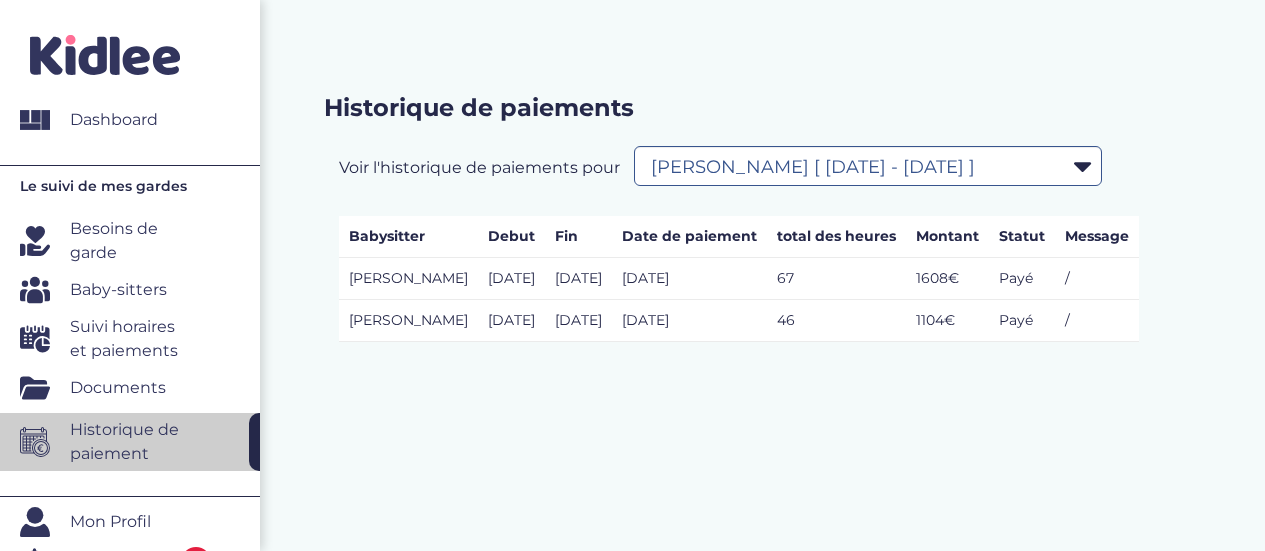 select on "1533" 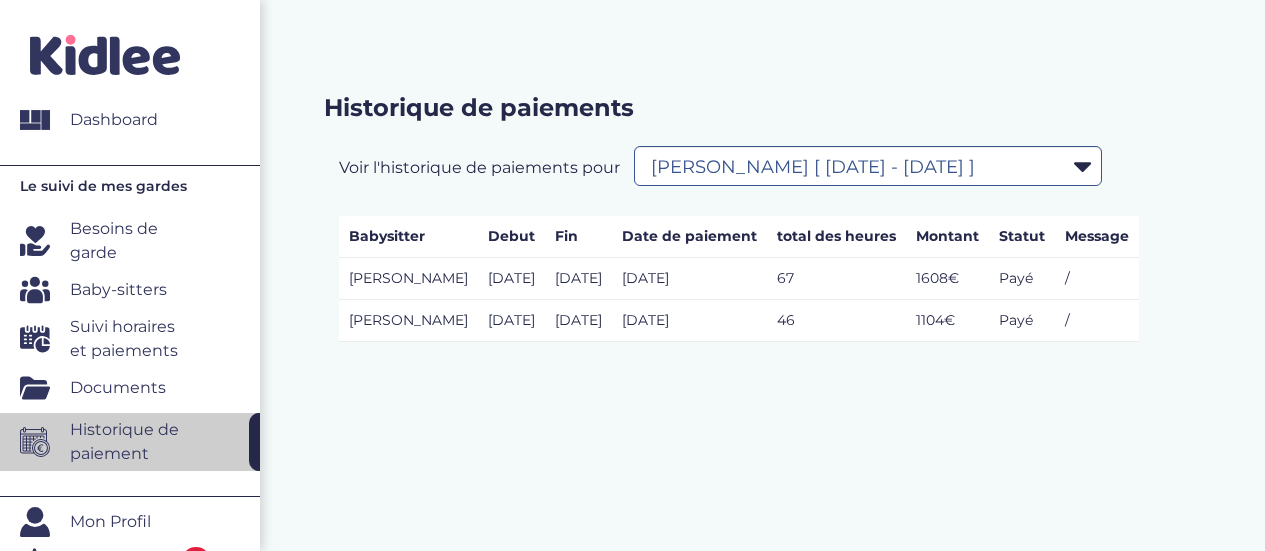 scroll, scrollTop: 0, scrollLeft: 0, axis: both 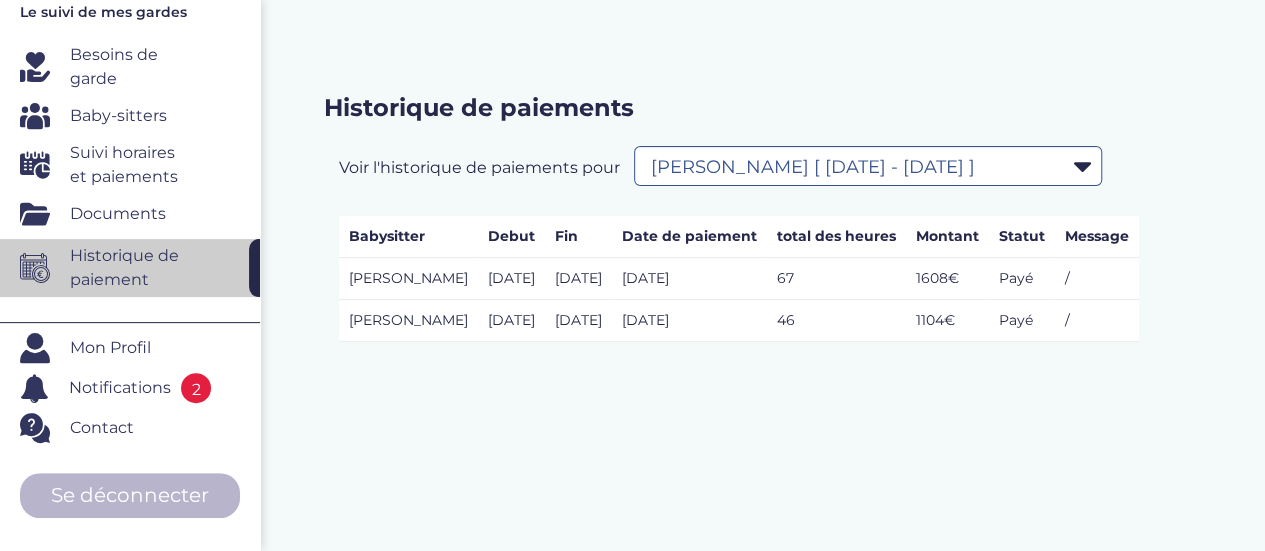 click on "Notifications" at bounding box center [120, 388] 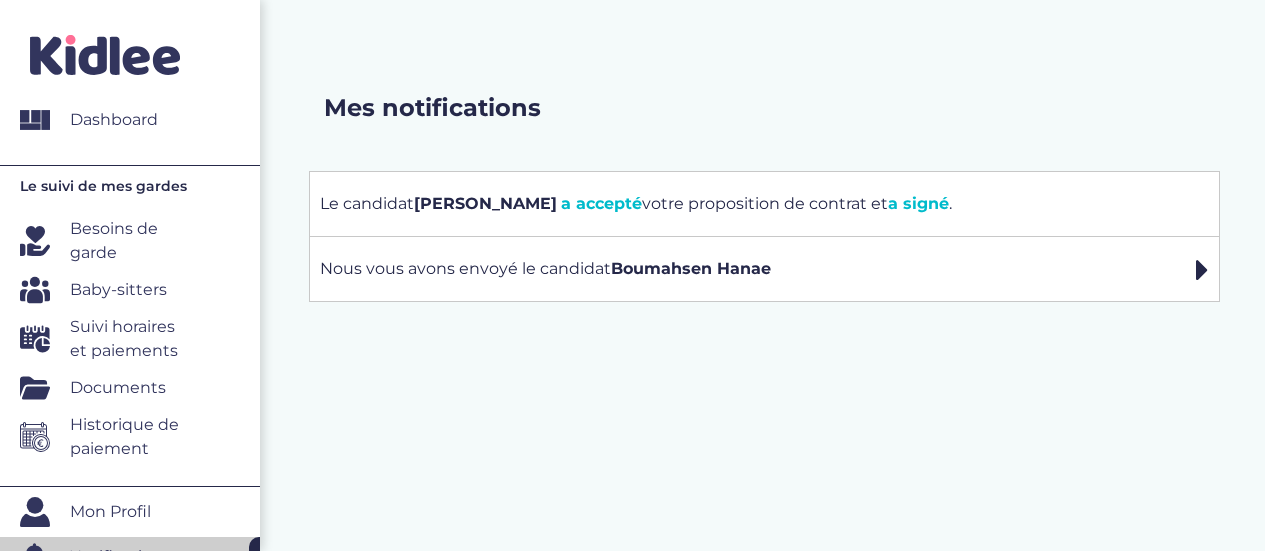scroll, scrollTop: 0, scrollLeft: 0, axis: both 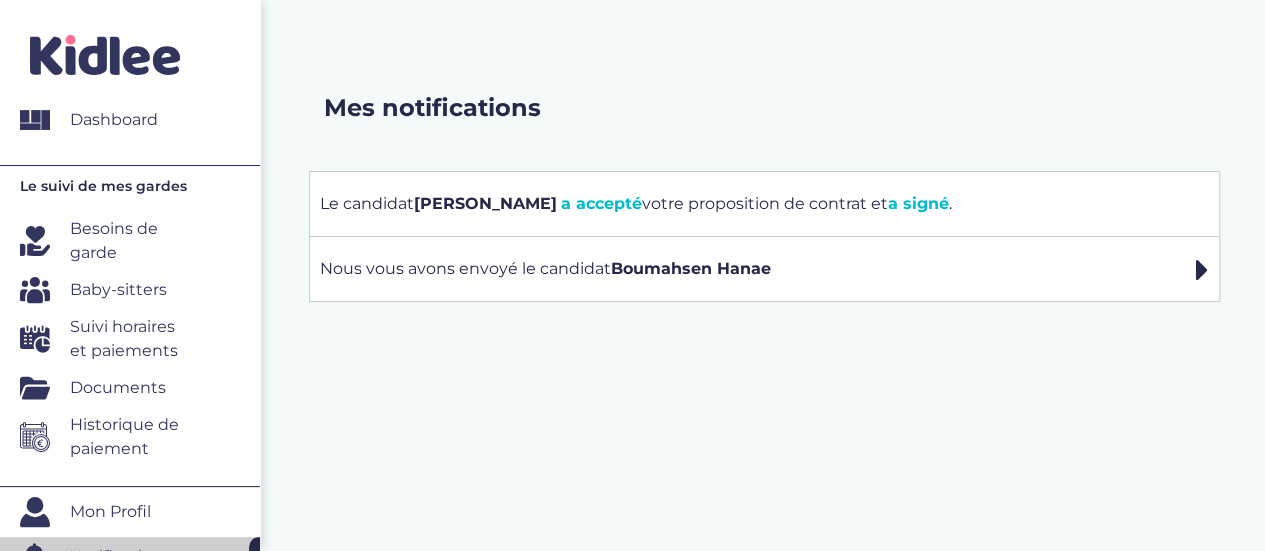 click on "Besoins de garde" at bounding box center (132, 241) 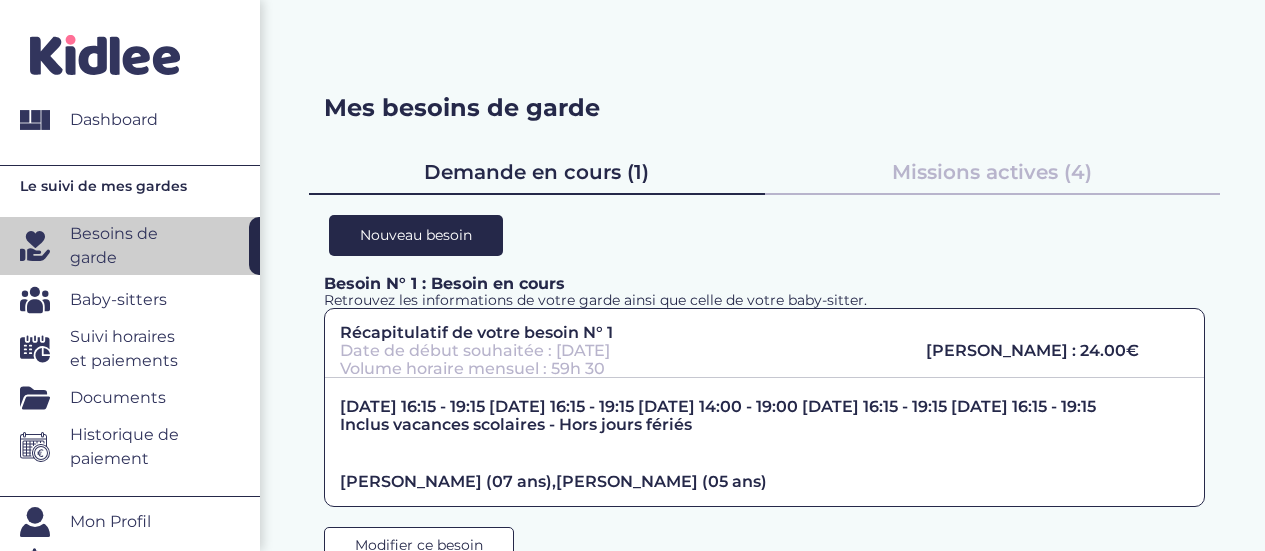 scroll, scrollTop: 0, scrollLeft: 0, axis: both 